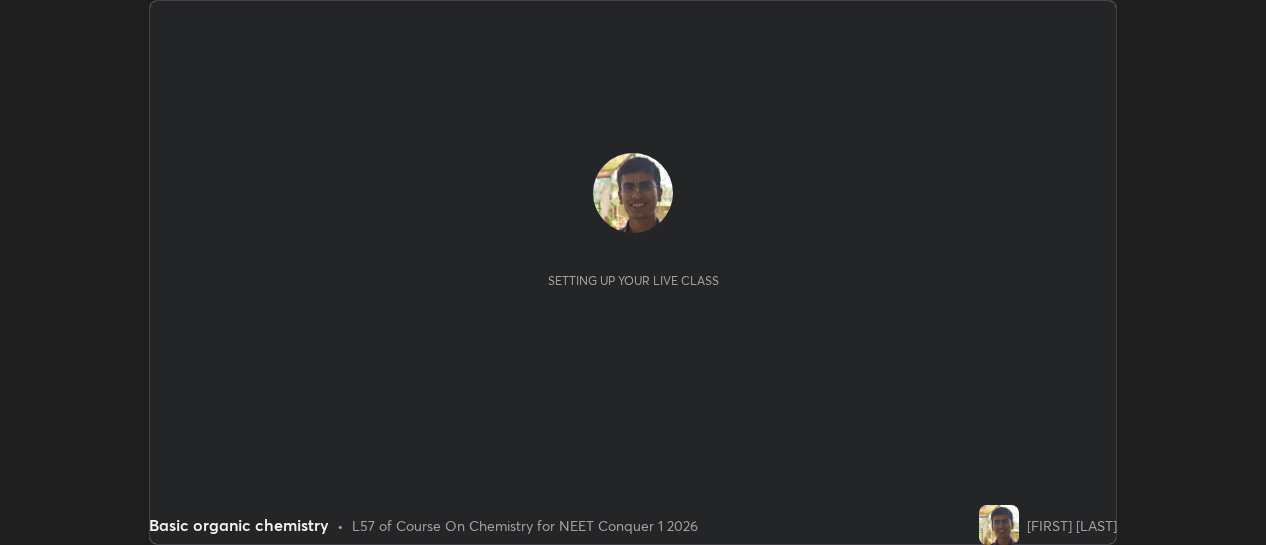 scroll, scrollTop: 0, scrollLeft: 0, axis: both 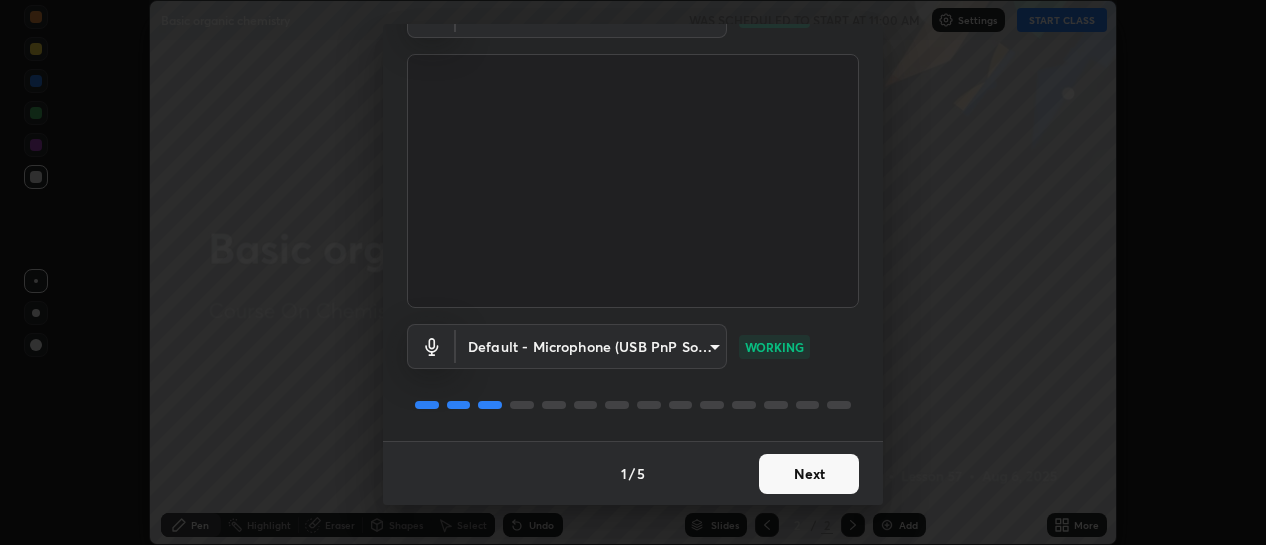 click on "Next" at bounding box center (809, 474) 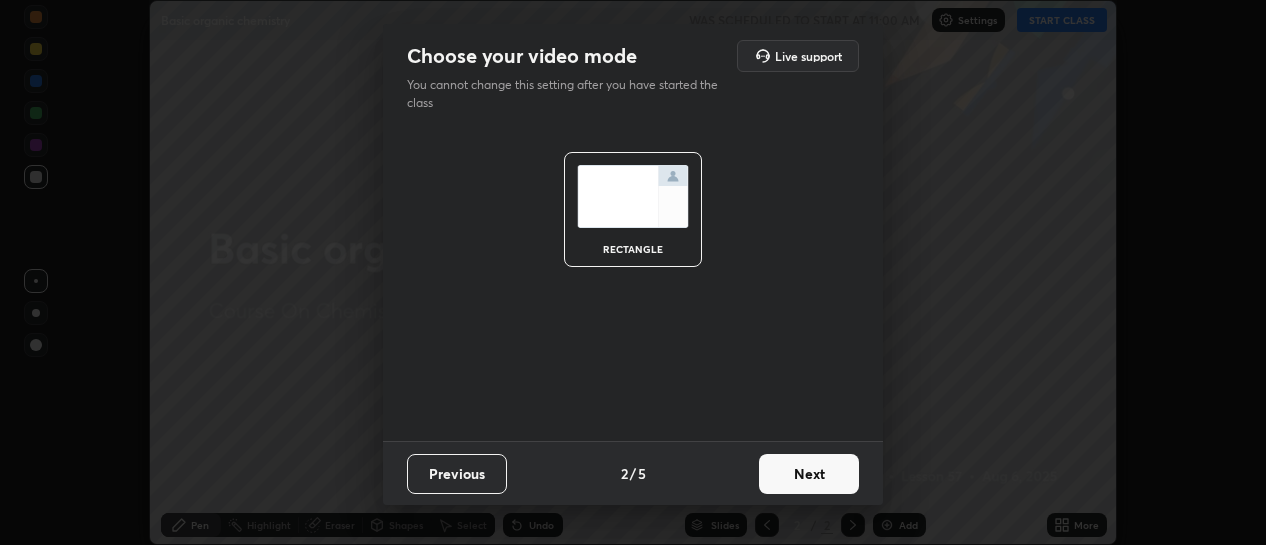 scroll, scrollTop: 0, scrollLeft: 0, axis: both 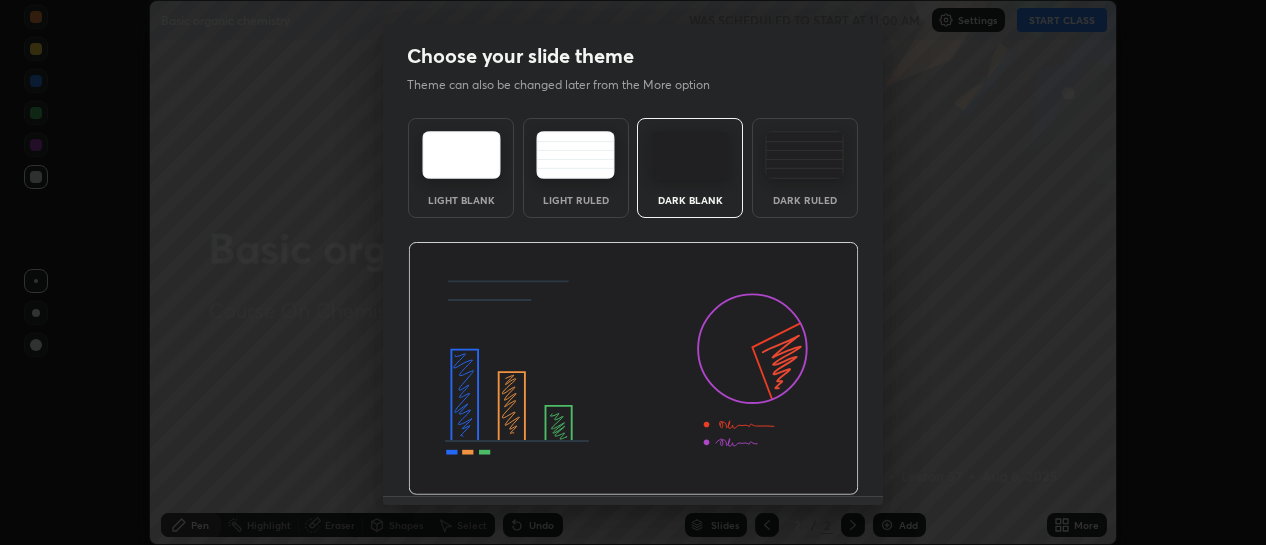 click at bounding box center (633, 369) 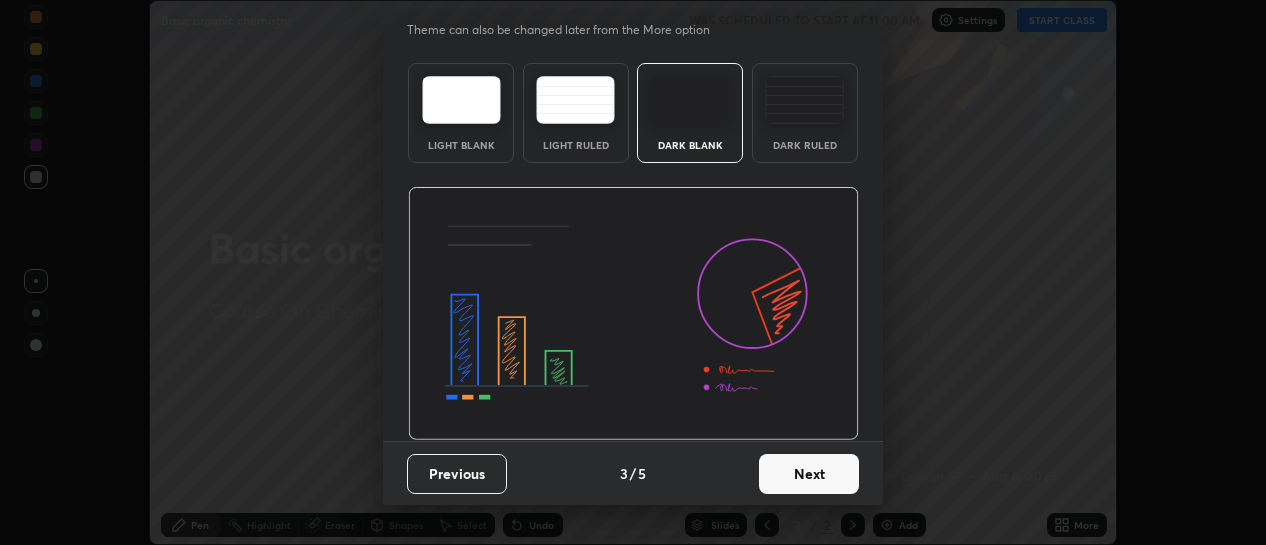 click on "Next" at bounding box center (809, 474) 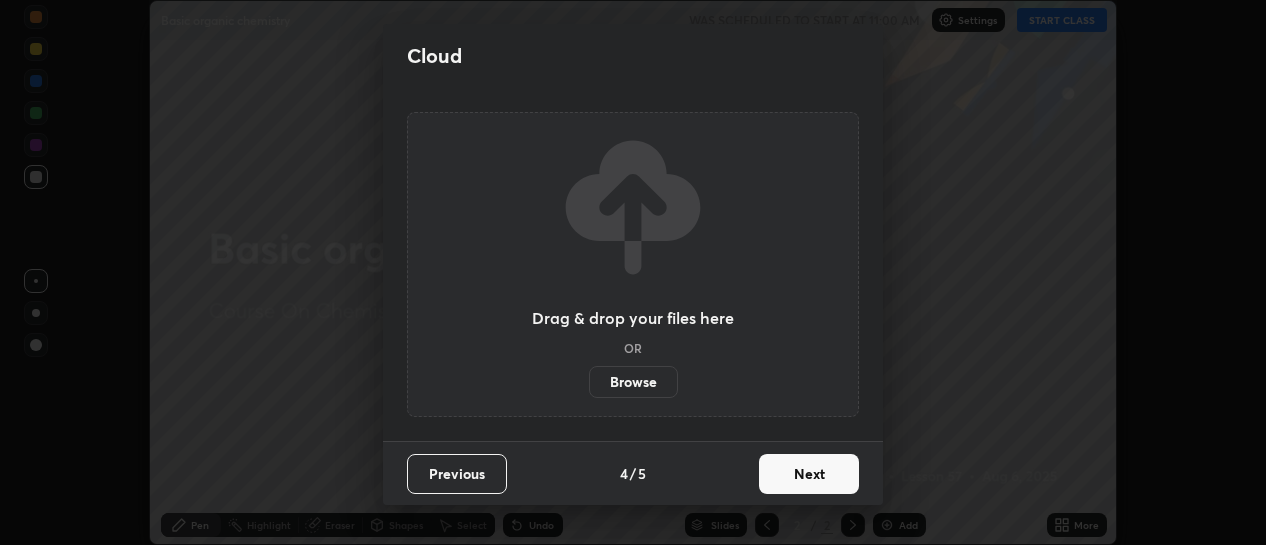click on "Next" at bounding box center [809, 474] 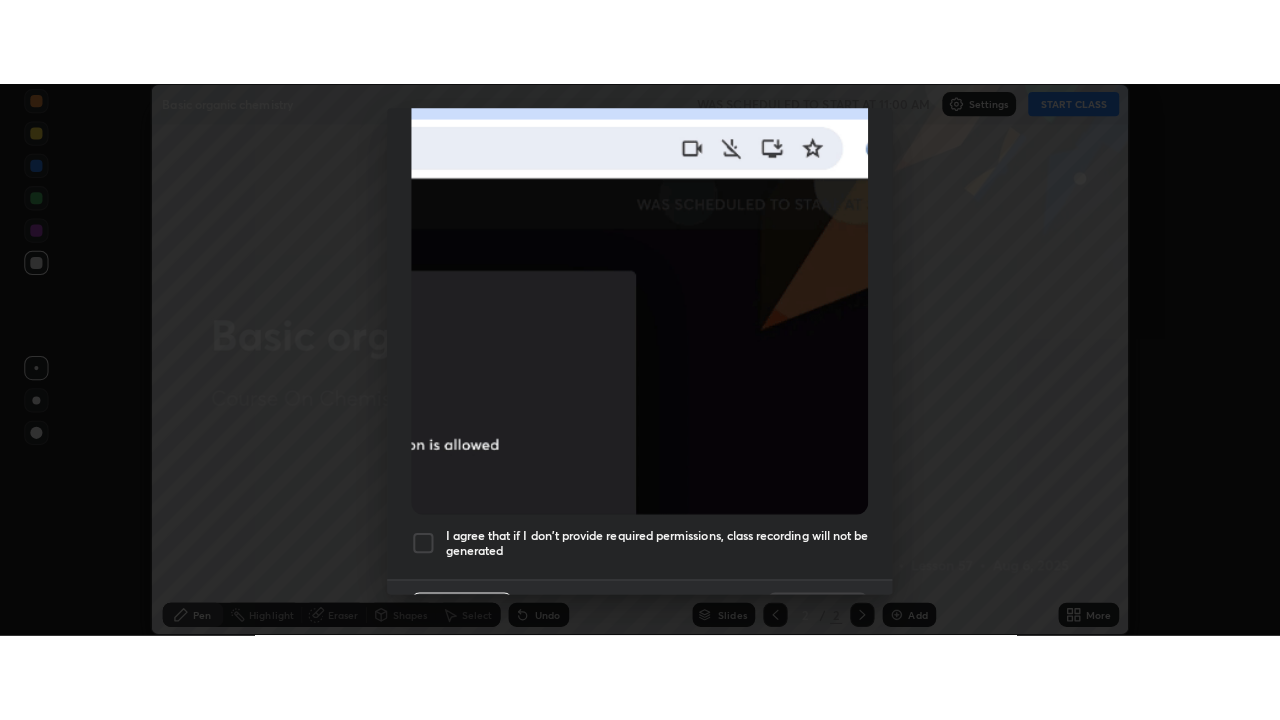 scroll, scrollTop: 519, scrollLeft: 0, axis: vertical 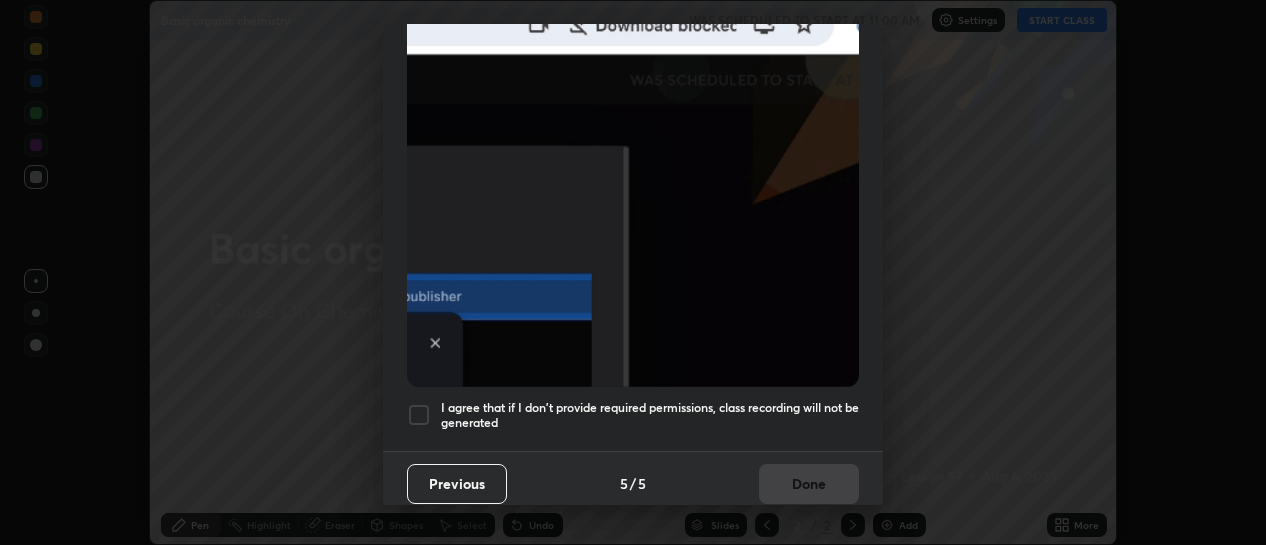 click on "I agree that if I don't provide required permissions, class recording will not be generated" at bounding box center [650, 415] 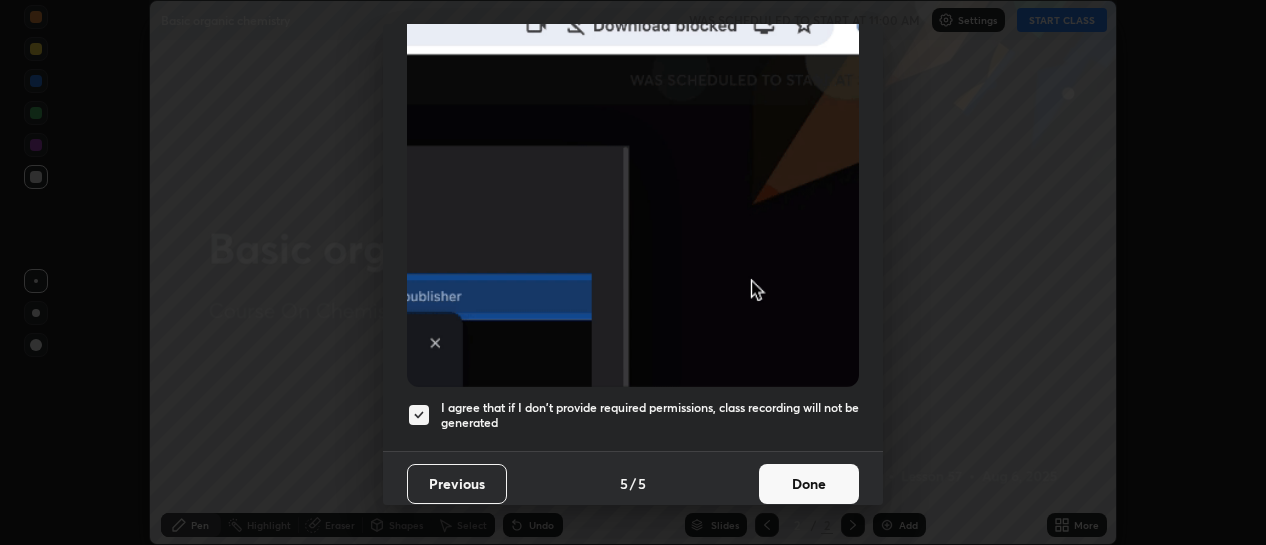 click on "Done" at bounding box center (809, 484) 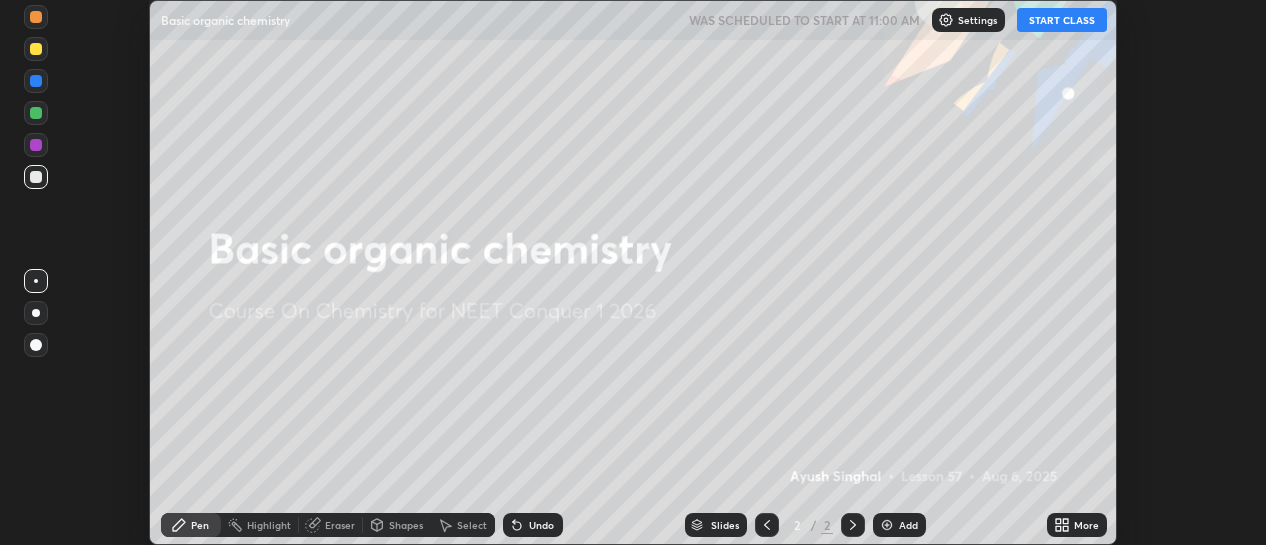 click on "More" at bounding box center (1077, 525) 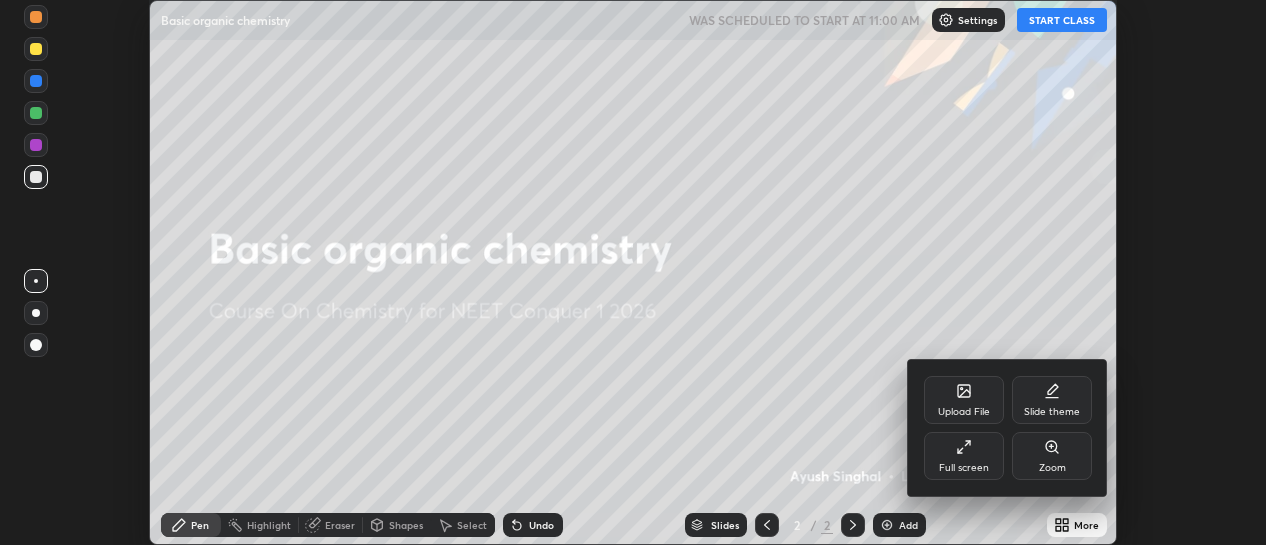 click on "Full screen" at bounding box center (964, 456) 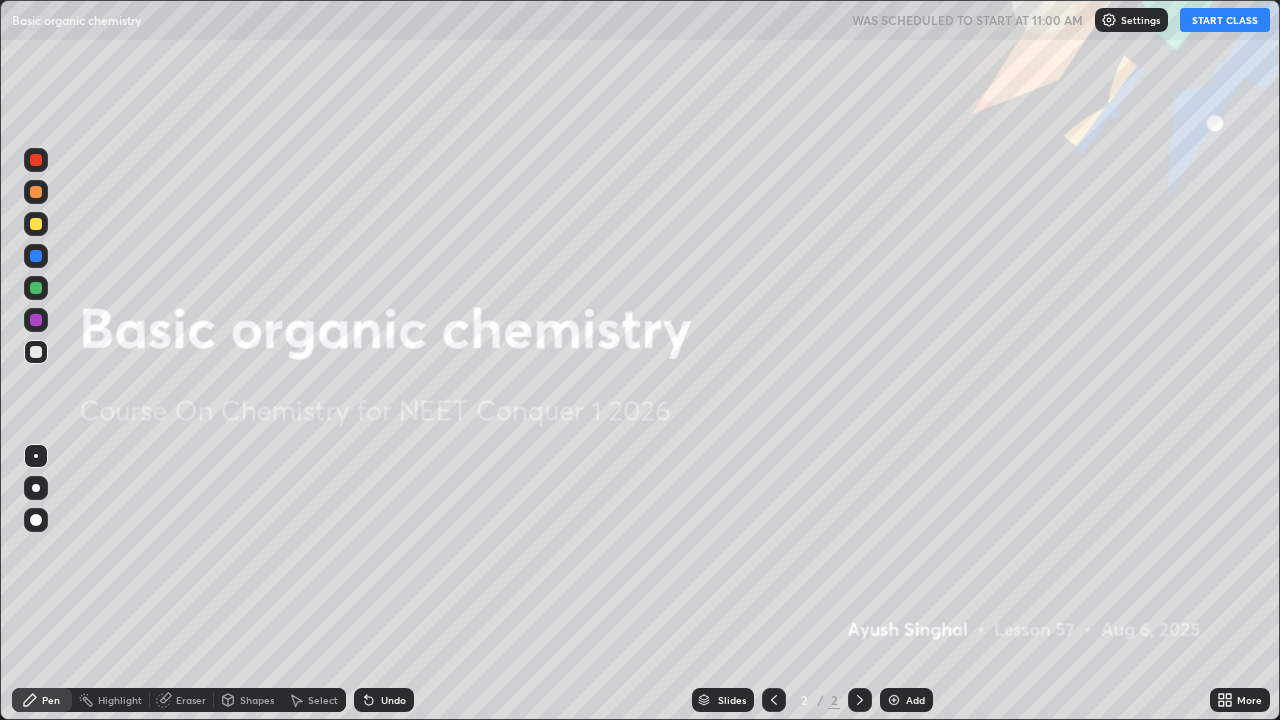 scroll, scrollTop: 99280, scrollLeft: 98720, axis: both 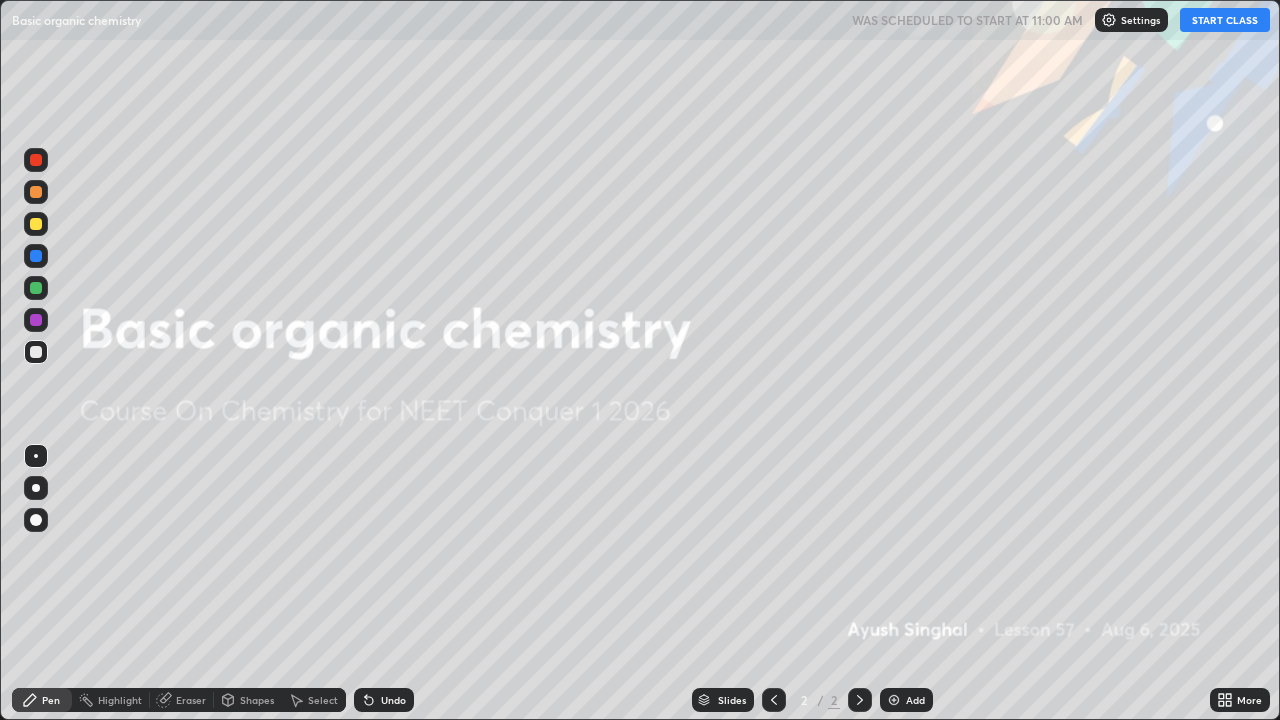 click on "Add" at bounding box center [915, 700] 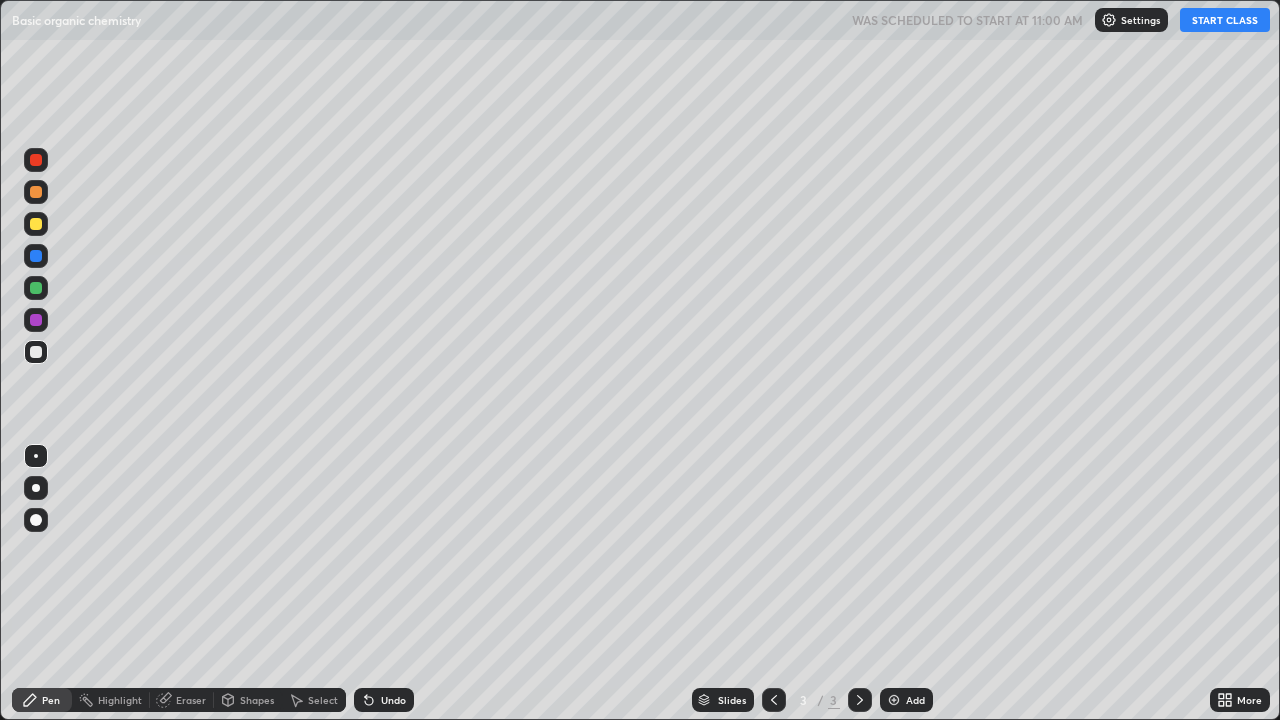 click on "START CLASS" at bounding box center [1225, 20] 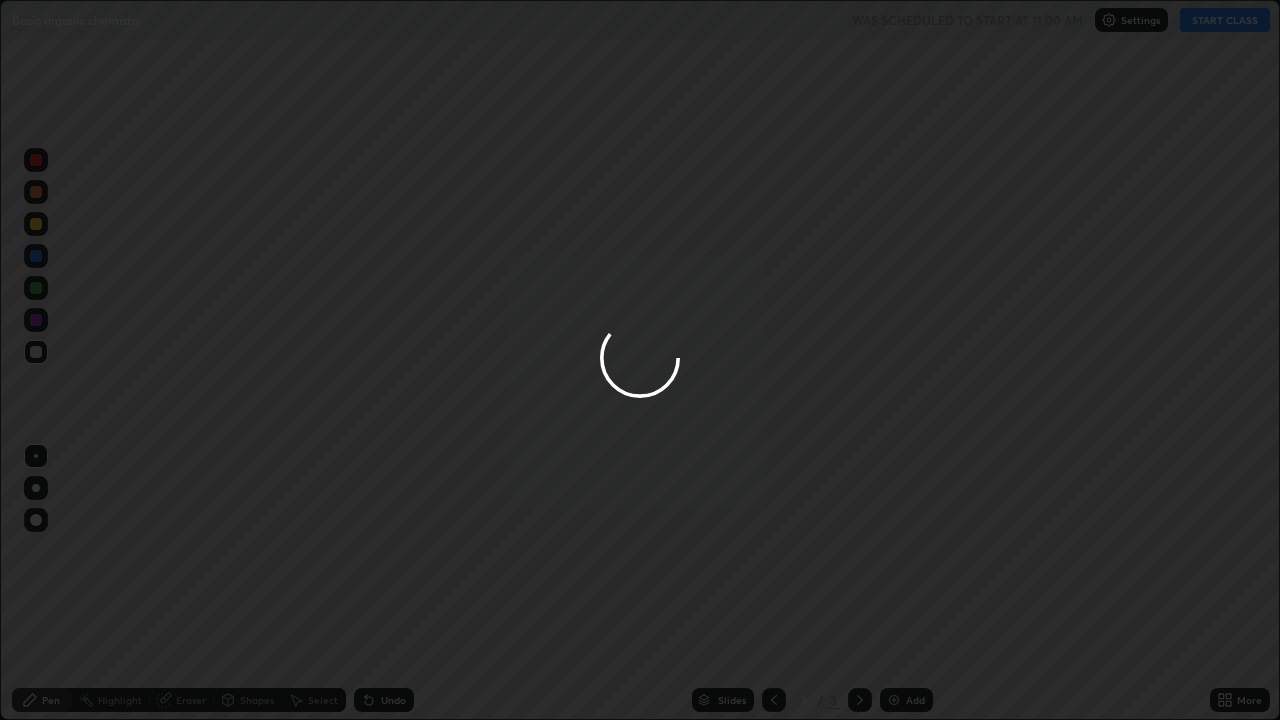 click at bounding box center [640, 360] 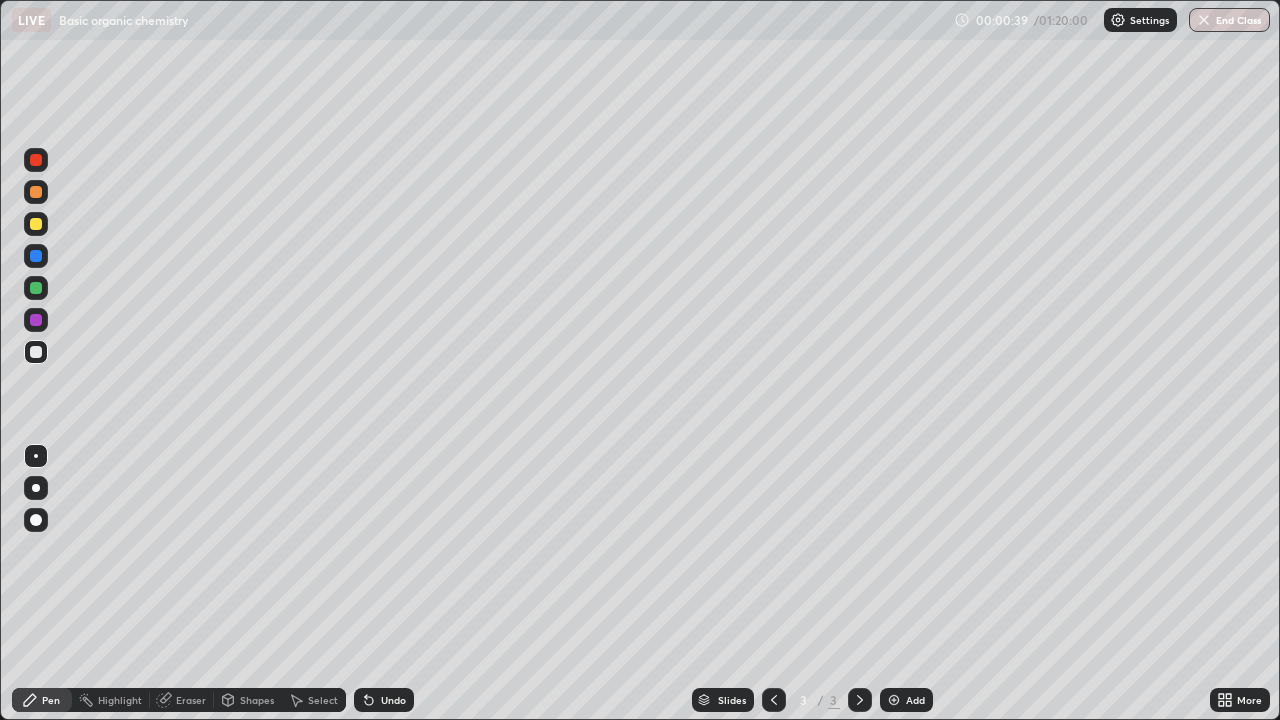 click at bounding box center (36, 224) 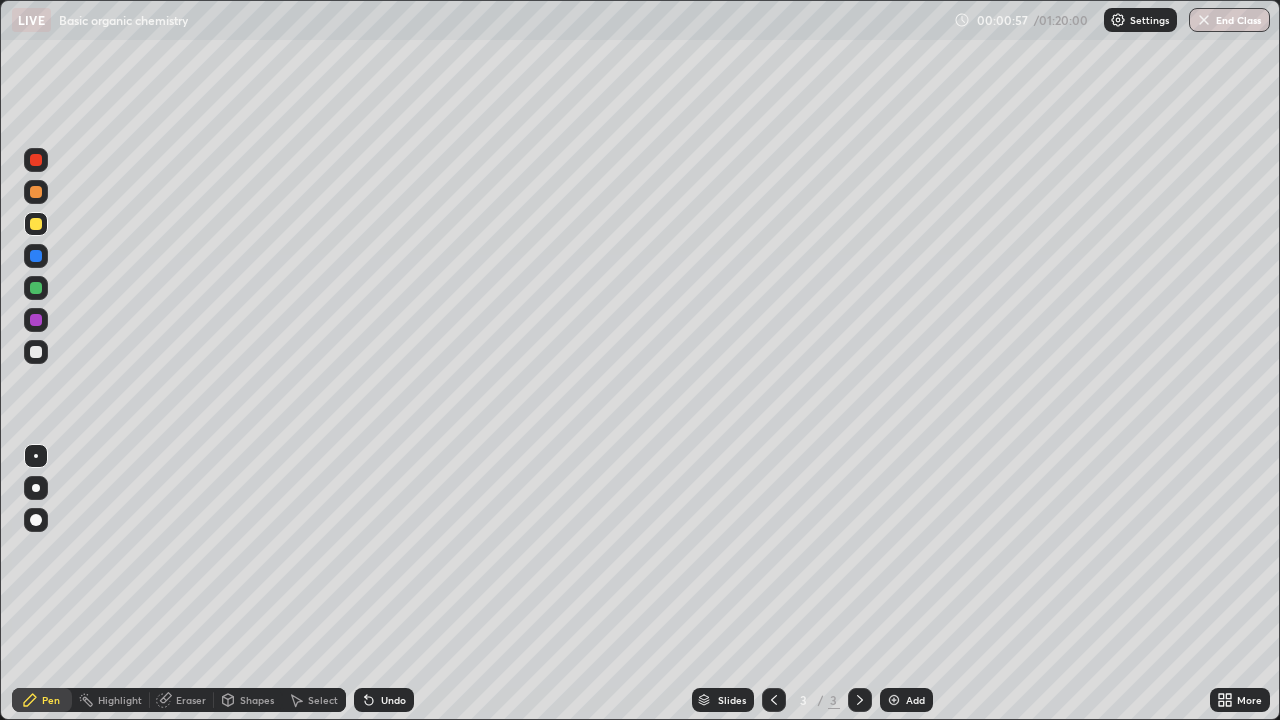 click at bounding box center [36, 320] 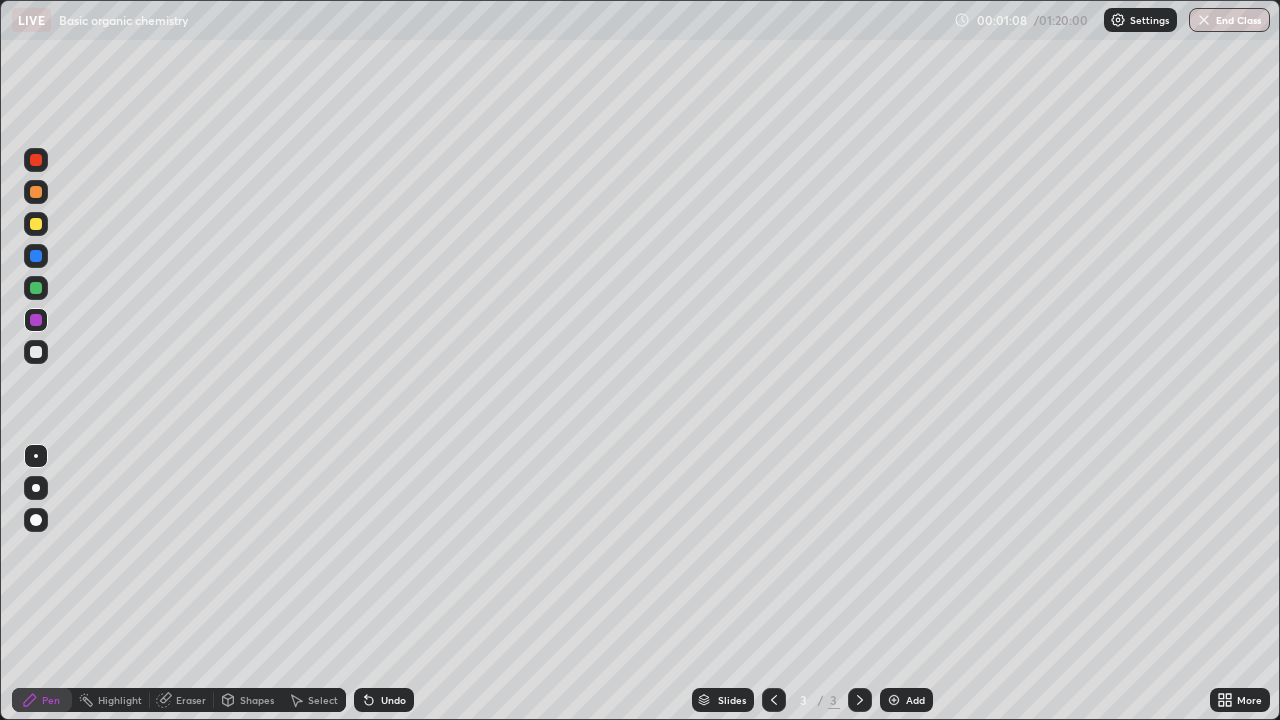 click 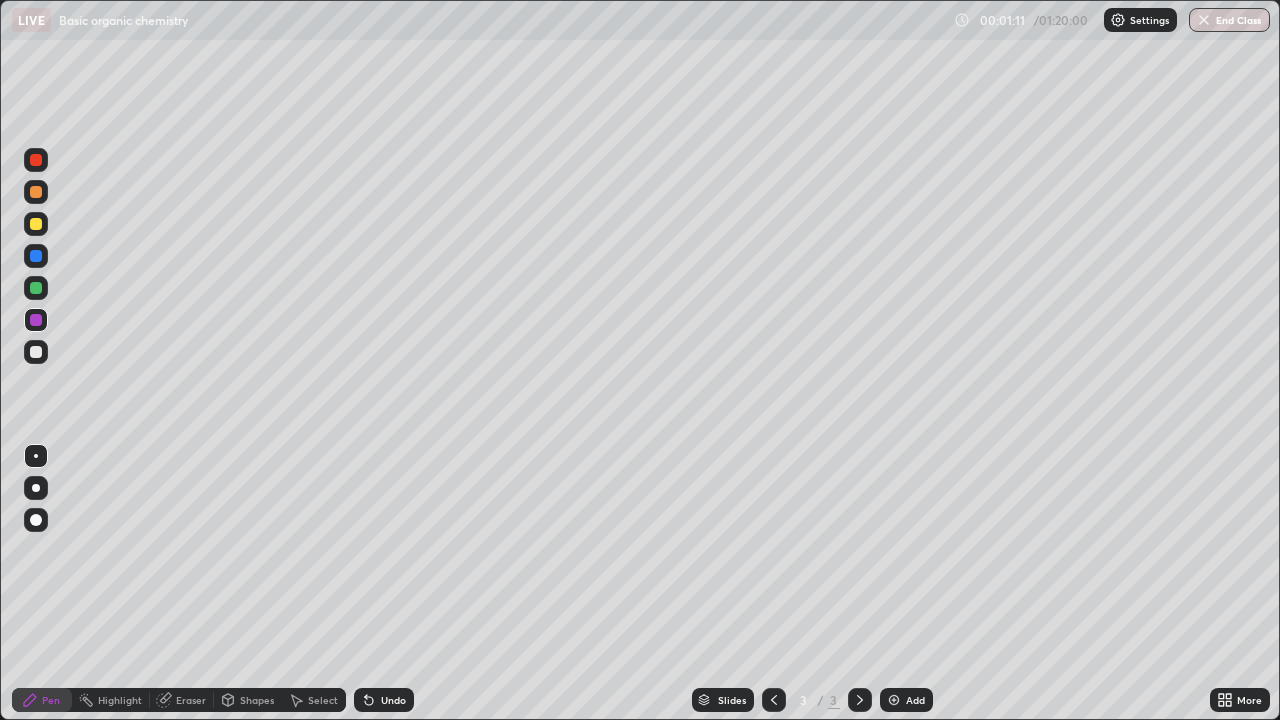 click on "Undo" at bounding box center (393, 700) 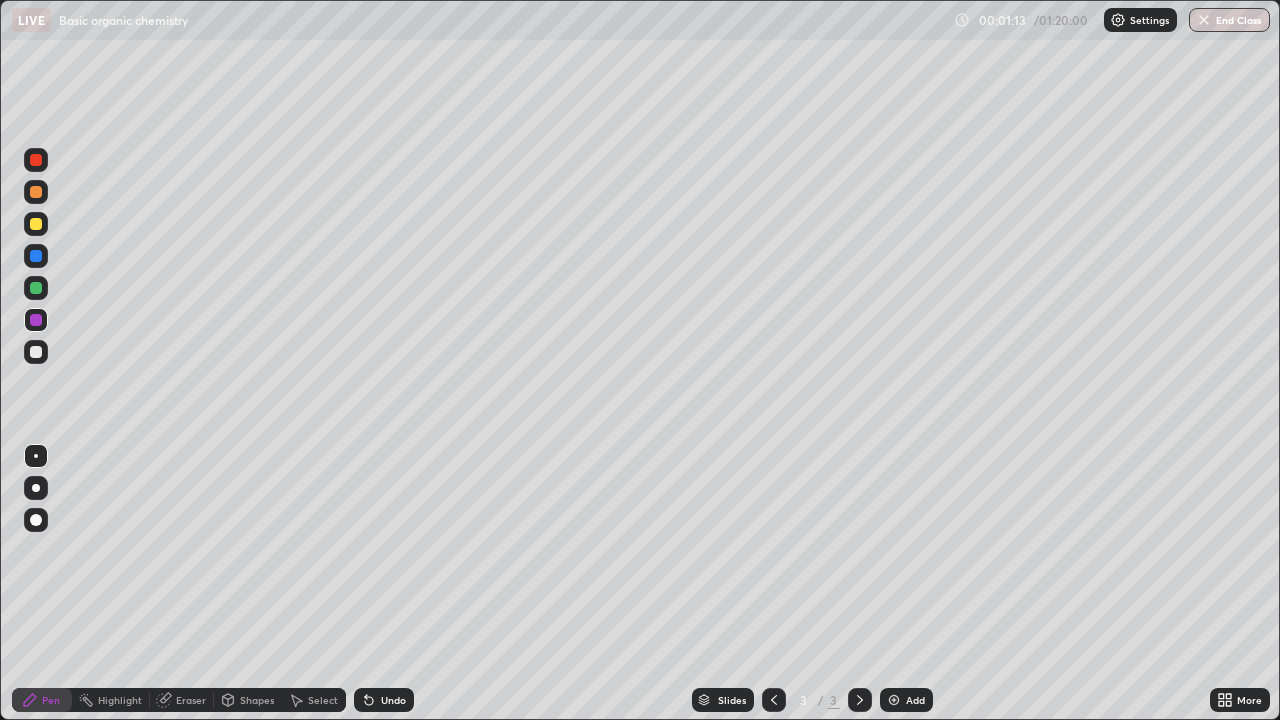 click at bounding box center (36, 224) 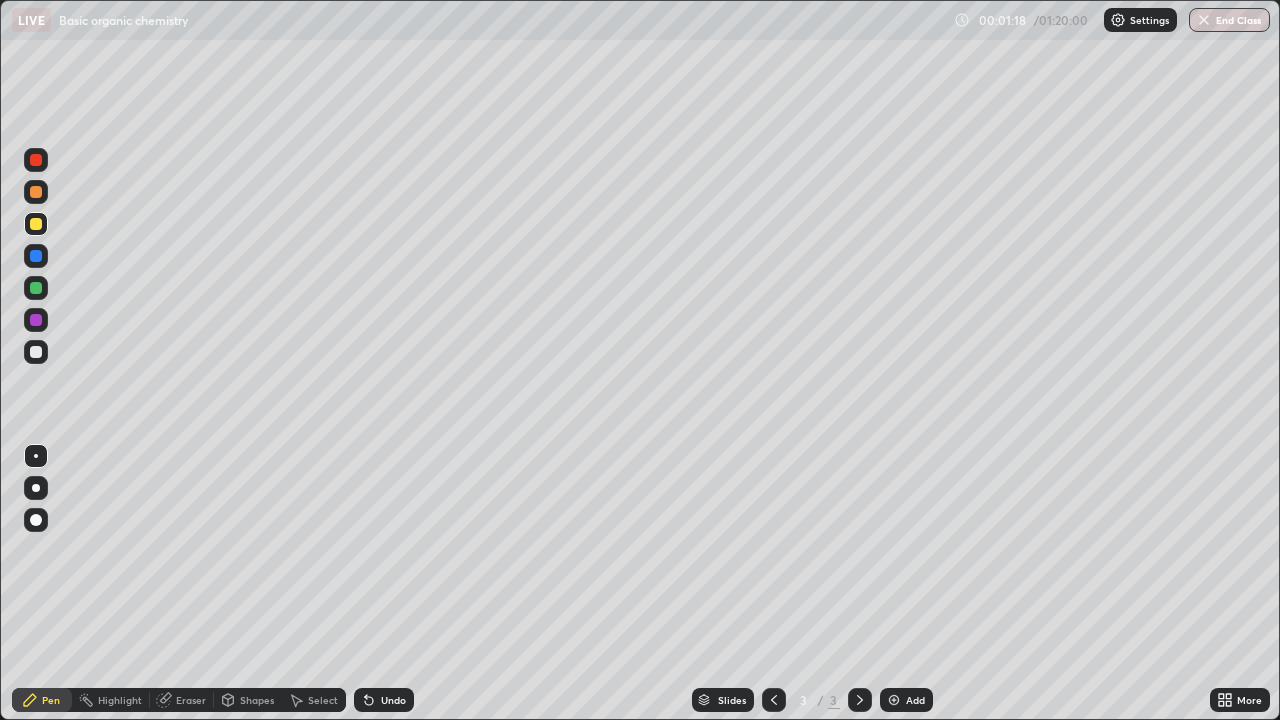 click at bounding box center (36, 320) 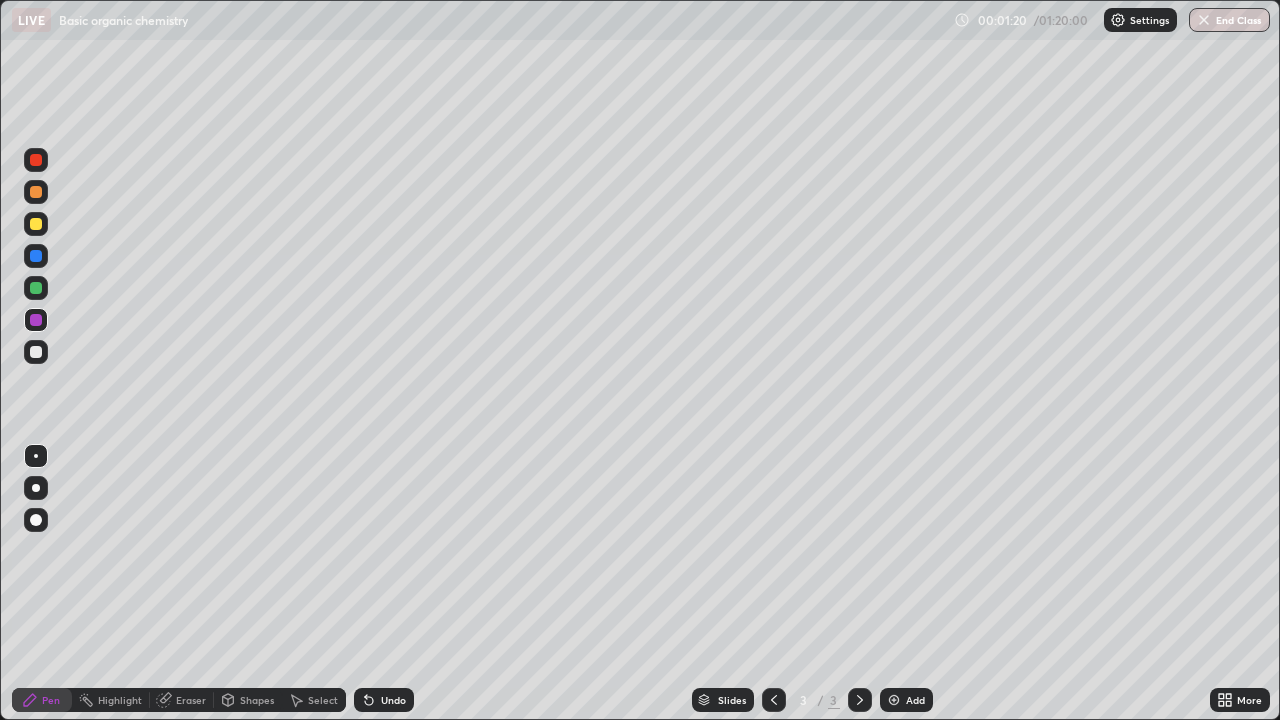 click at bounding box center [36, 320] 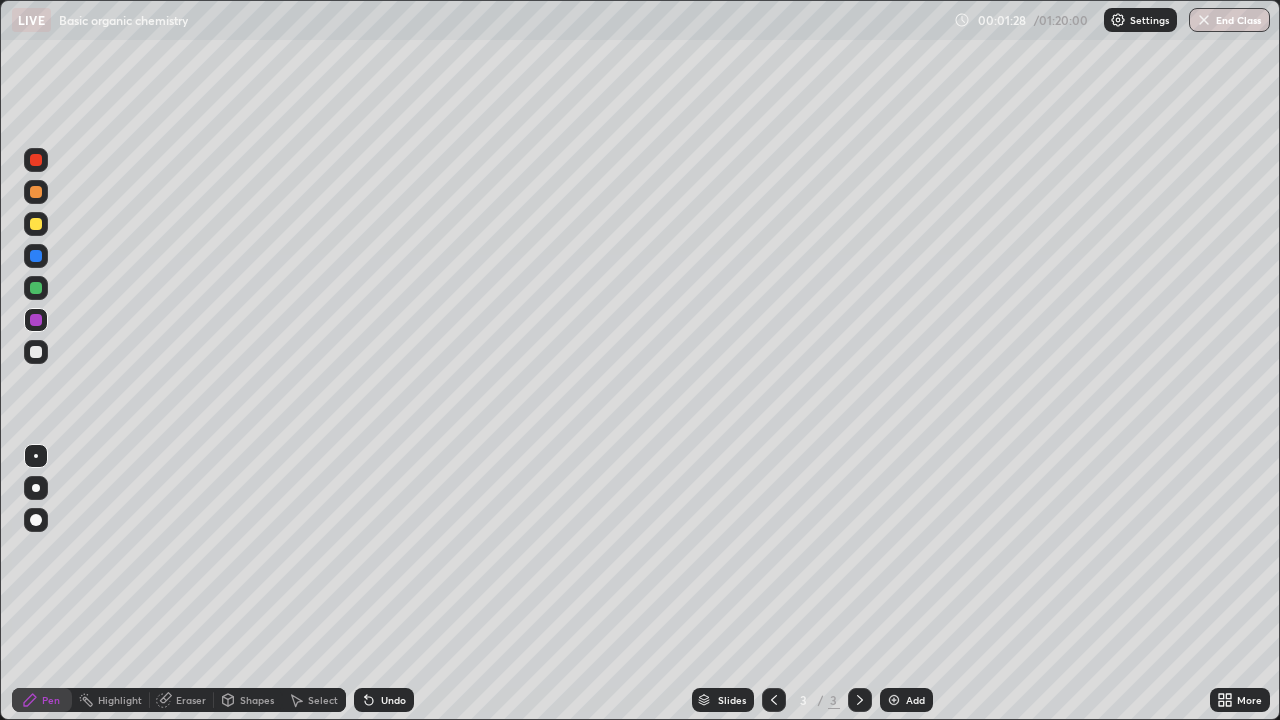 click at bounding box center (36, 224) 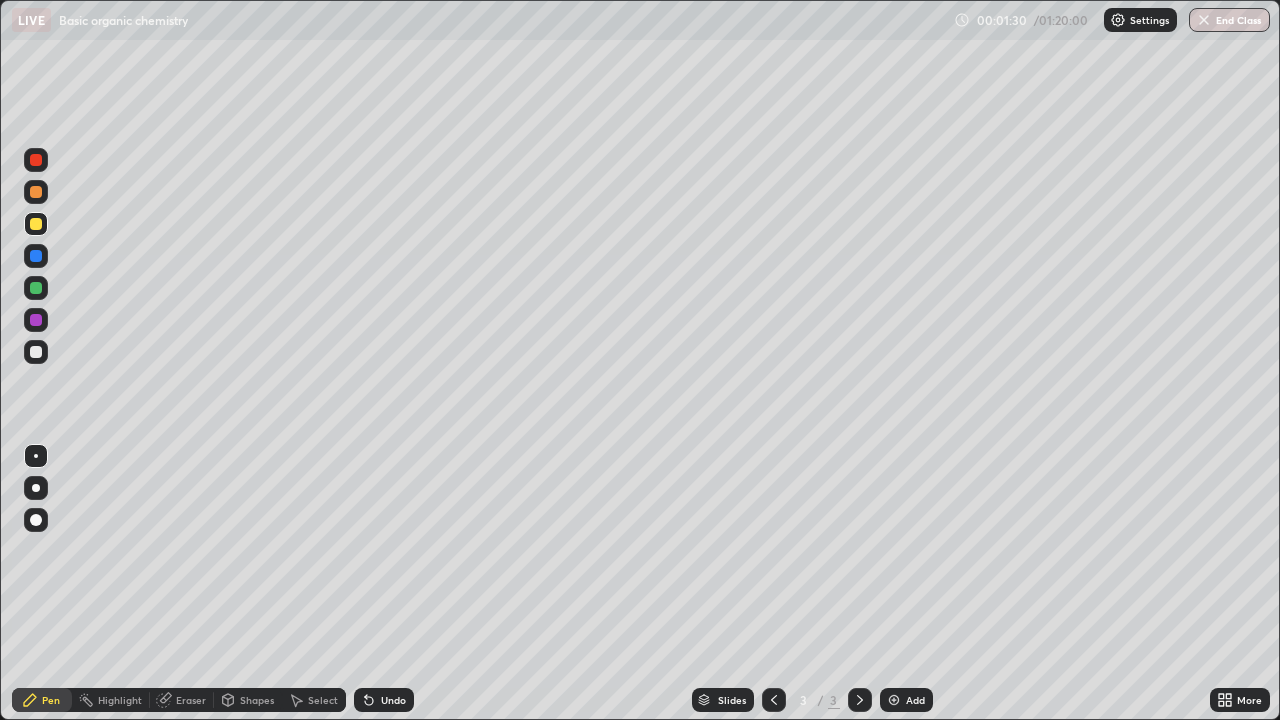 click 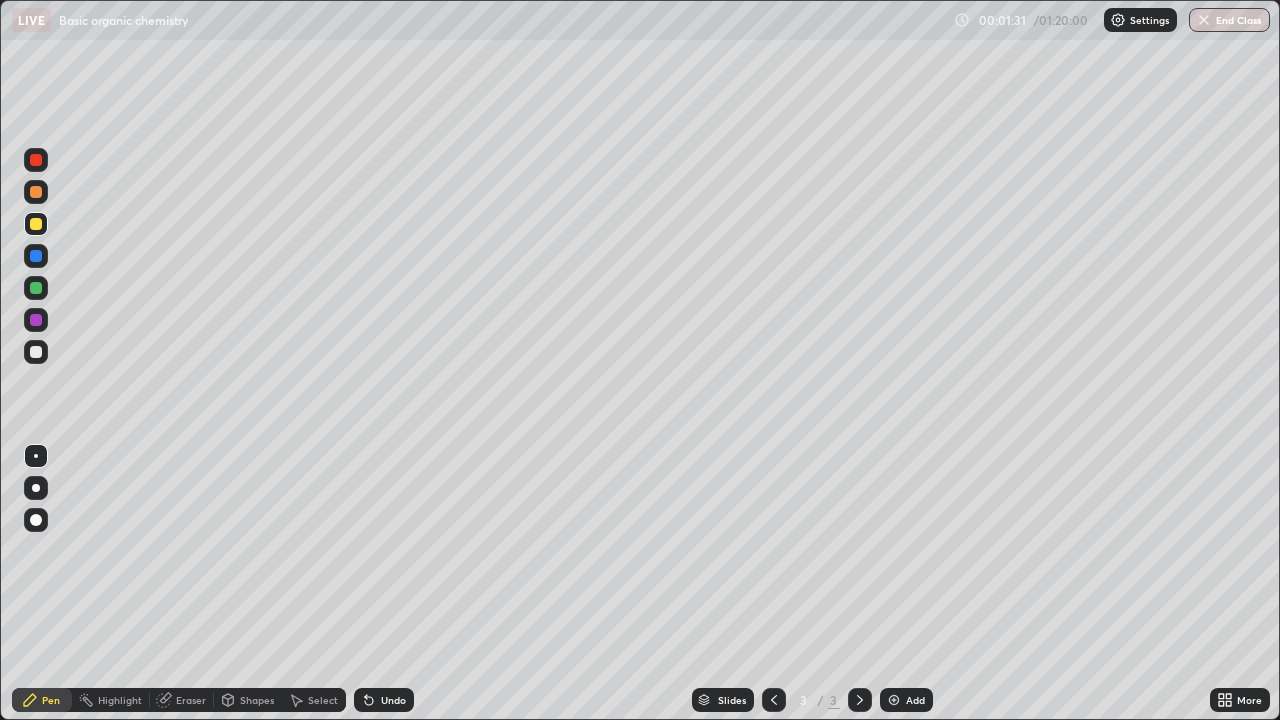 click at bounding box center (36, 320) 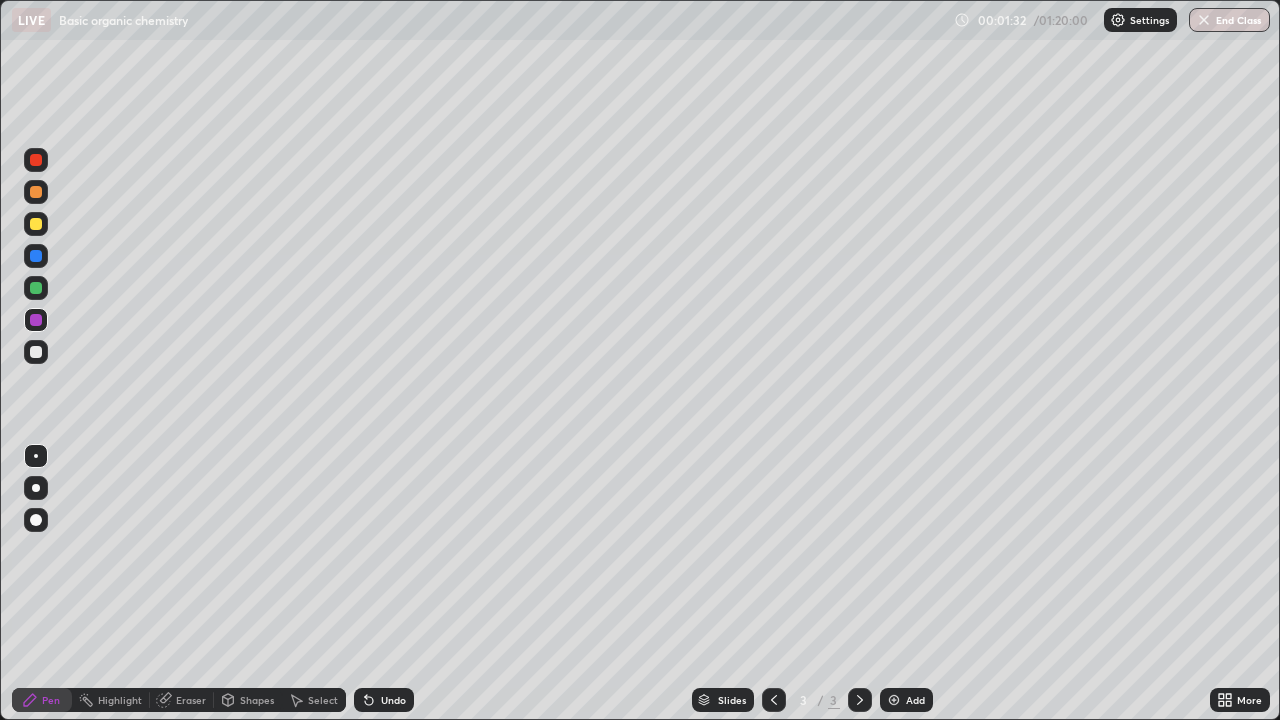 click at bounding box center [36, 352] 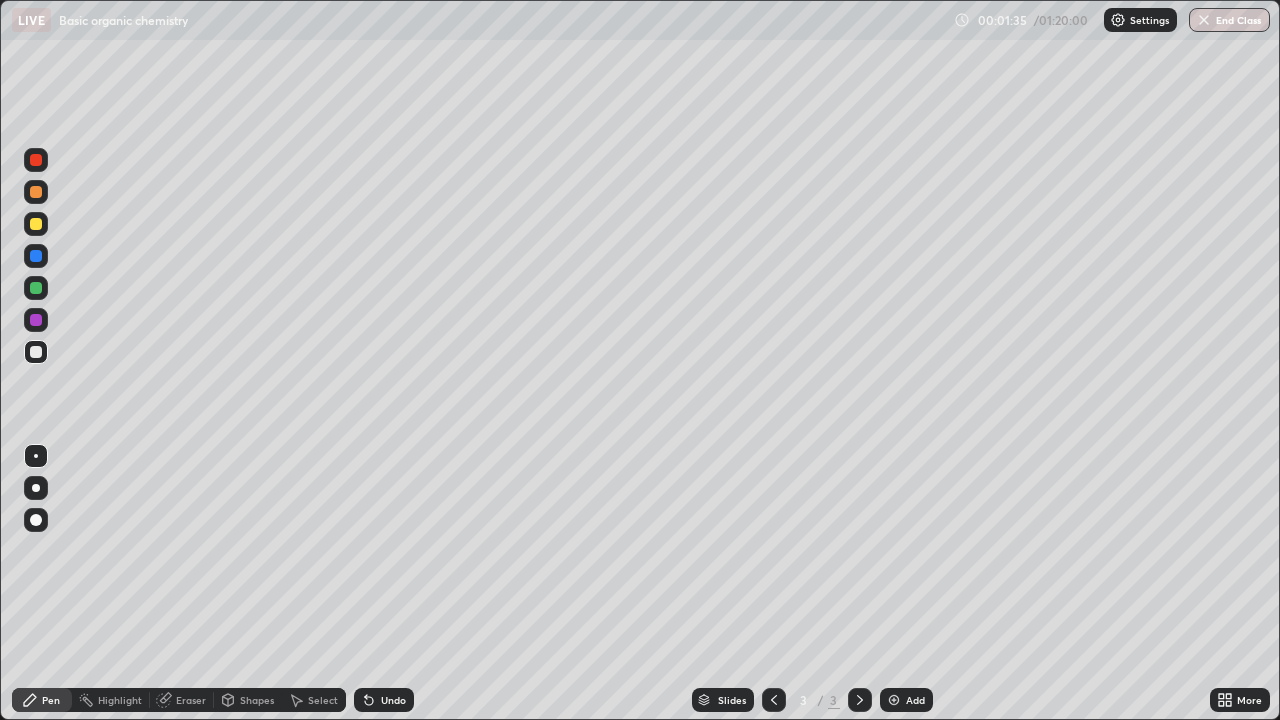 click at bounding box center (36, 288) 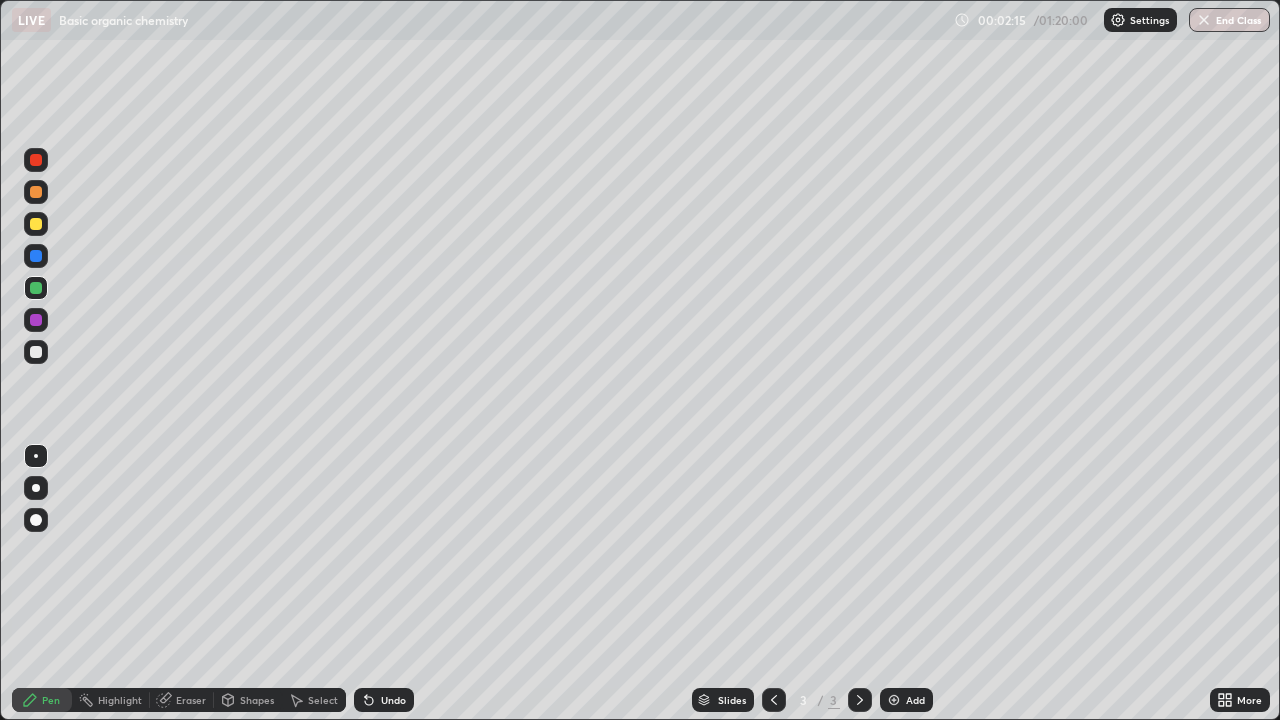 click at bounding box center [36, 224] 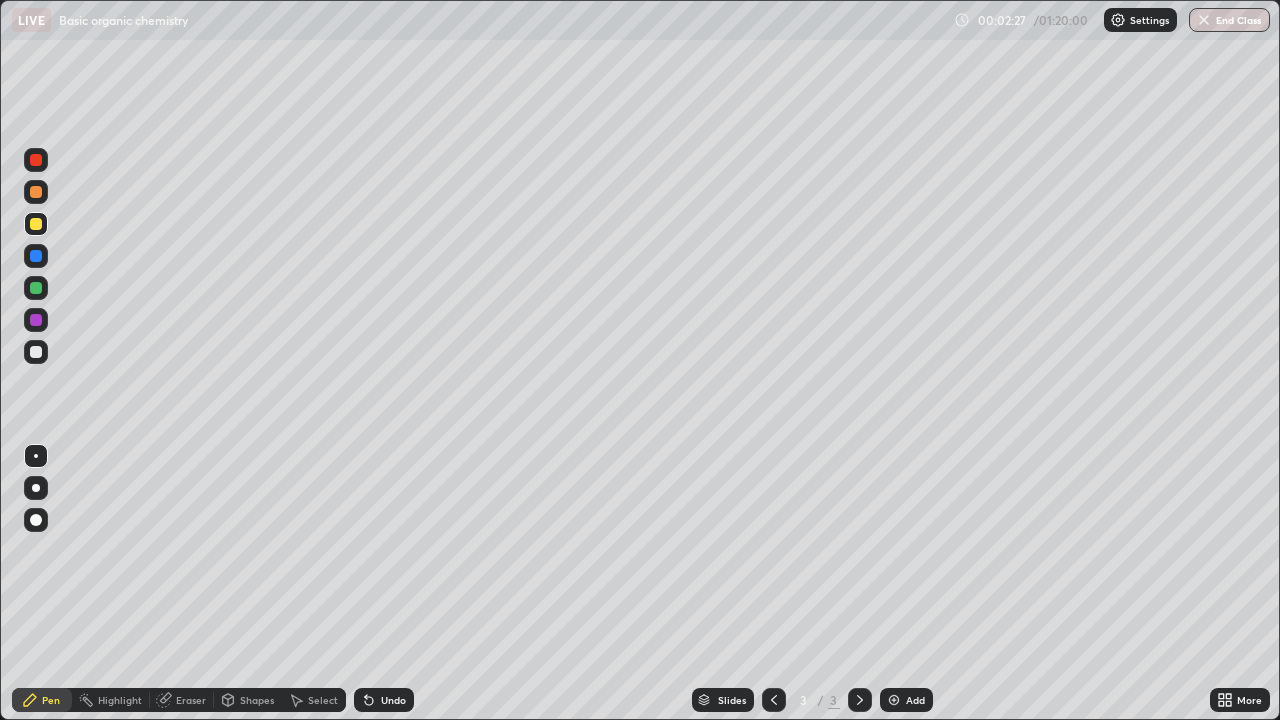 click on "Undo" at bounding box center (384, 700) 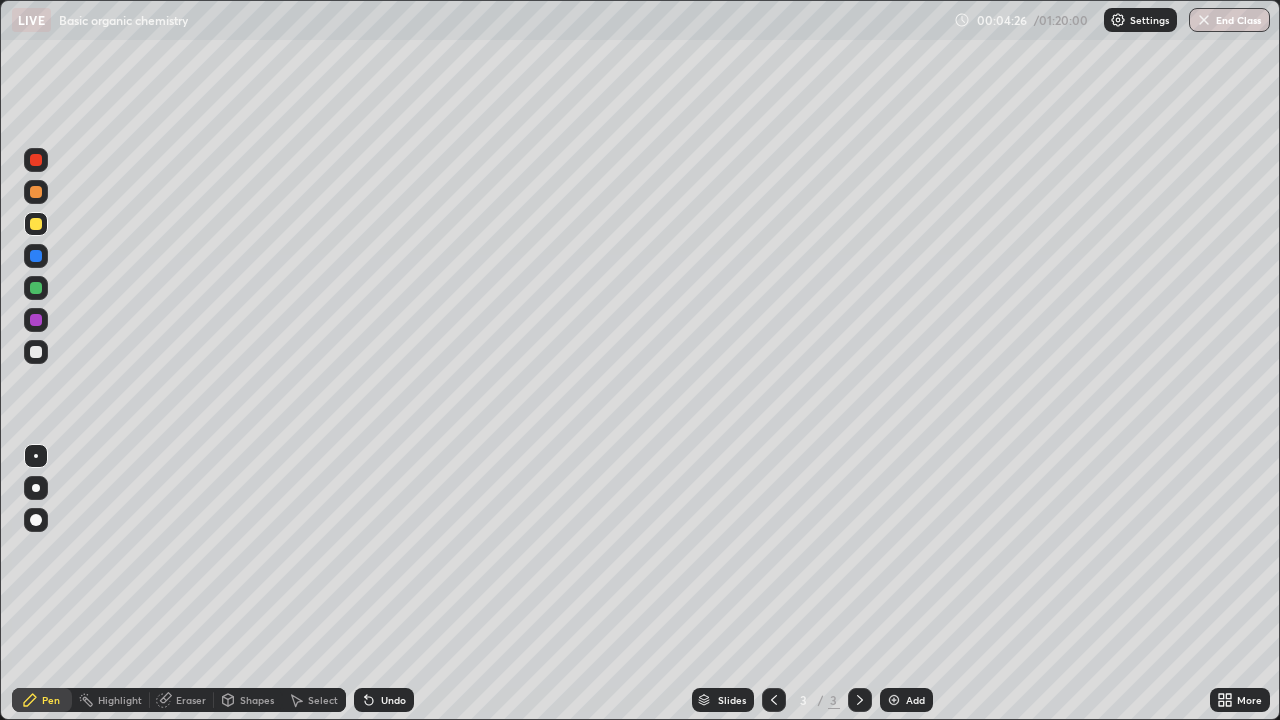 click on "Undo" at bounding box center (393, 700) 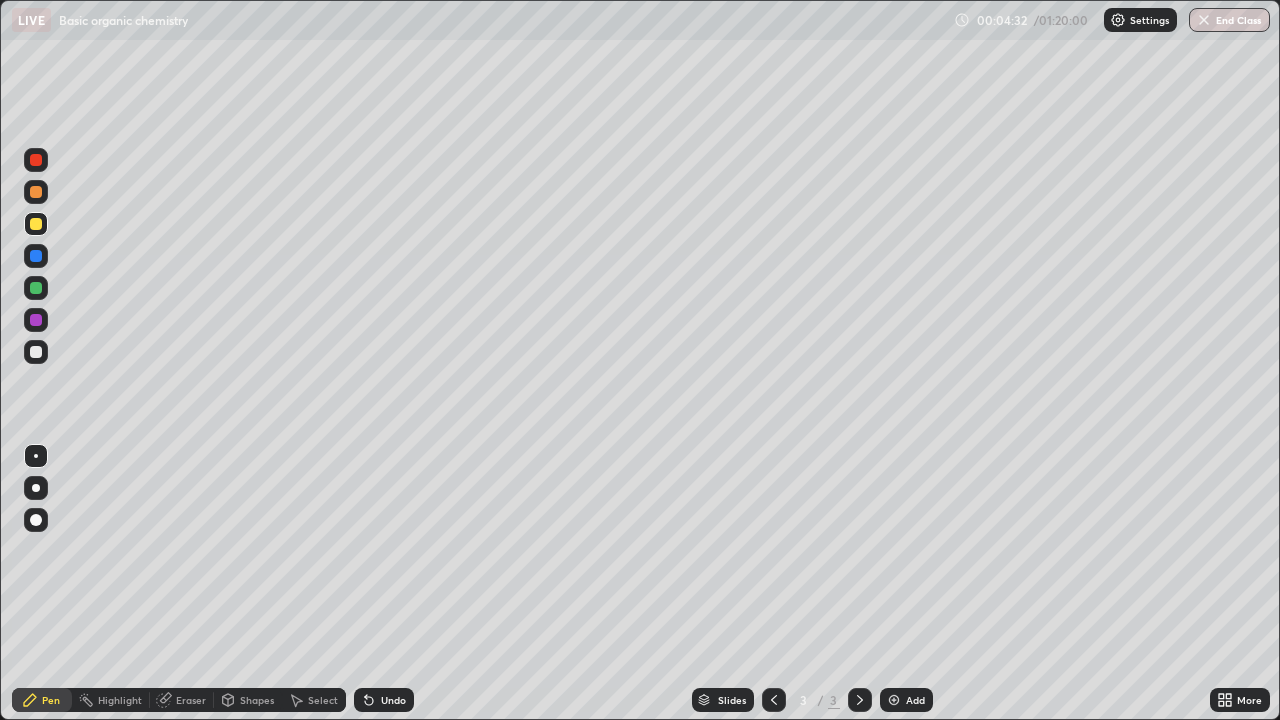 click on "Slides 3 / 3 Add" at bounding box center [812, 700] 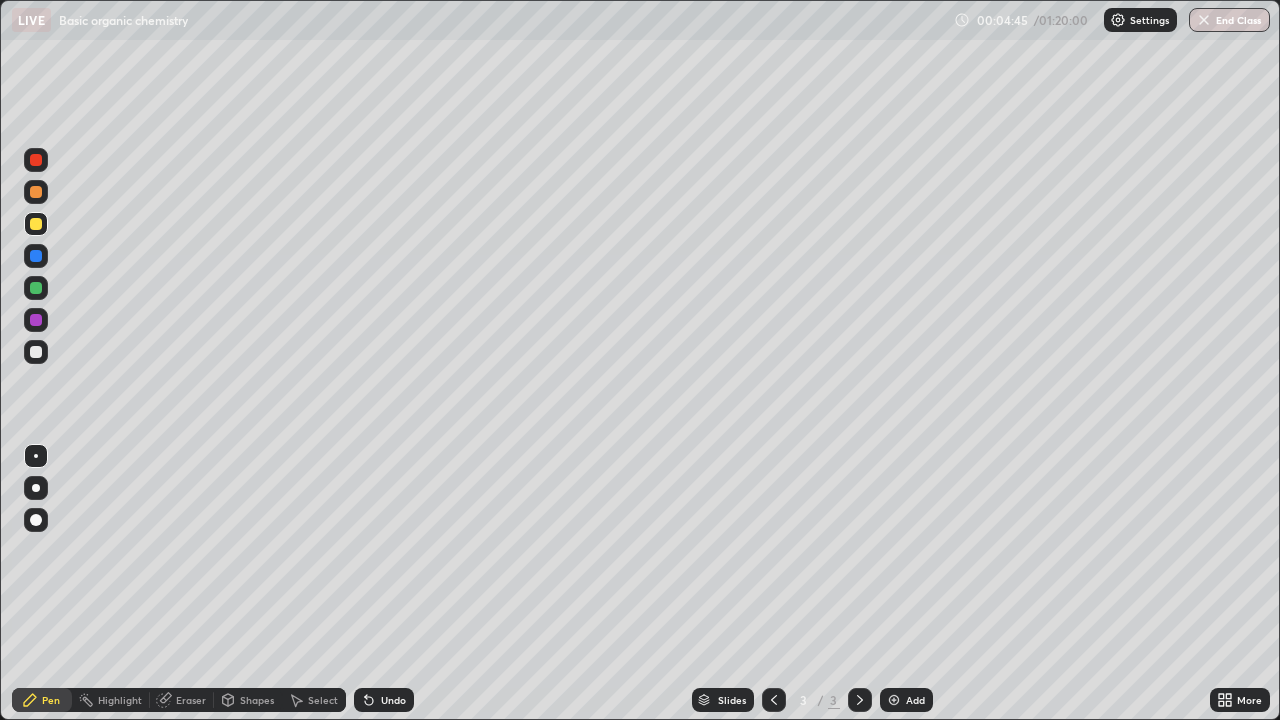 click at bounding box center [36, 352] 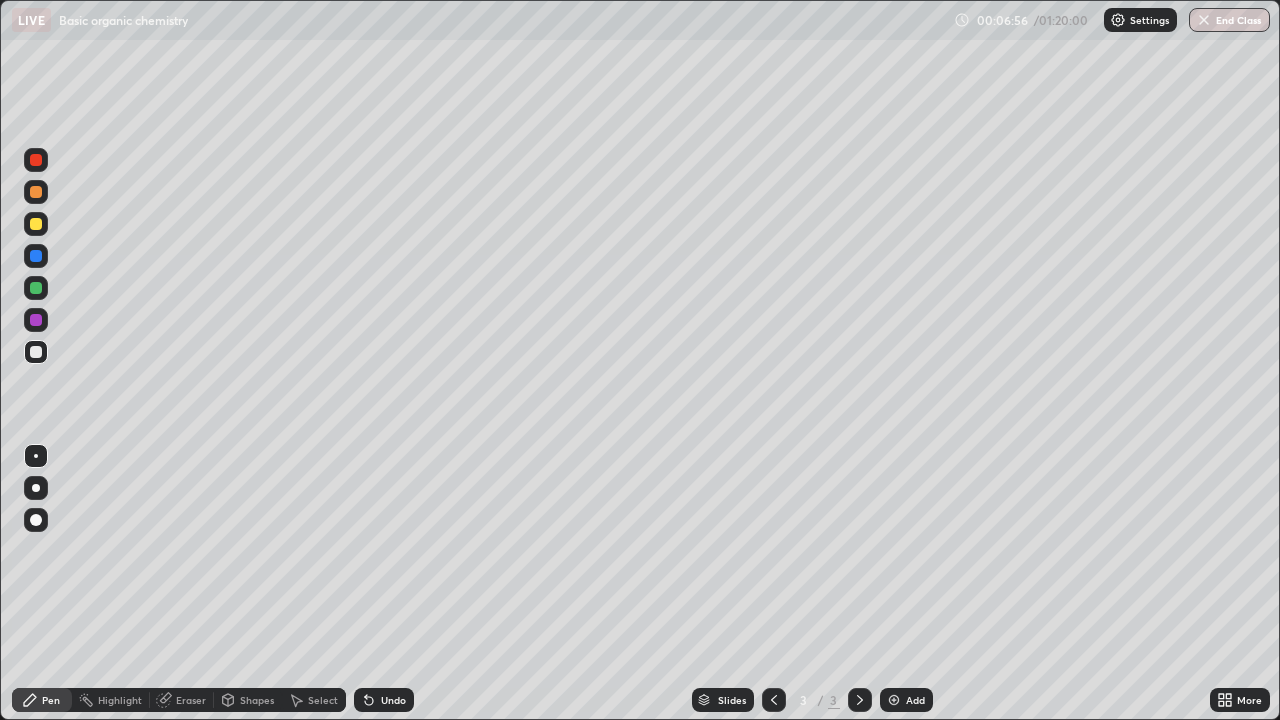 click on "Undo" at bounding box center [384, 700] 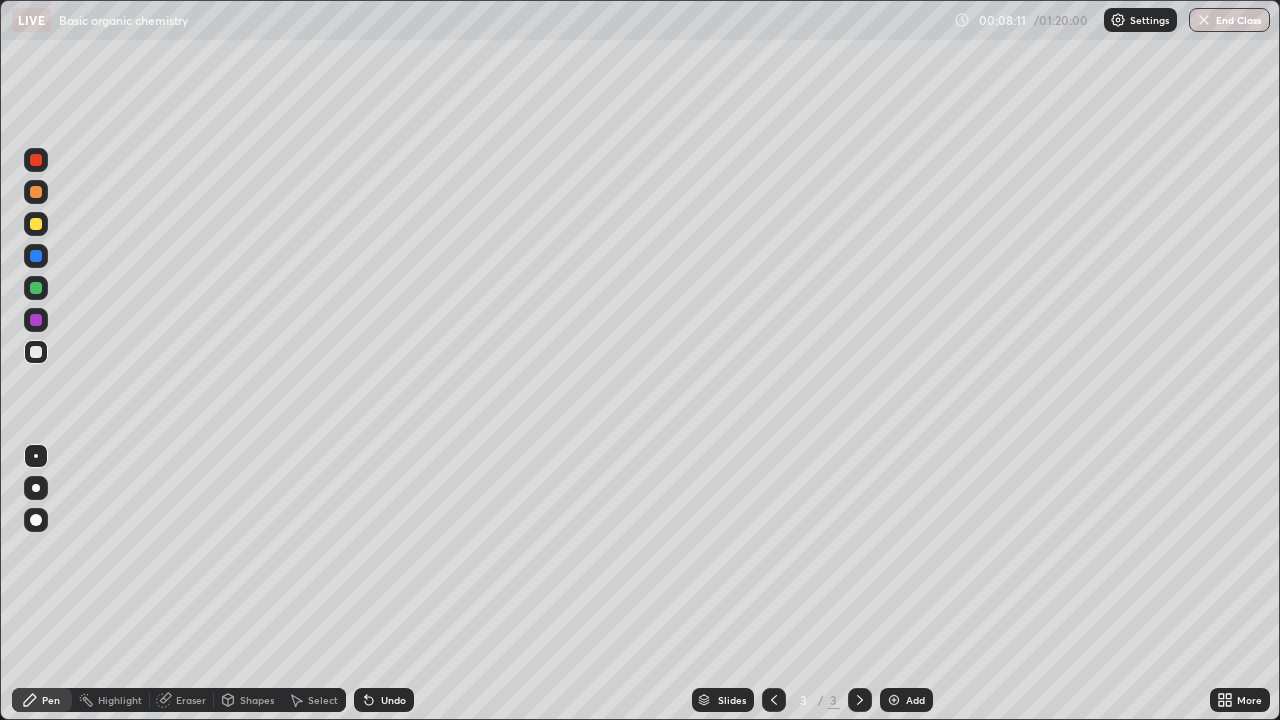 click at bounding box center (36, 352) 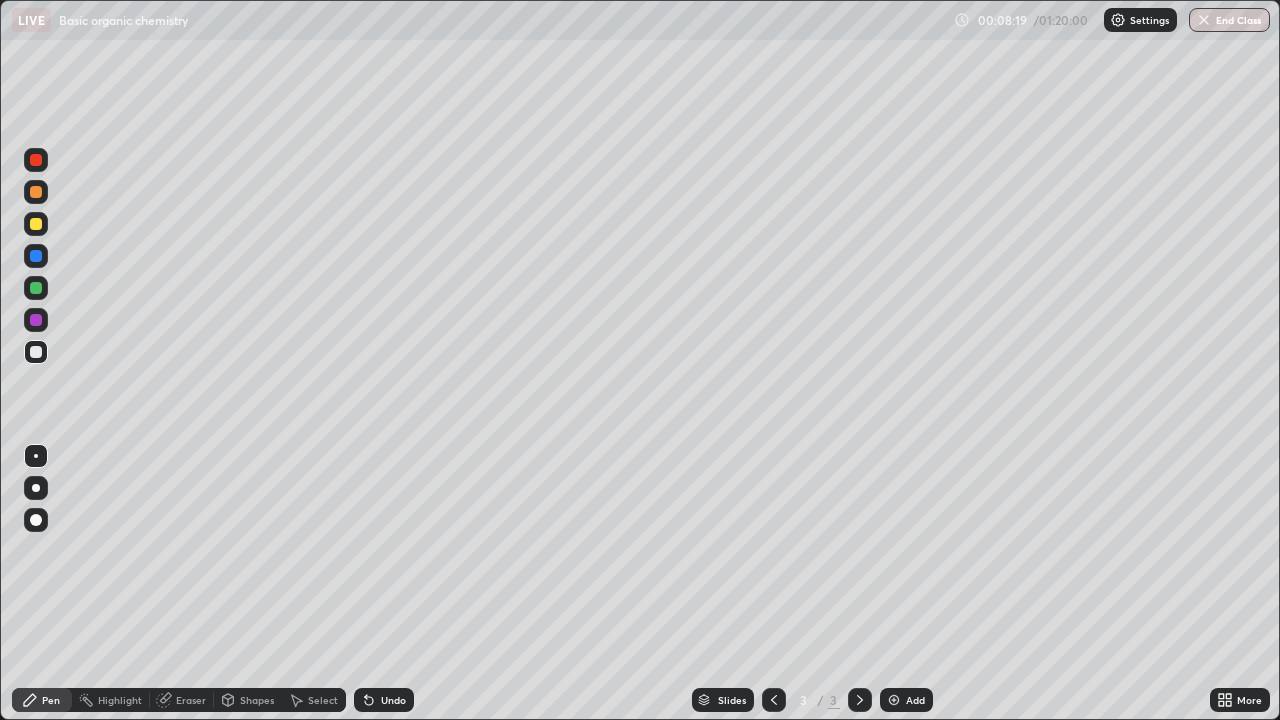 click 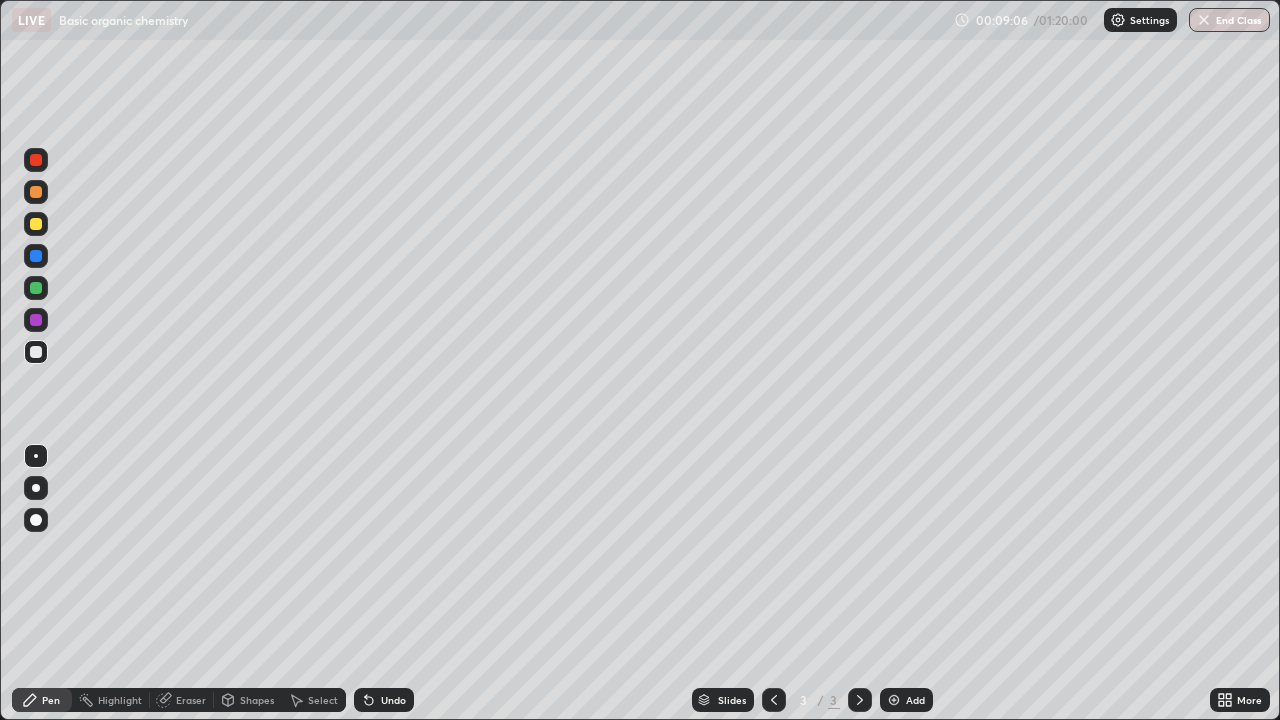 click on "Select" at bounding box center [314, 700] 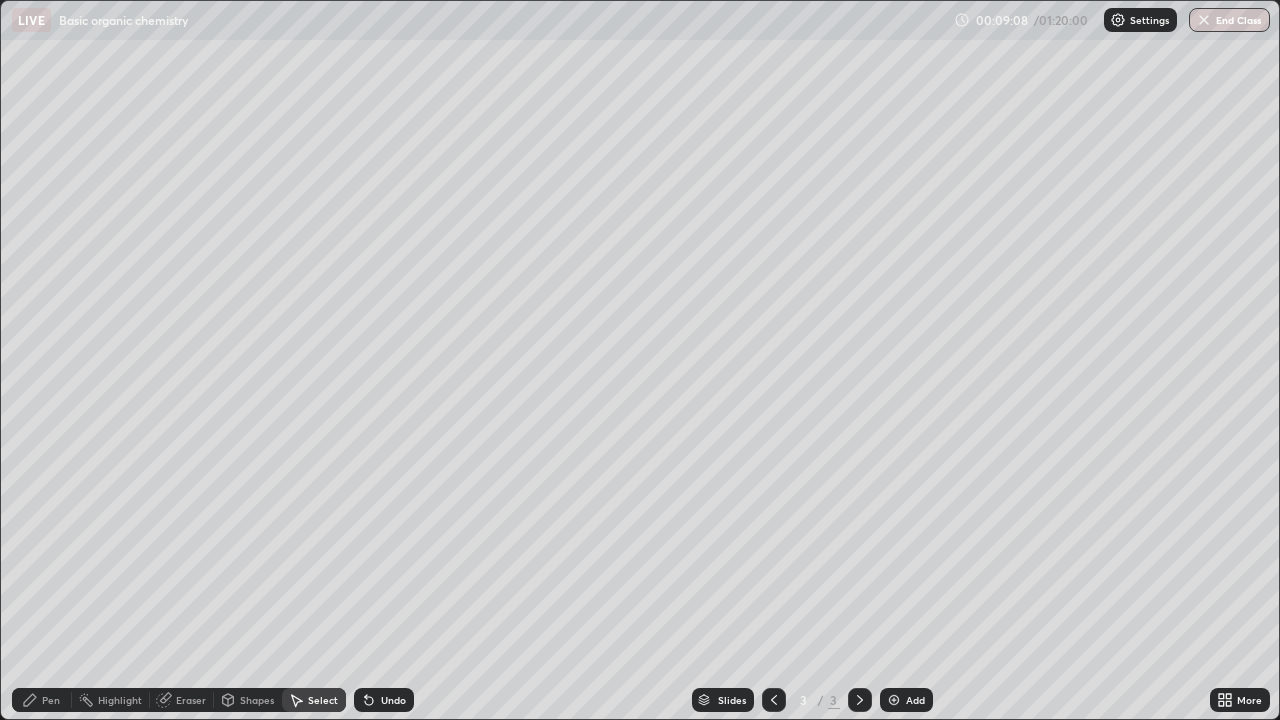click on "Pen" at bounding box center [42, 700] 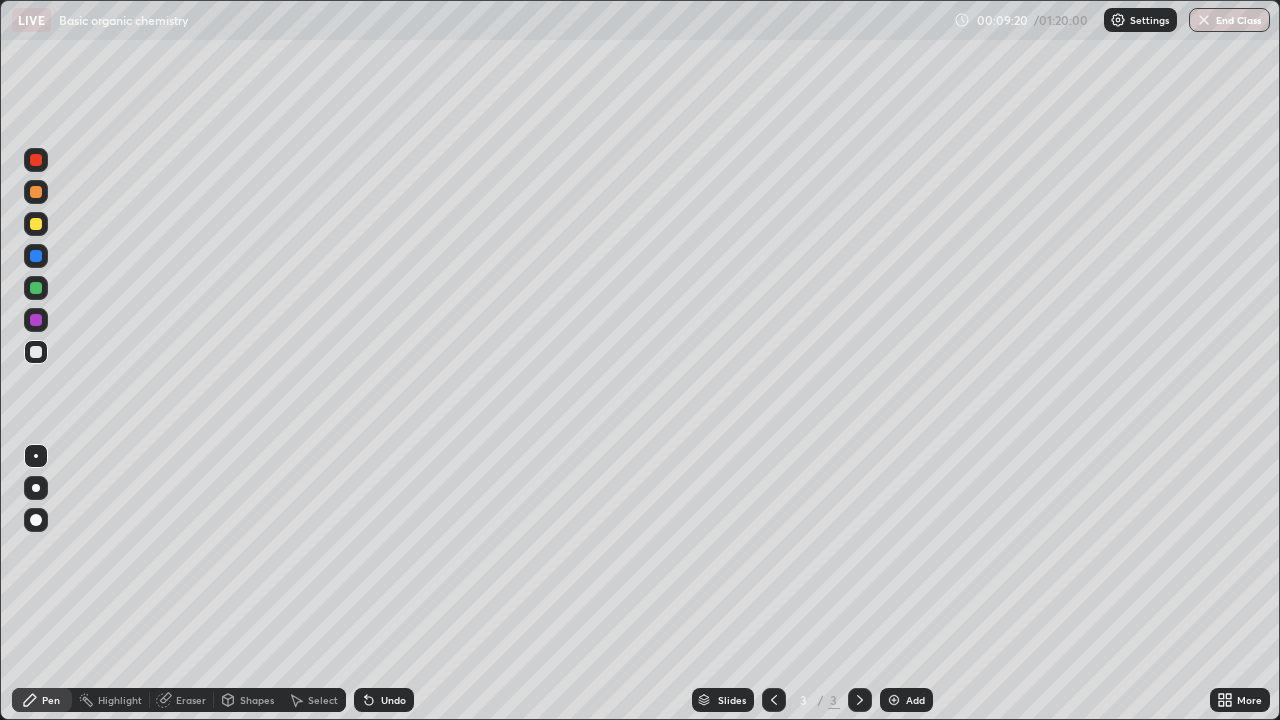 click on "Eraser" at bounding box center (182, 700) 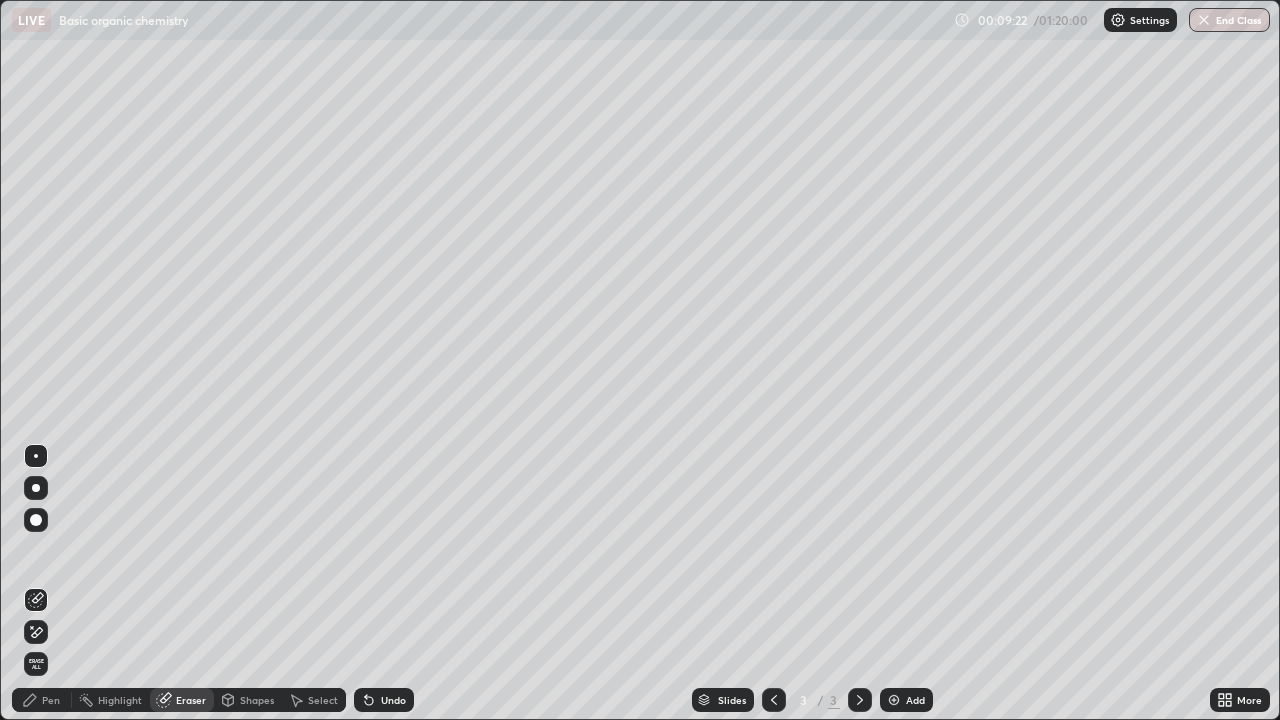 click on "Pen" at bounding box center [51, 700] 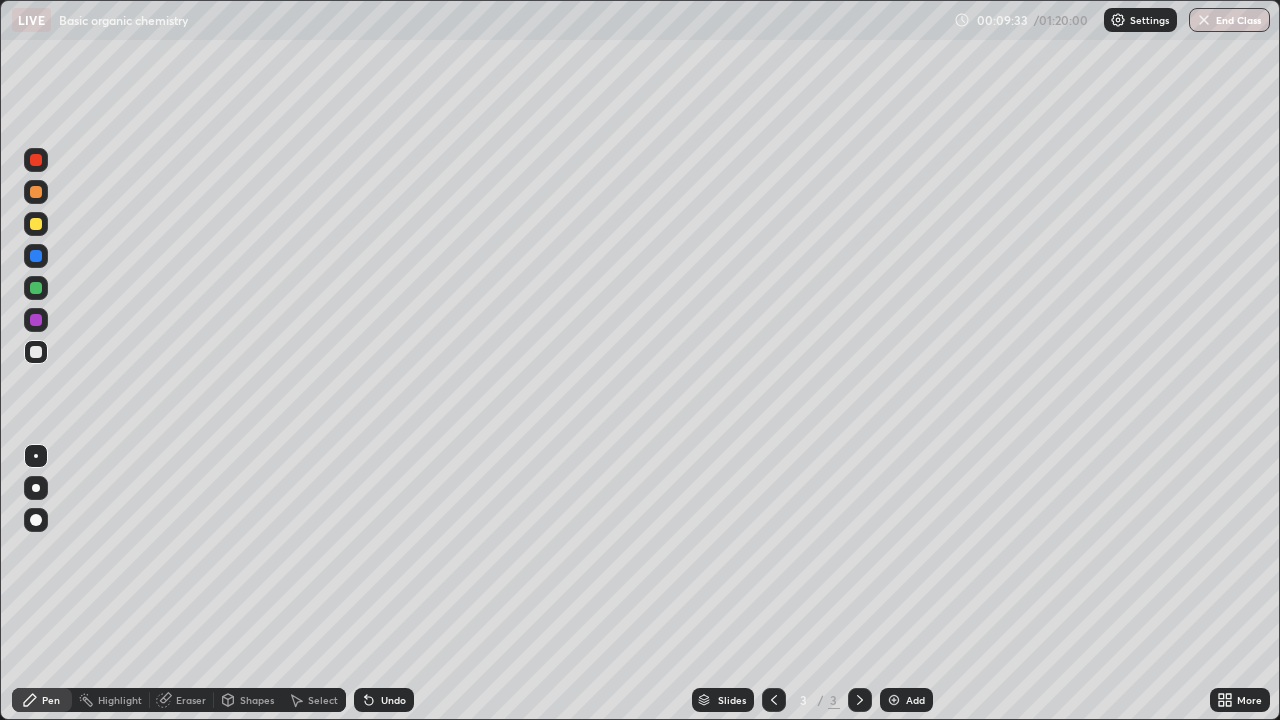 click at bounding box center (36, 288) 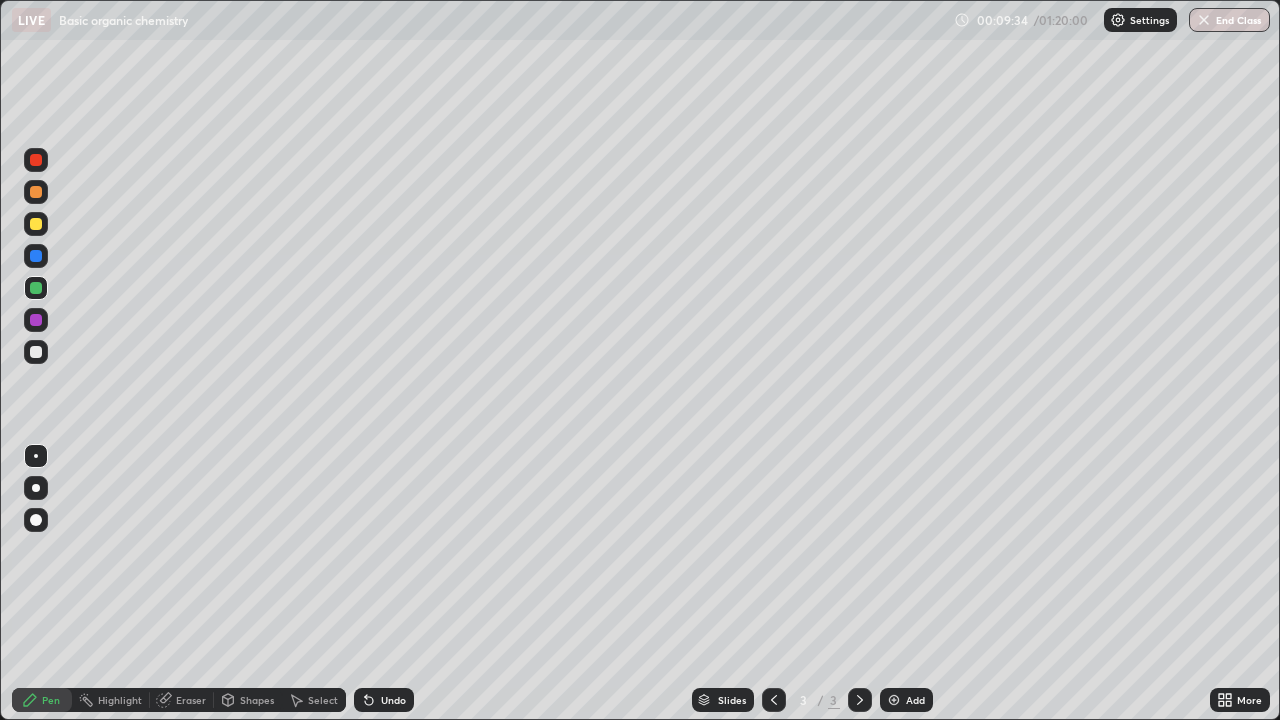 click at bounding box center [36, 224] 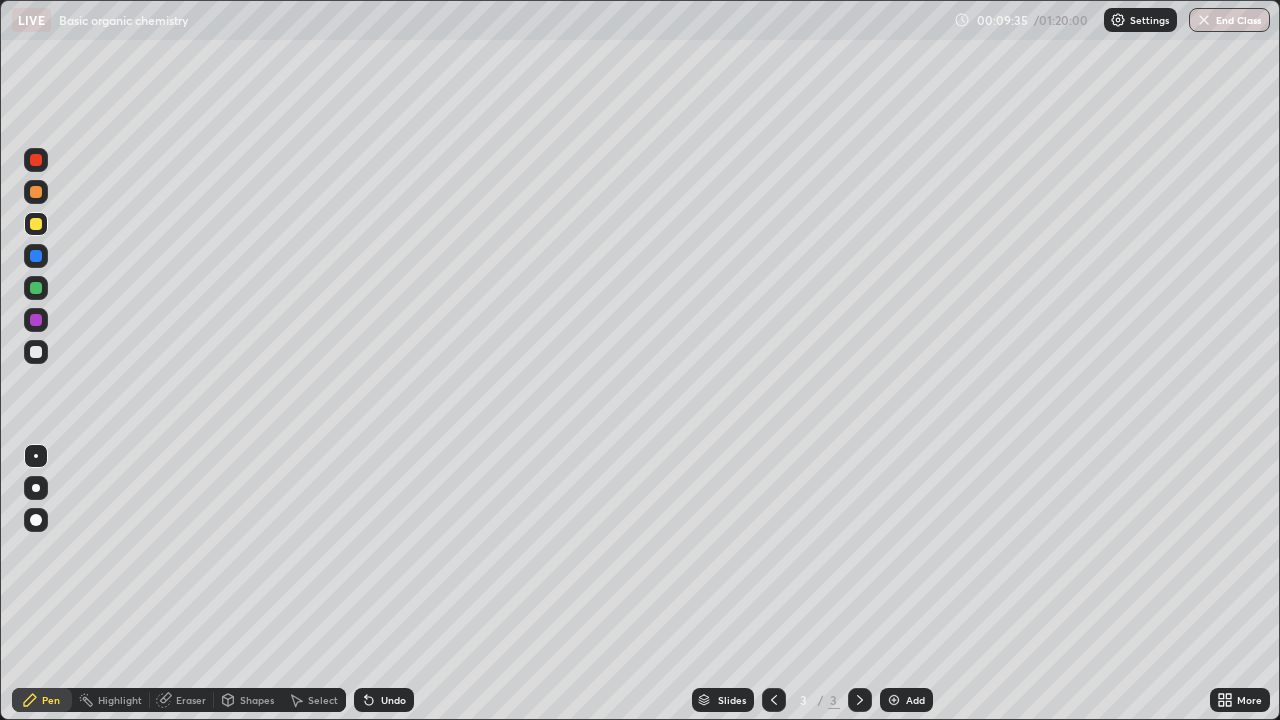 click at bounding box center [36, 192] 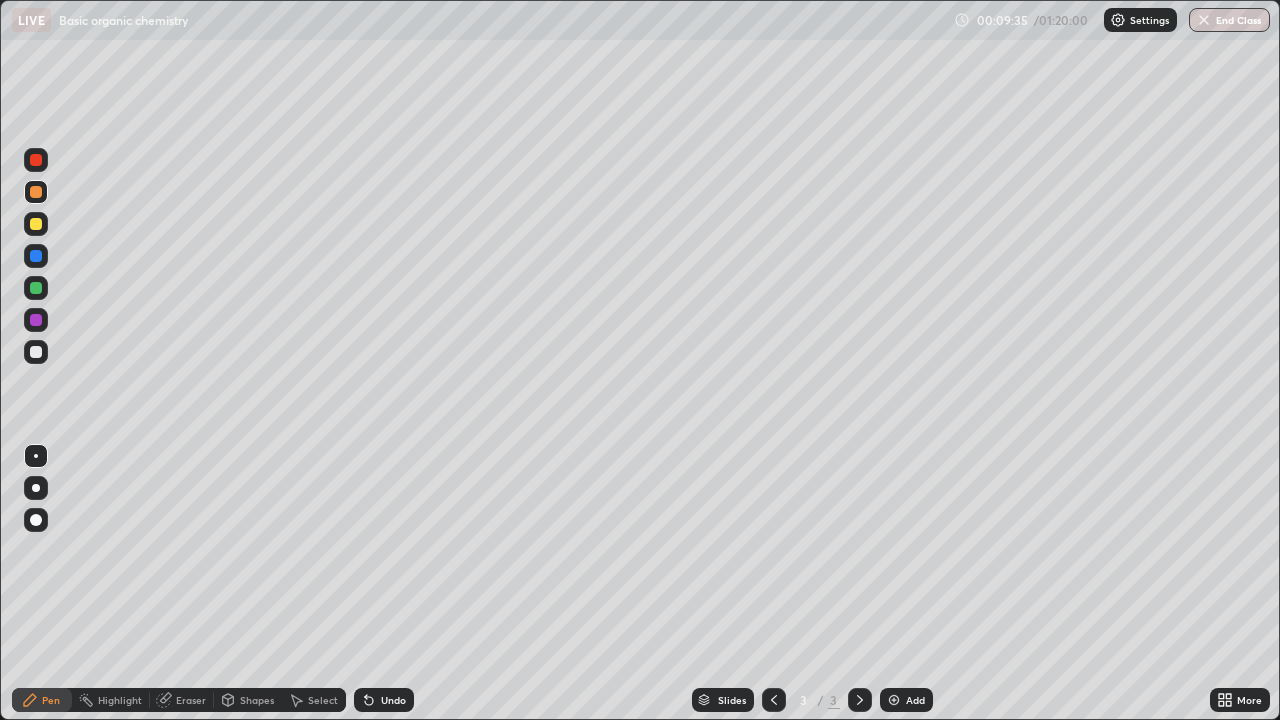 click at bounding box center [36, 160] 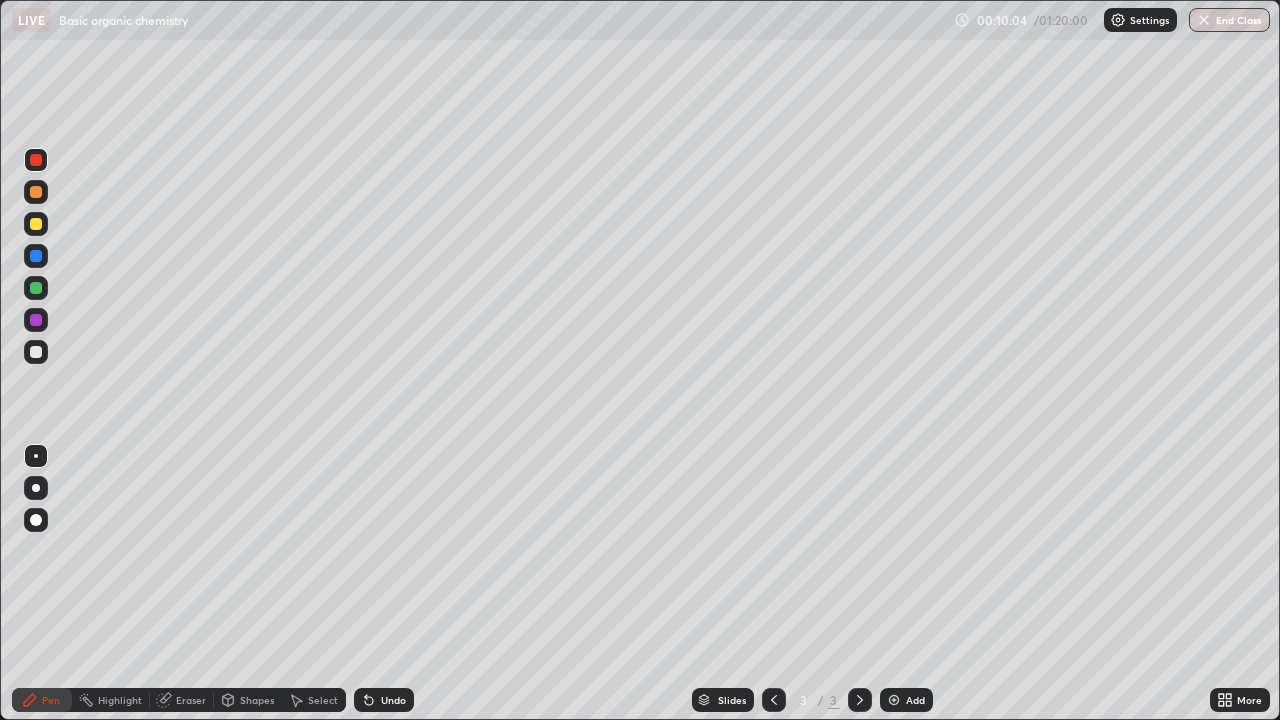 click on "Undo" at bounding box center [384, 700] 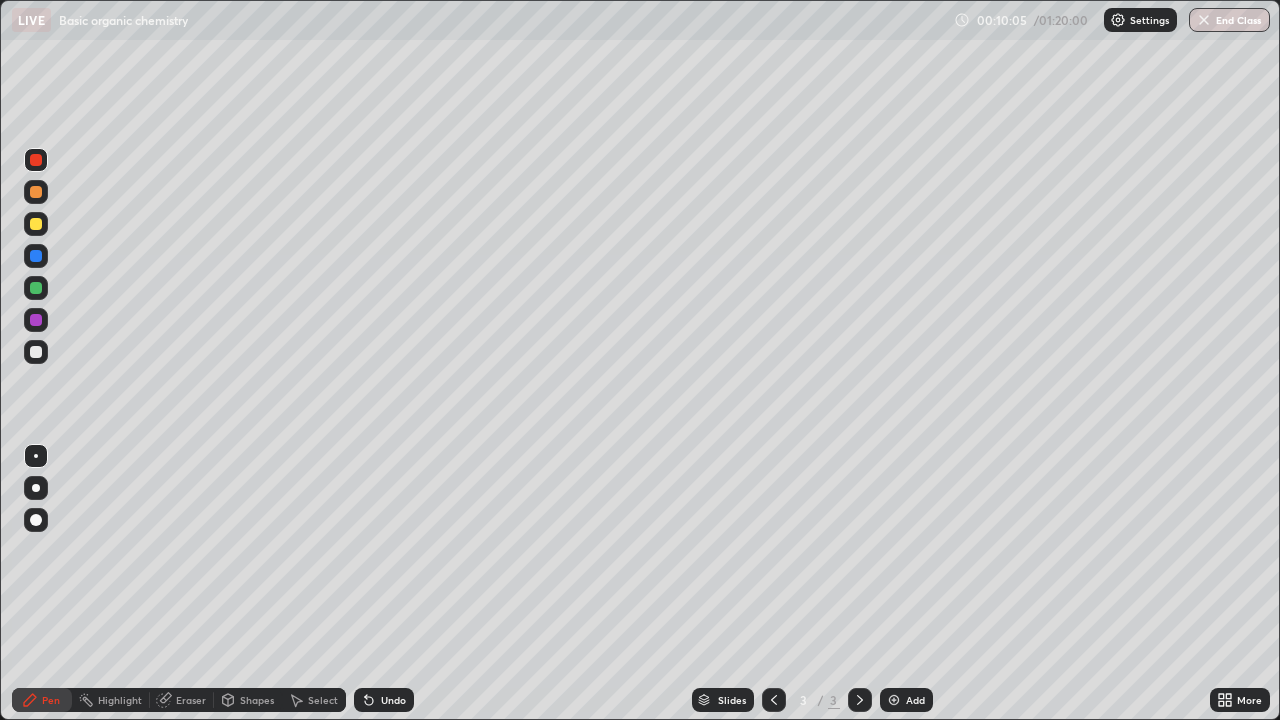 click on "Undo" at bounding box center (384, 700) 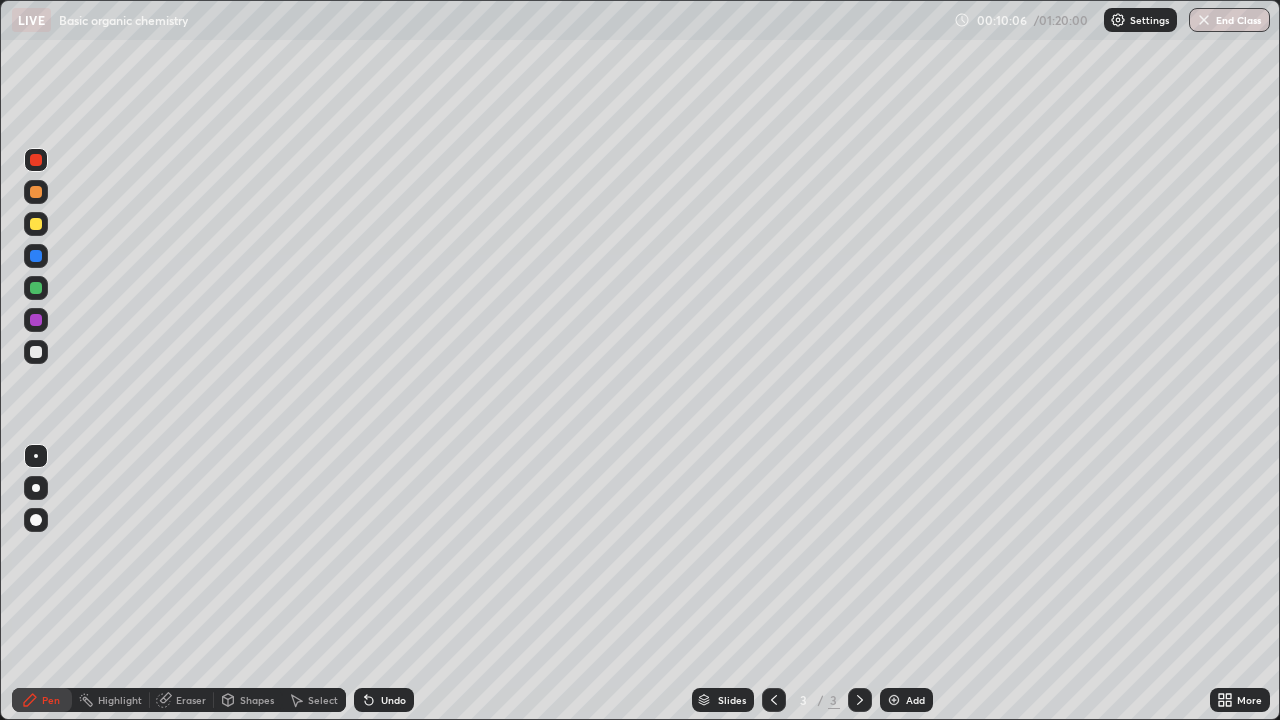 click on "Slides 3 / 3 Add" at bounding box center [812, 700] 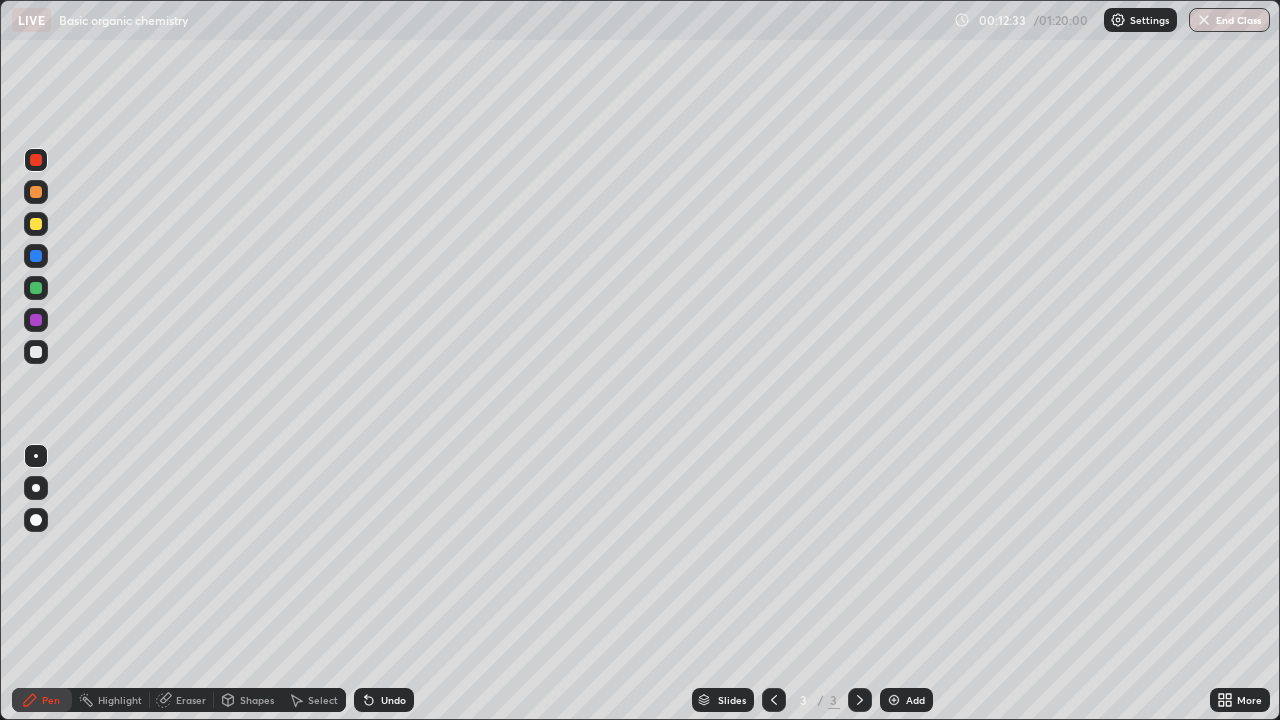 click at bounding box center (36, 320) 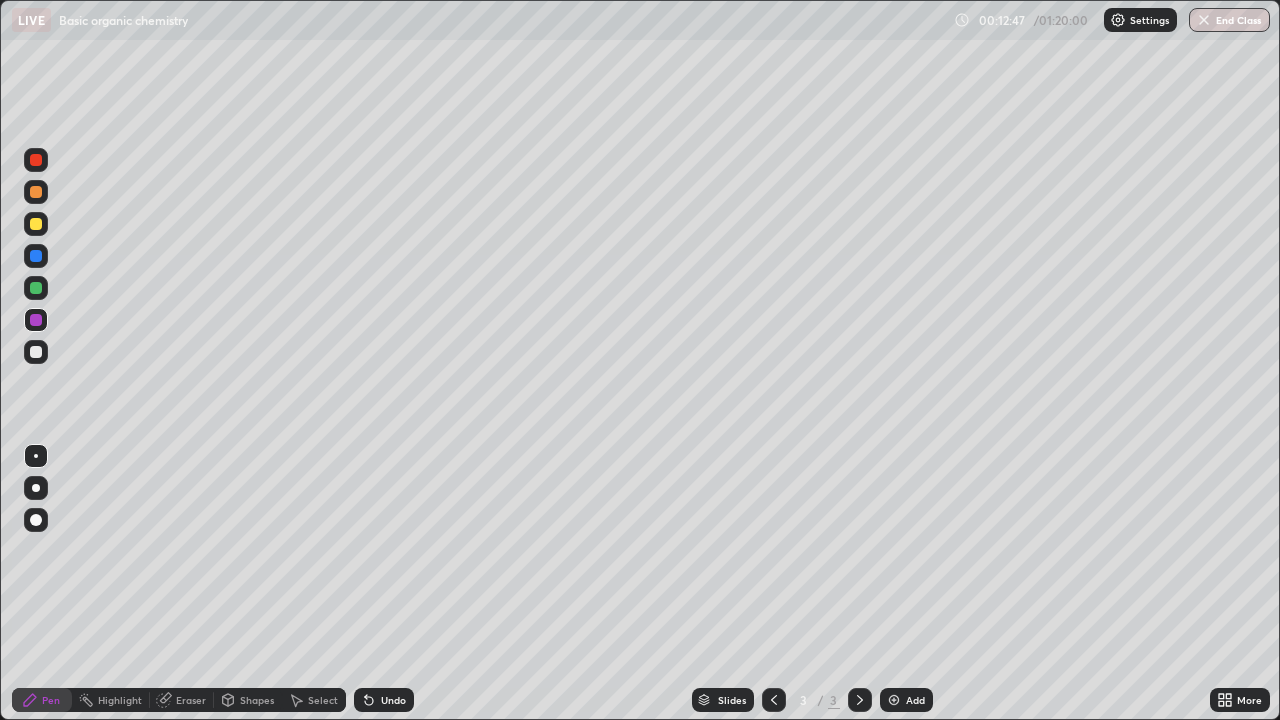 click on "Undo" at bounding box center (384, 700) 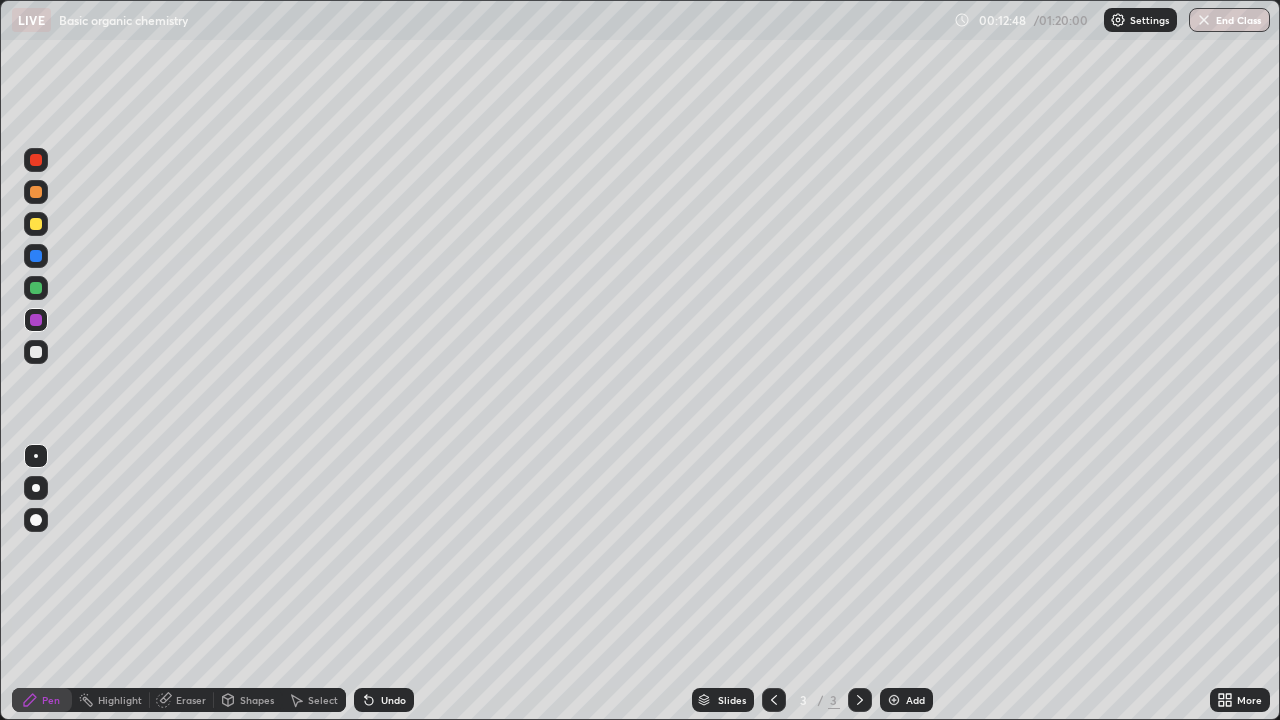 click on "Eraser" at bounding box center (191, 700) 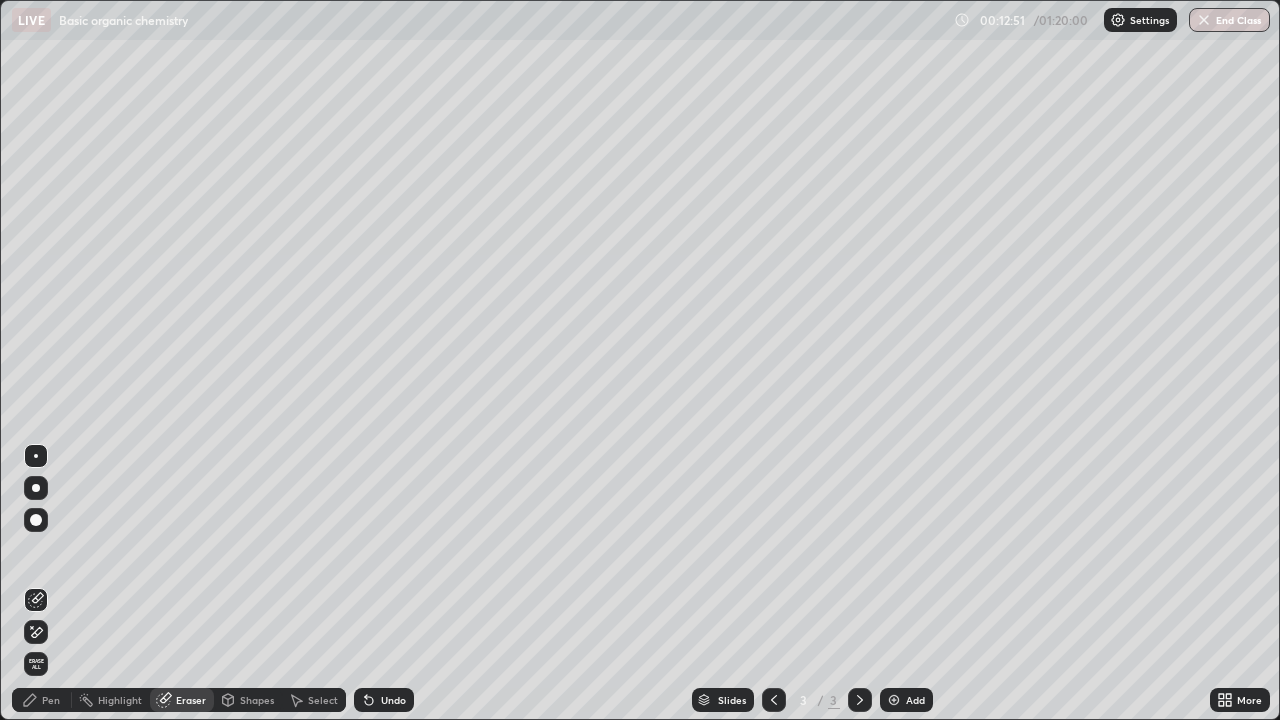 click on "Pen" at bounding box center [51, 700] 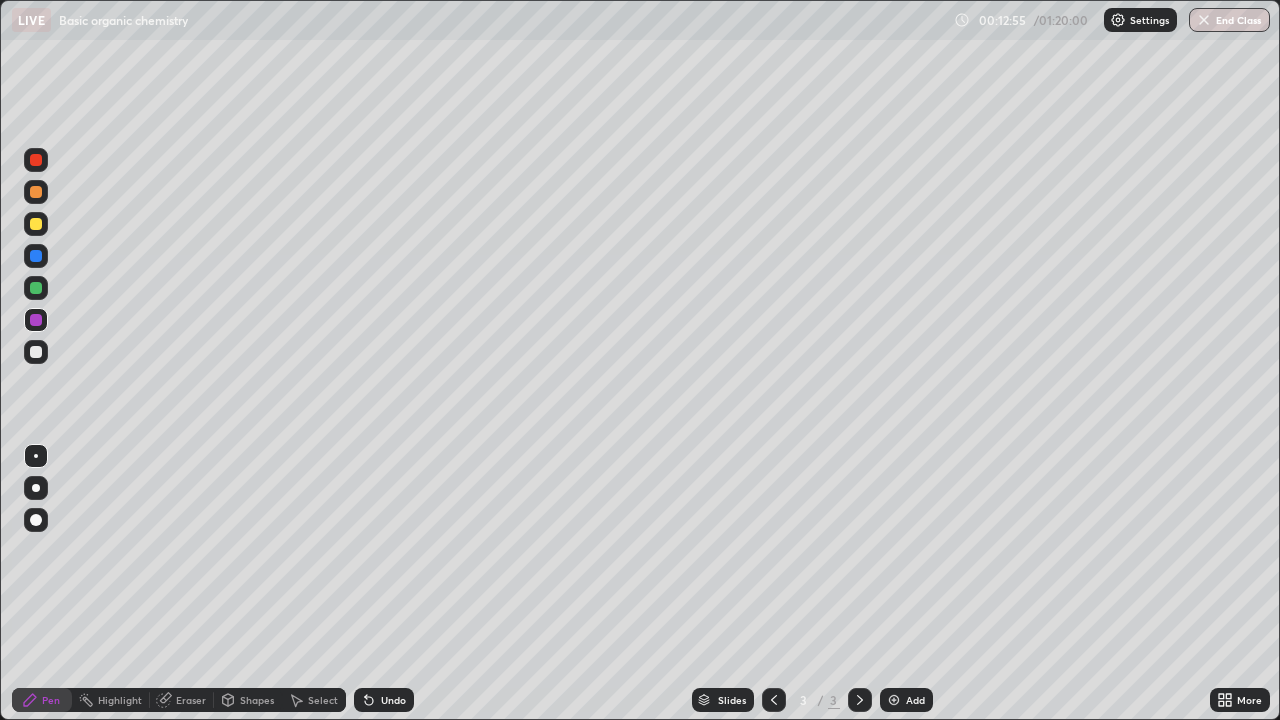 click on "Pen" at bounding box center [42, 700] 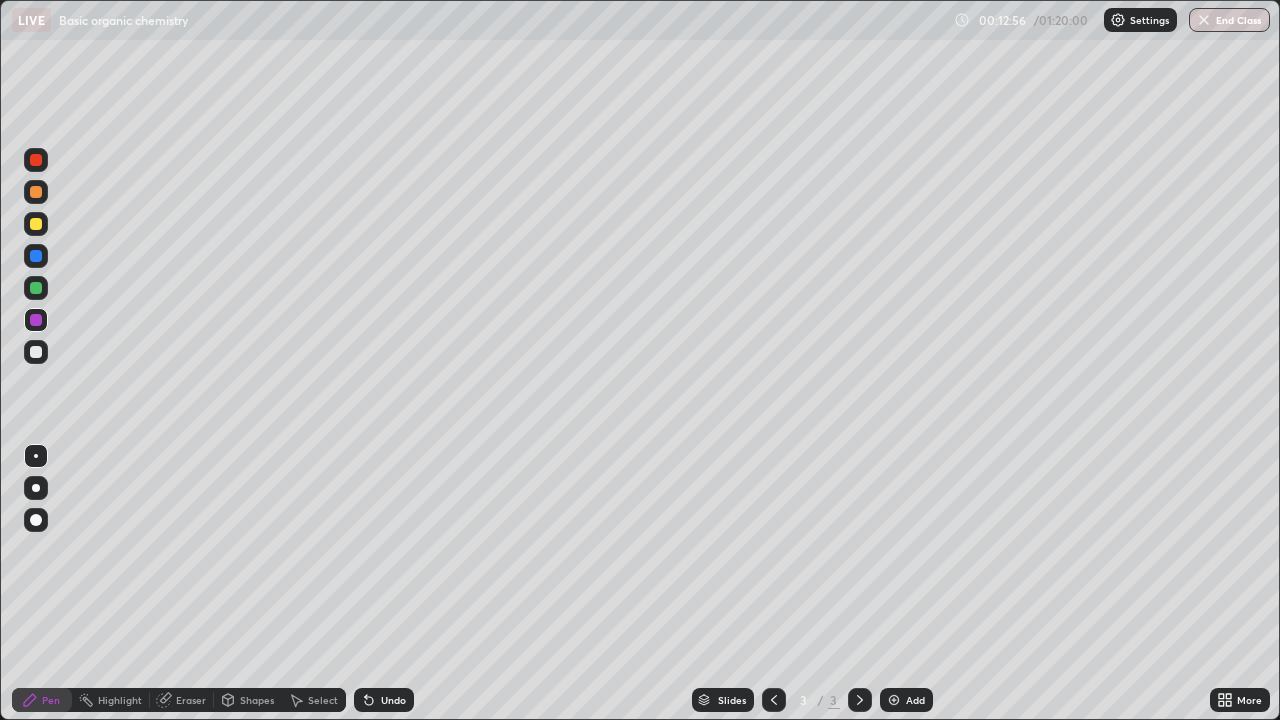 click at bounding box center [36, 520] 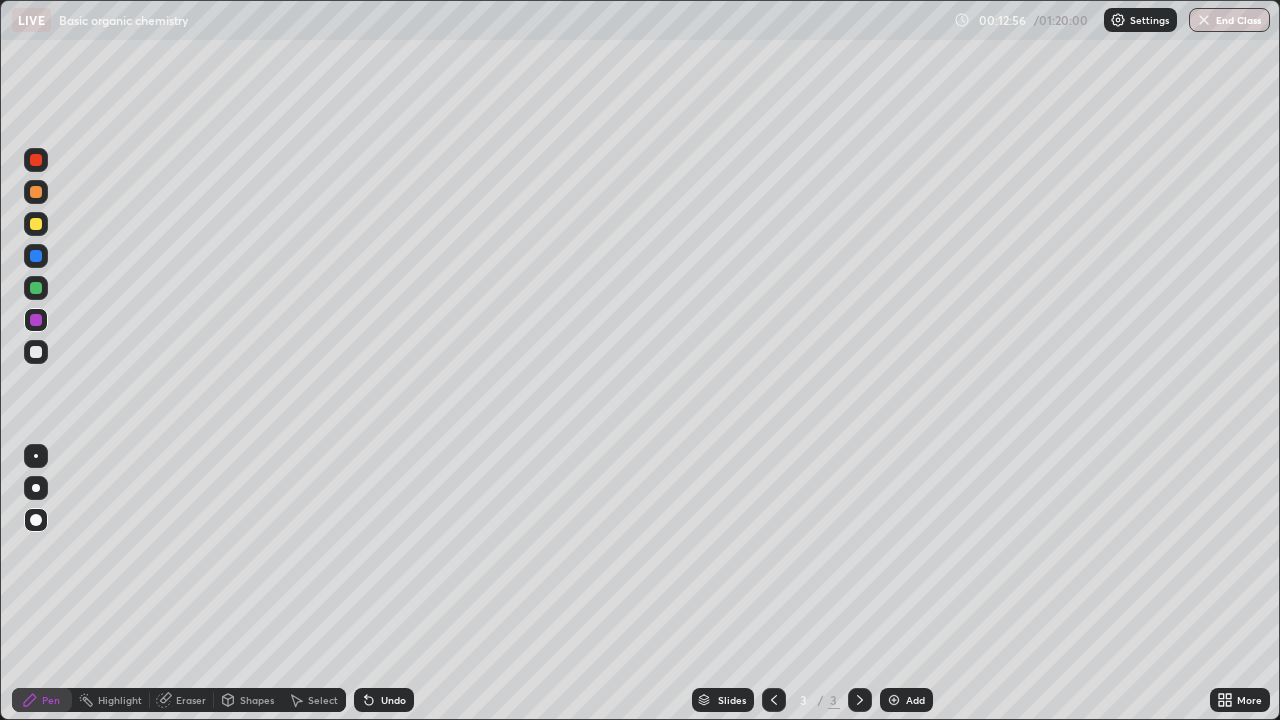click at bounding box center [36, 456] 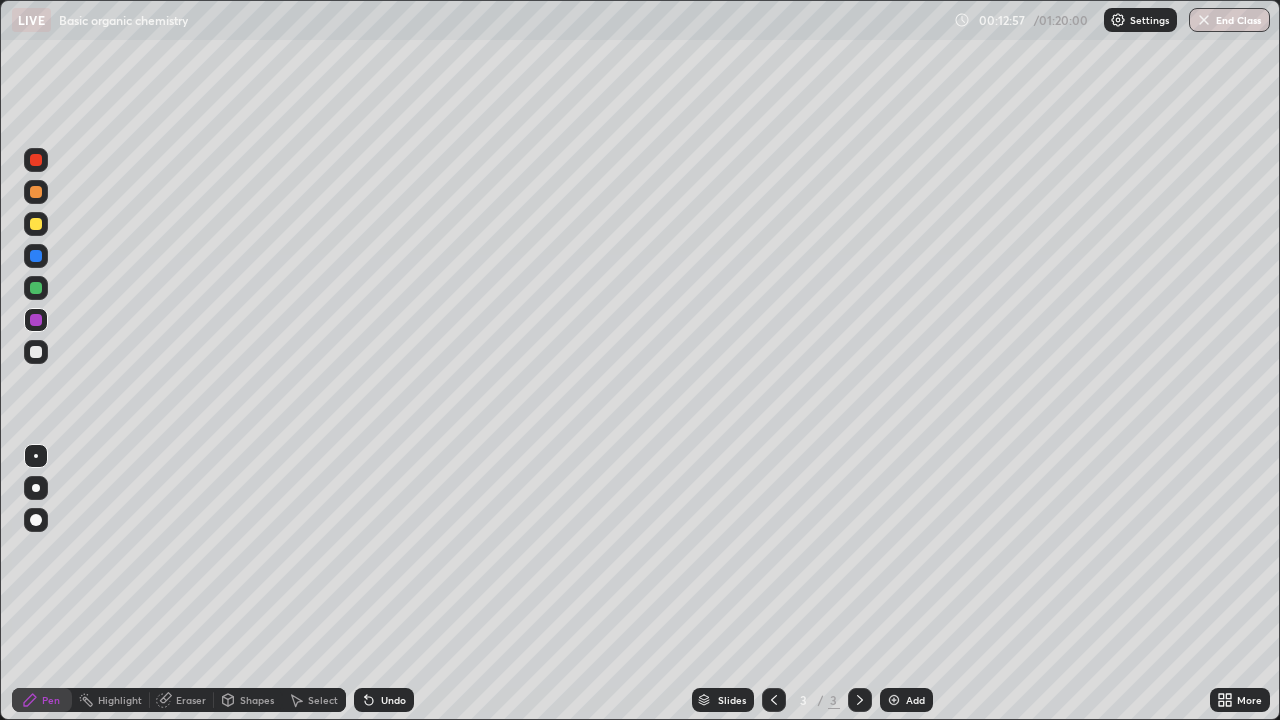 click at bounding box center (36, 352) 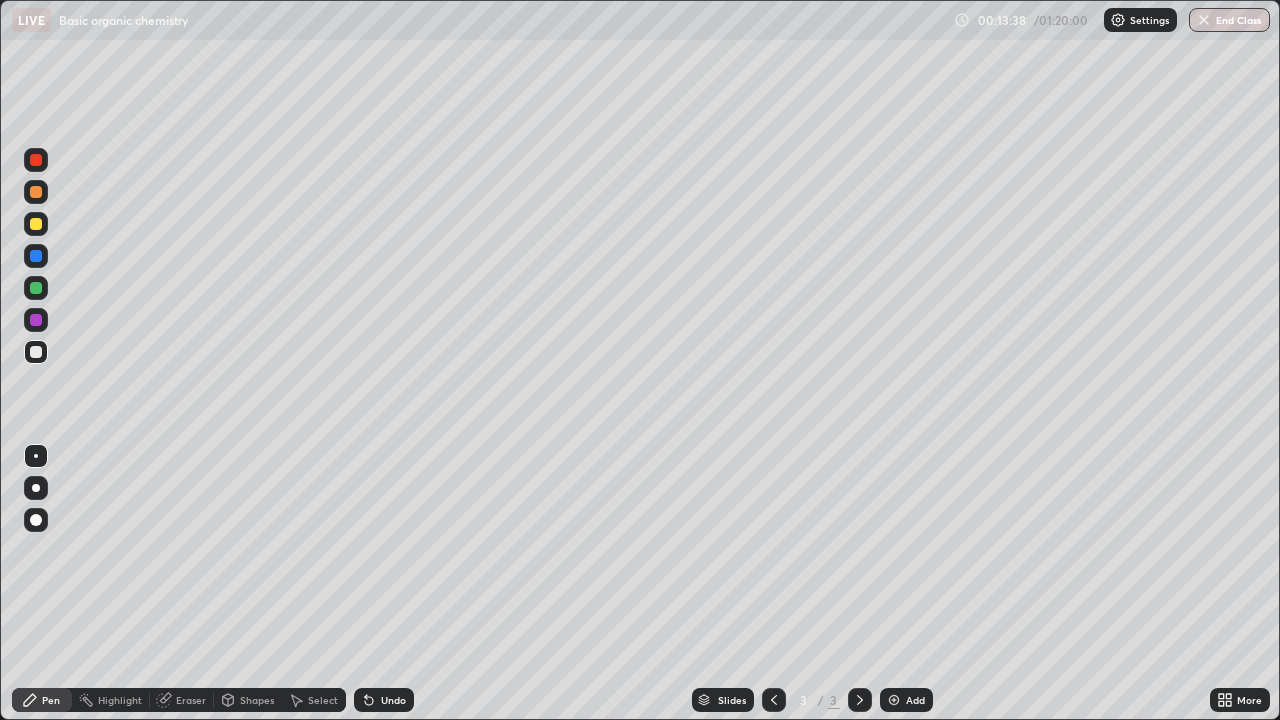 click 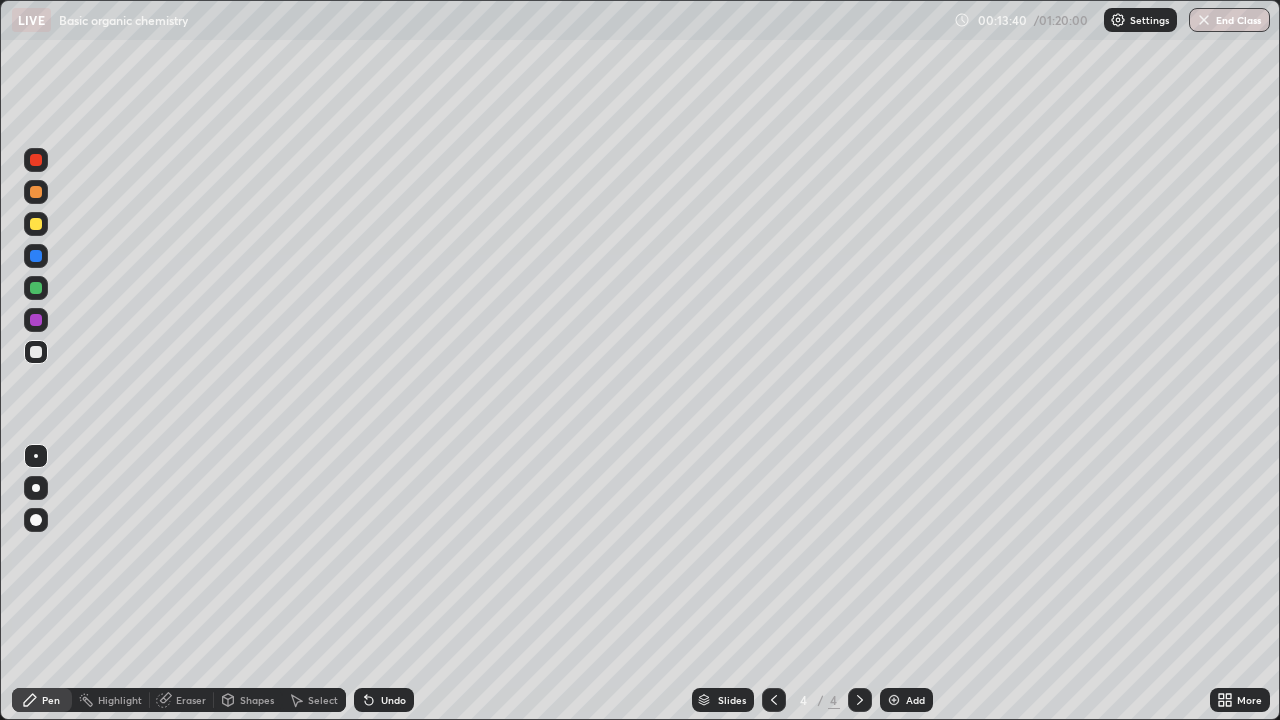 click at bounding box center (36, 288) 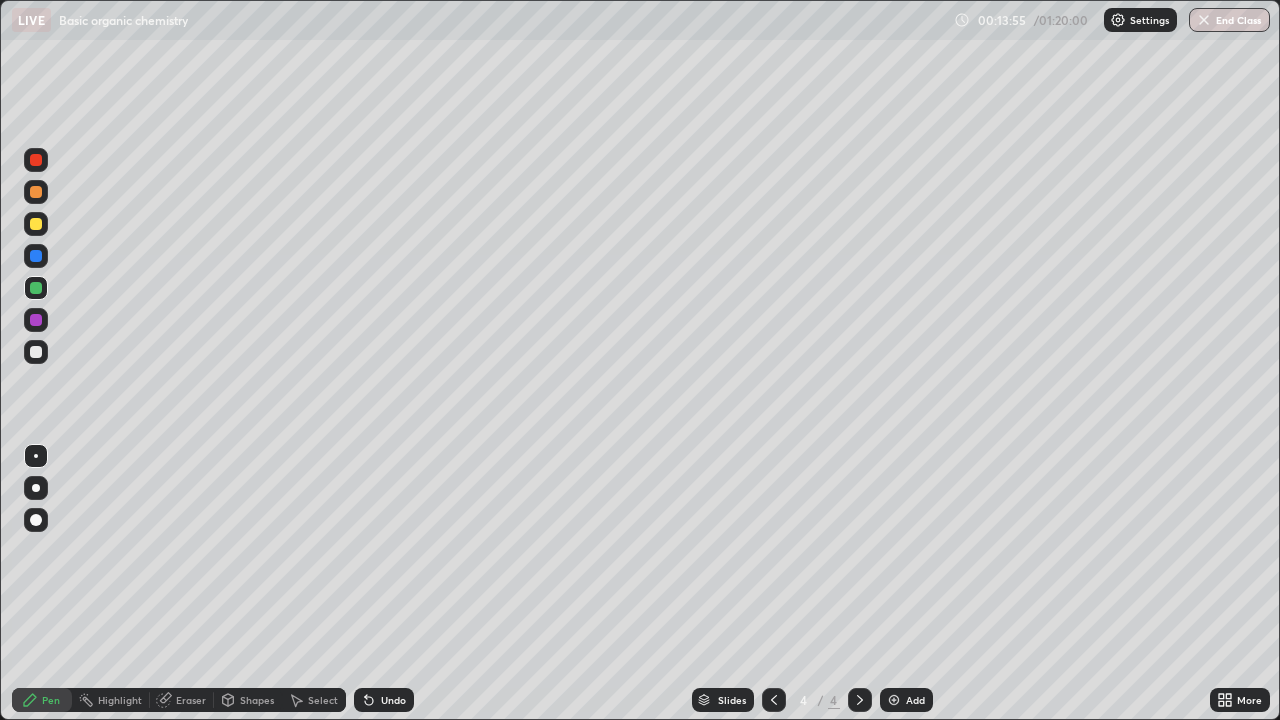 click at bounding box center (36, 352) 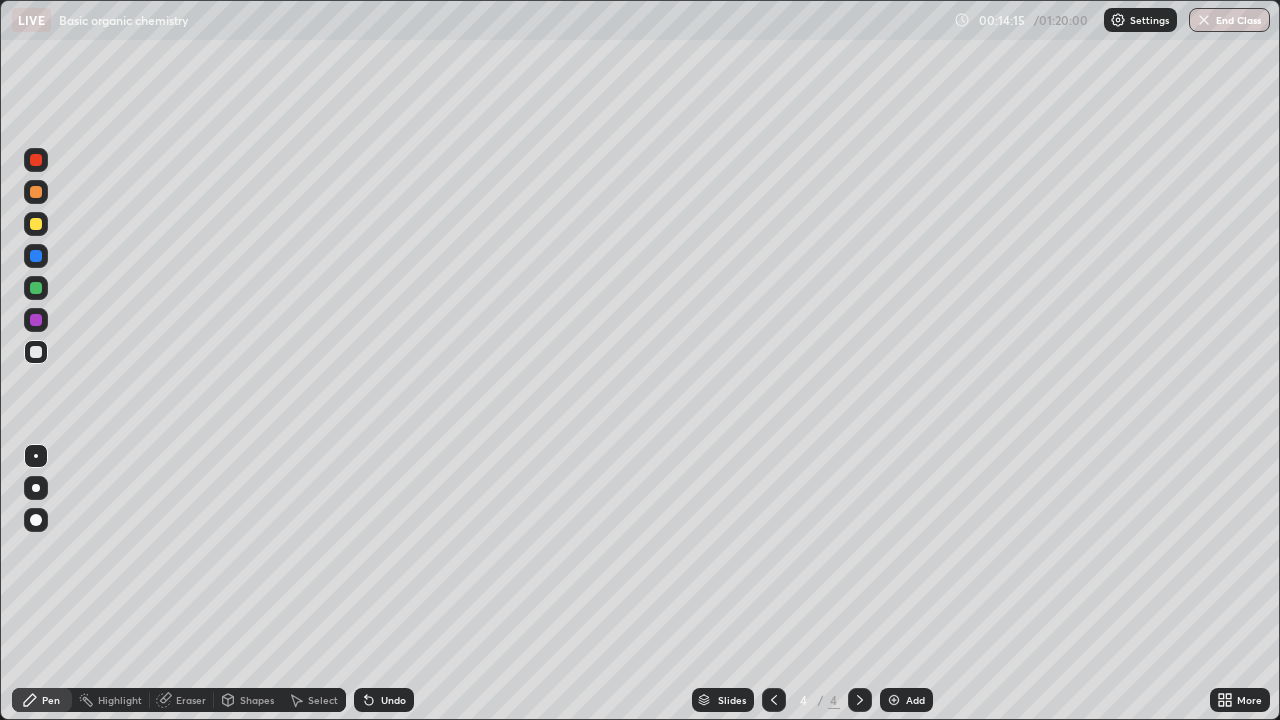 click on "Undo" at bounding box center [384, 700] 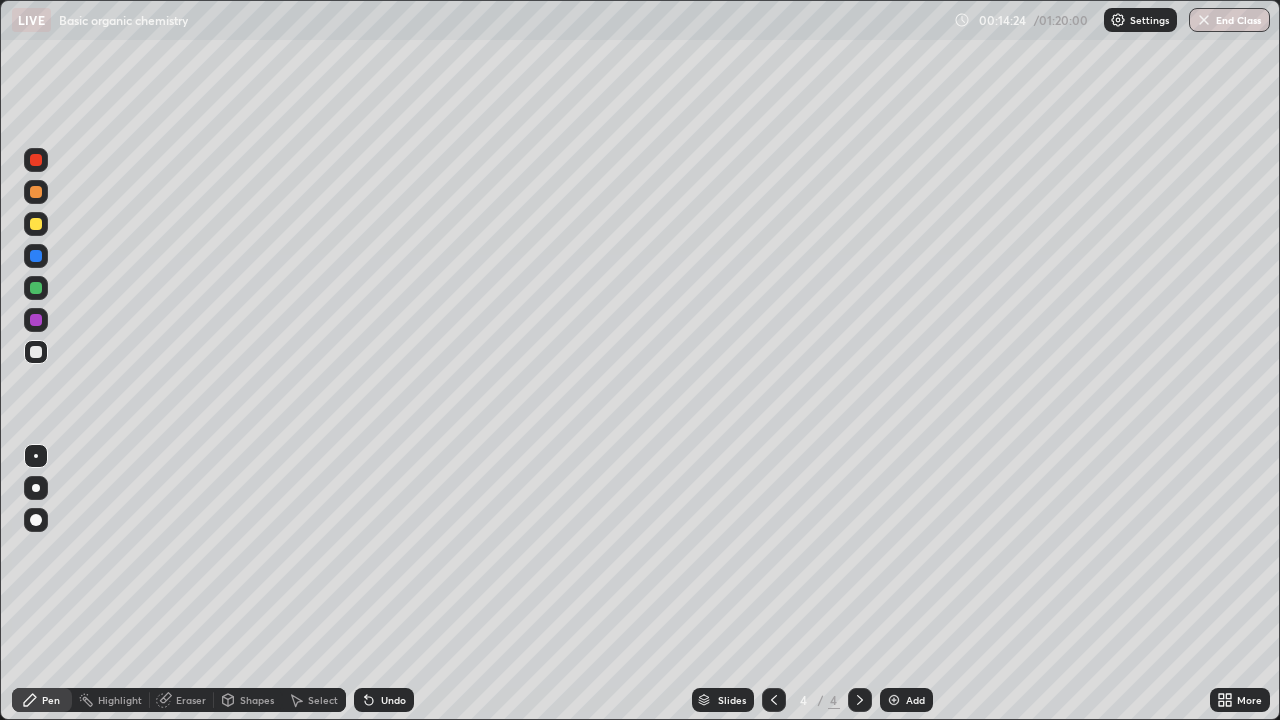 click on "Undo" at bounding box center (393, 700) 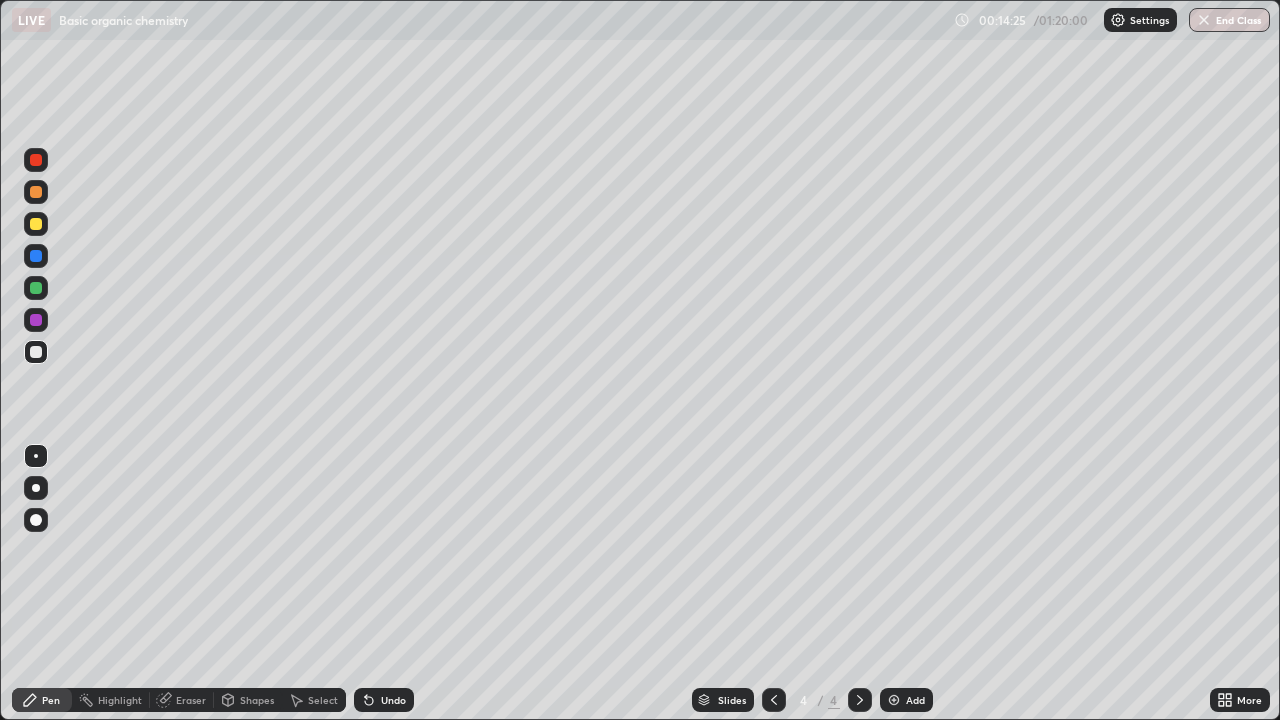 click on "Undo" at bounding box center (384, 700) 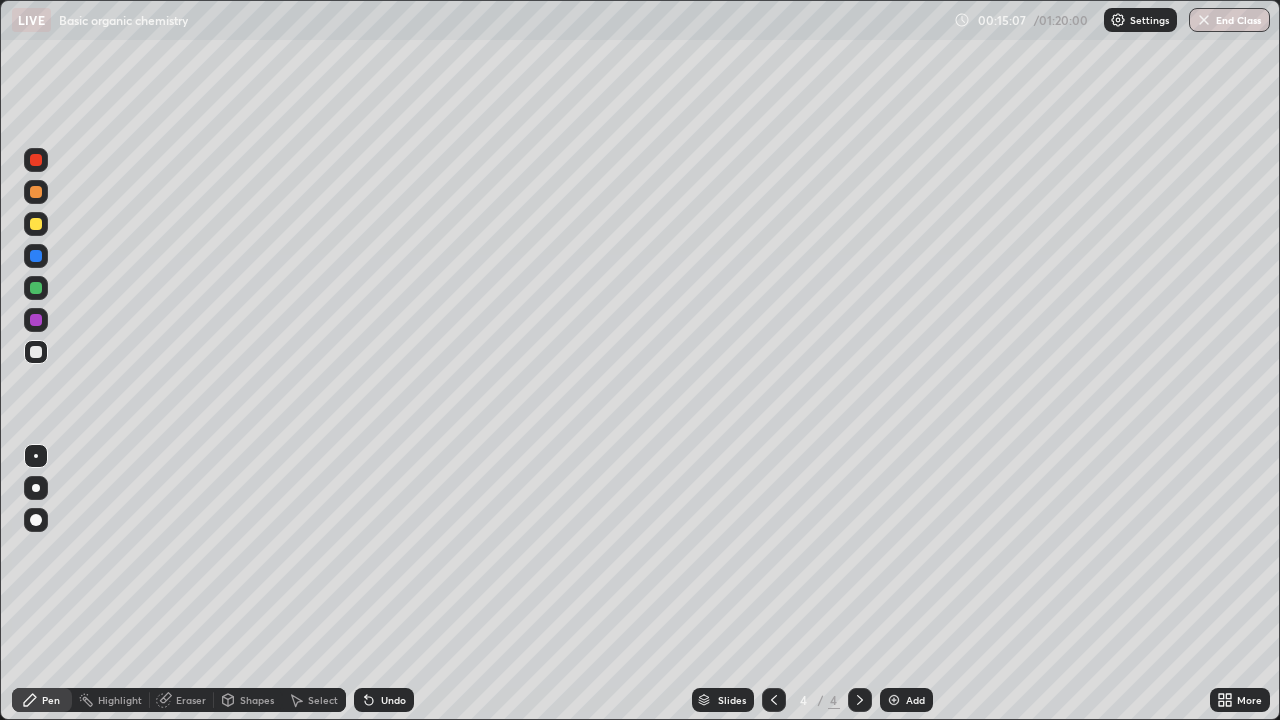 click at bounding box center [36, 288] 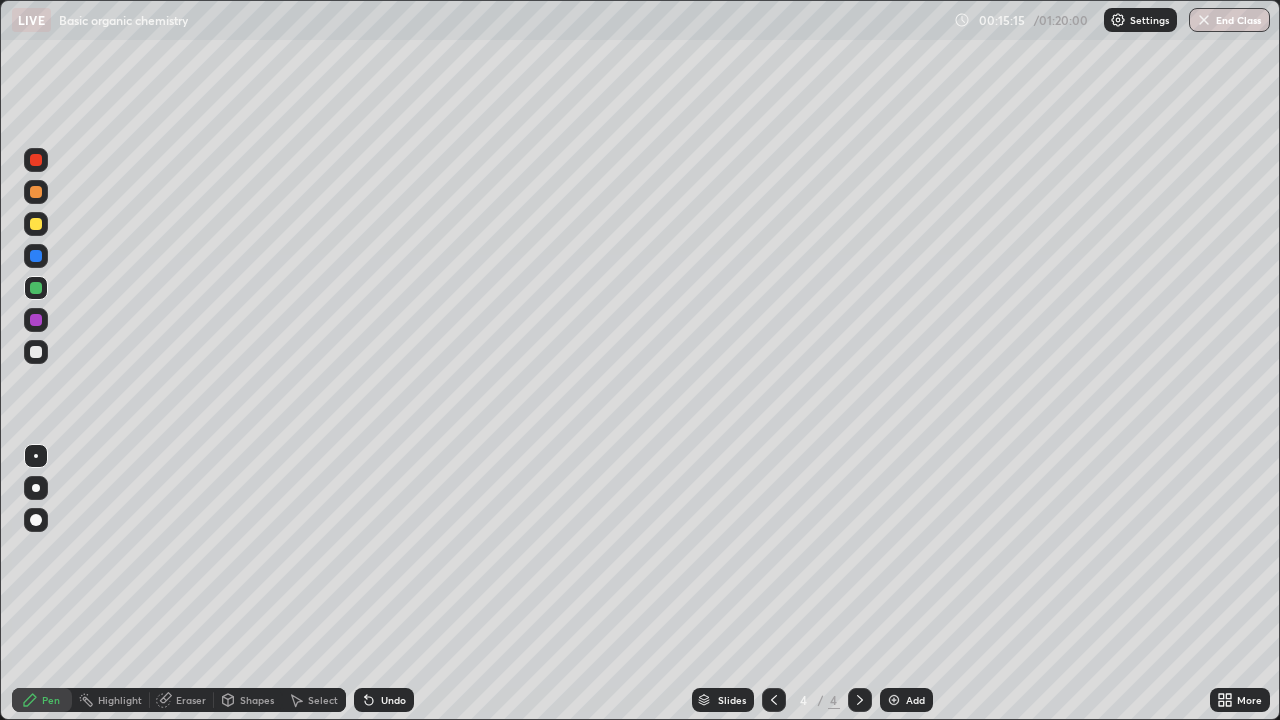 click on "Undo" at bounding box center (393, 700) 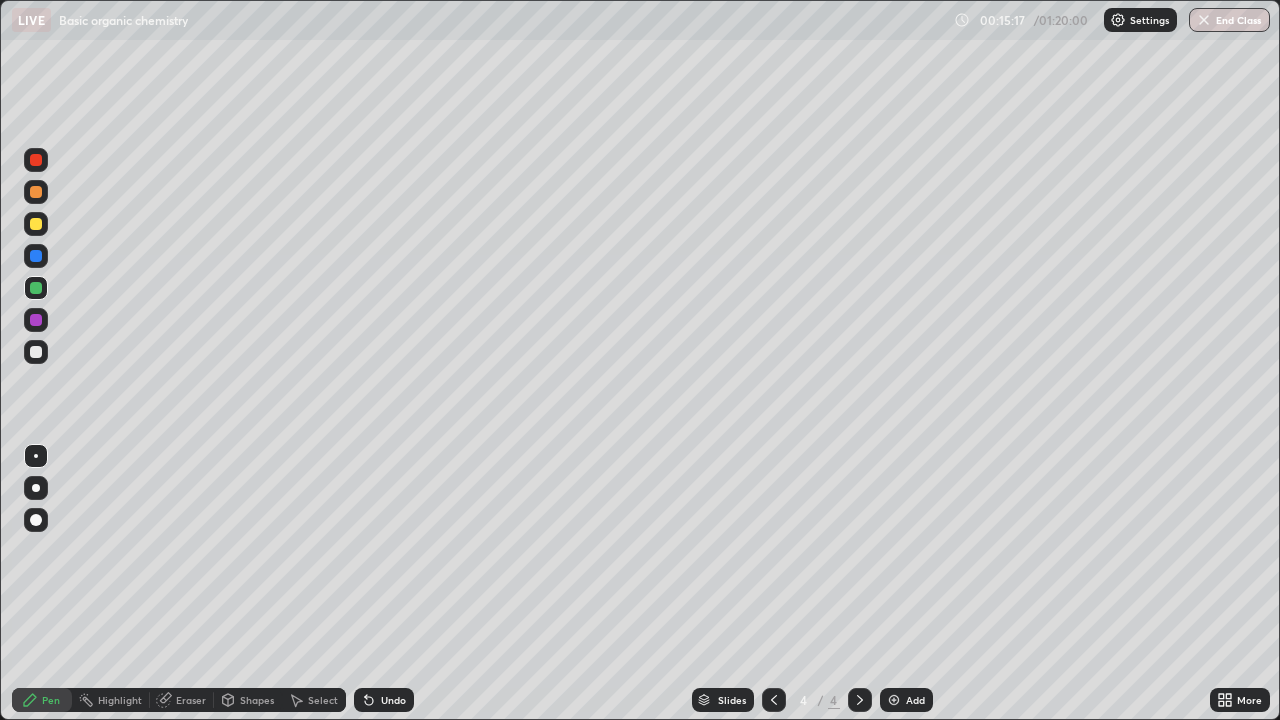 click at bounding box center [36, 352] 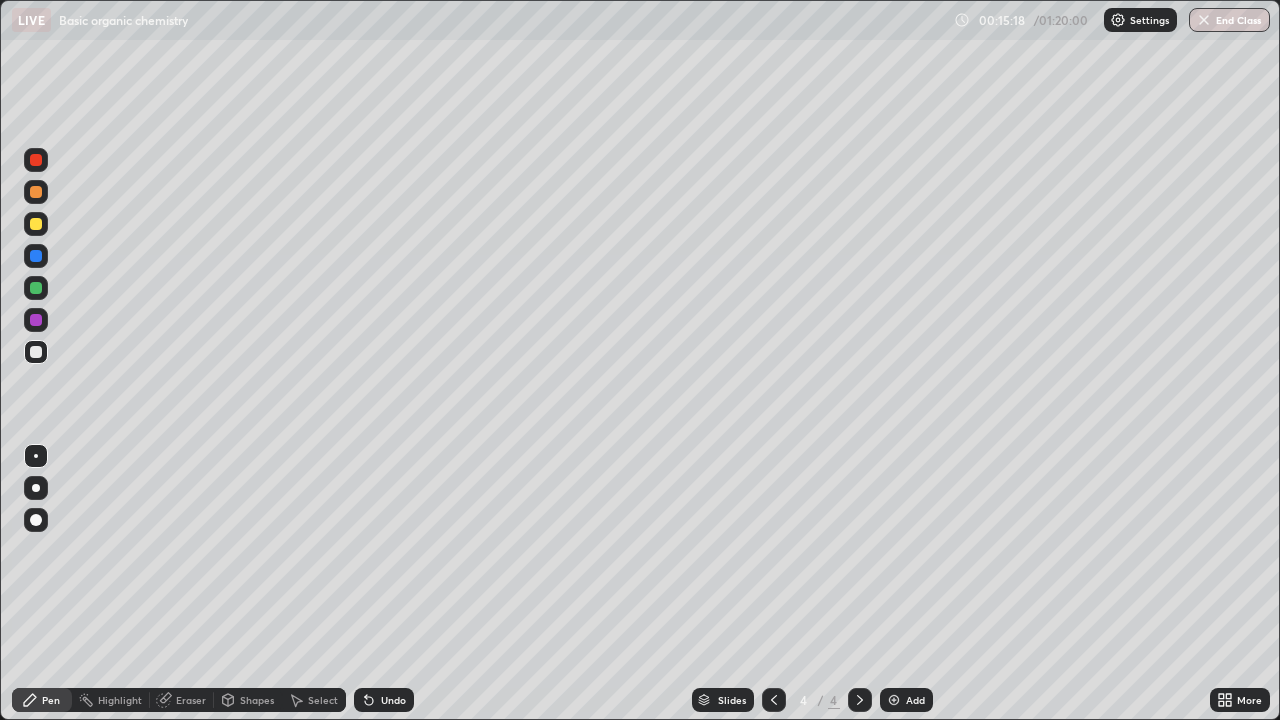 click at bounding box center (36, 256) 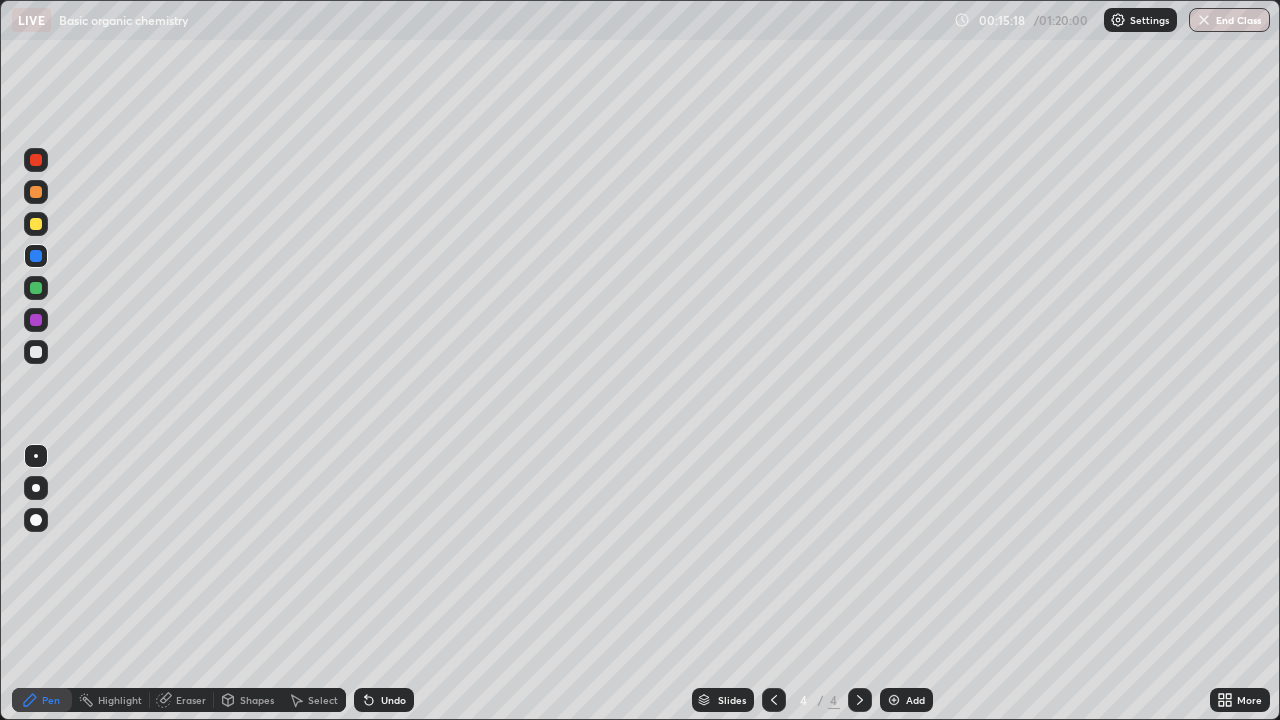 click at bounding box center [36, 224] 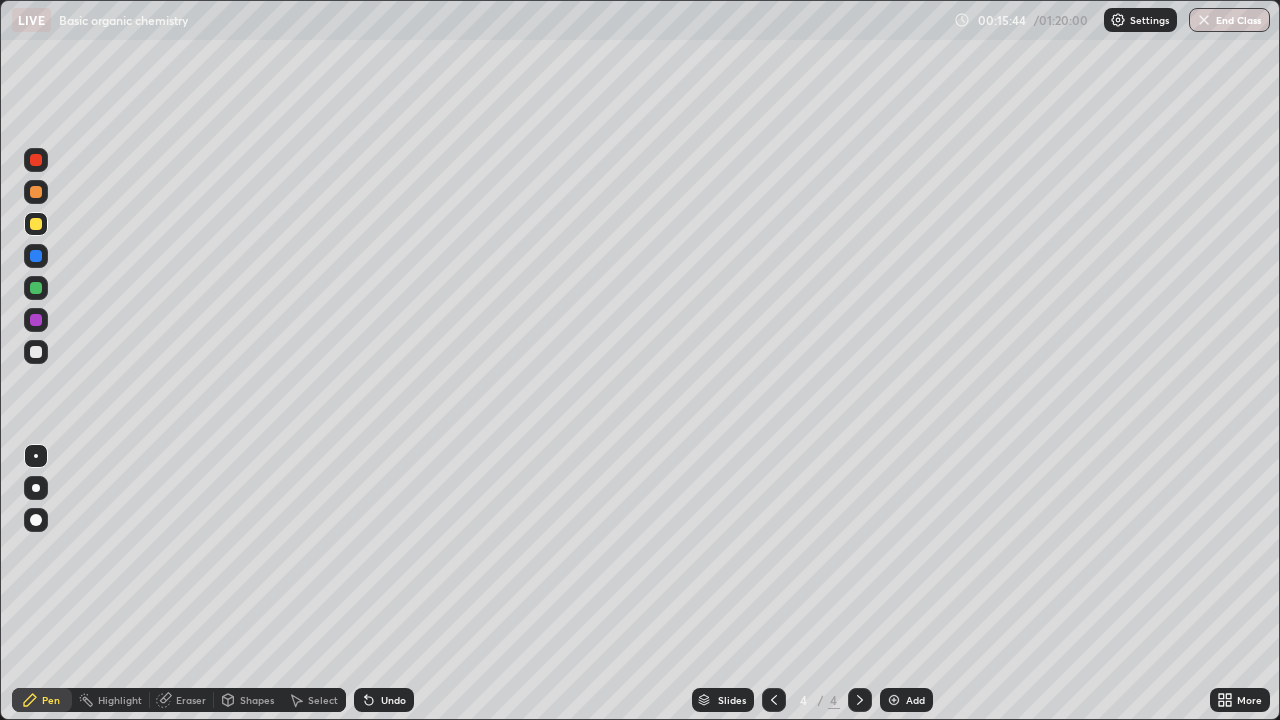 click on "Add" at bounding box center [906, 700] 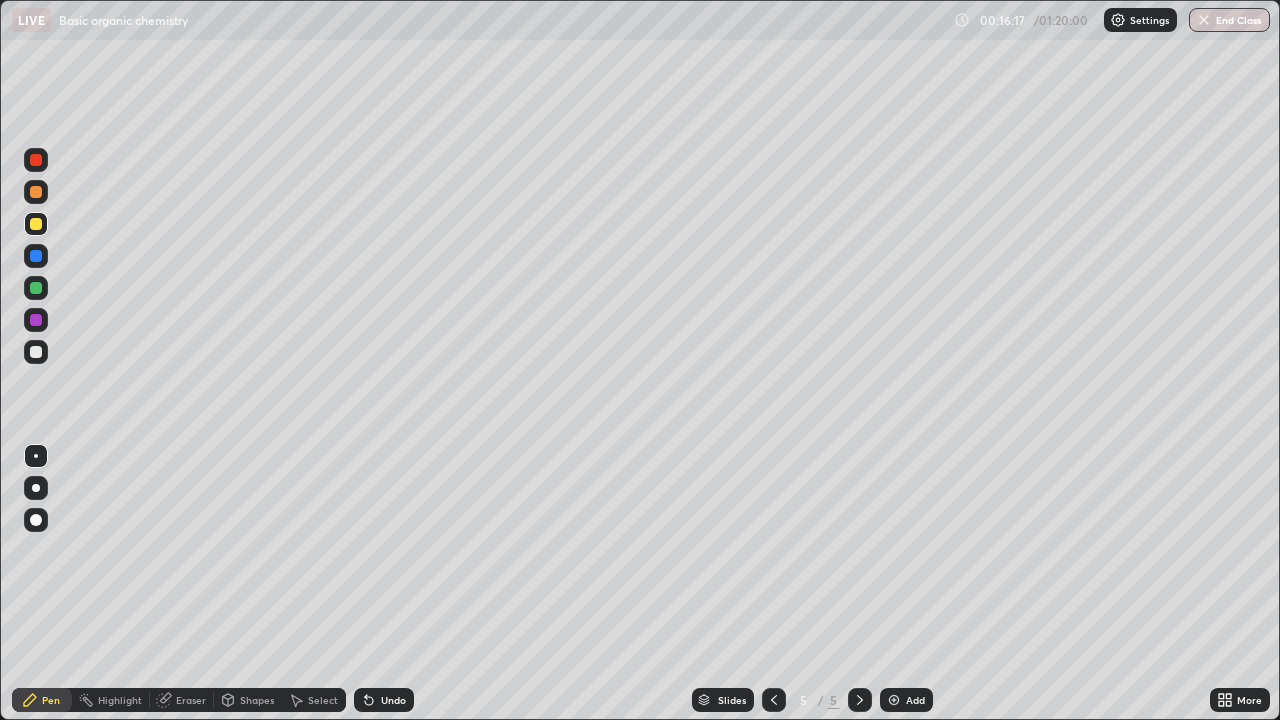 click at bounding box center (36, 352) 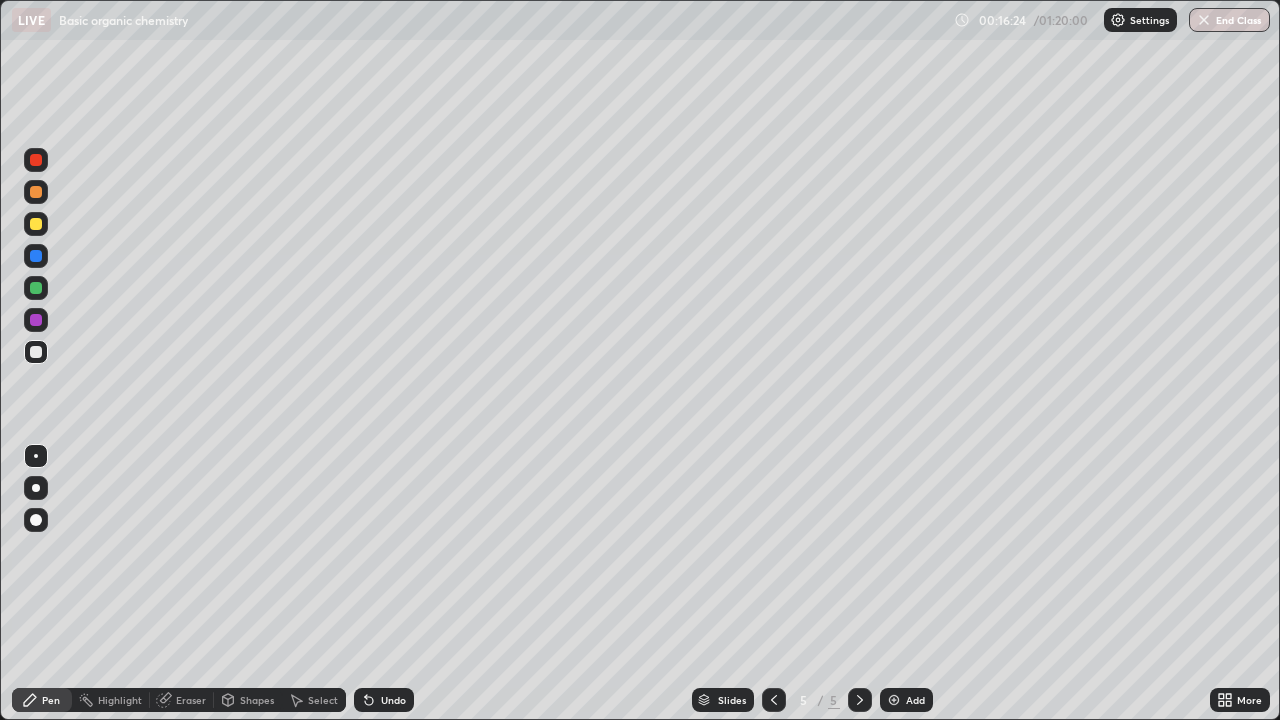 click on "Undo" at bounding box center [384, 700] 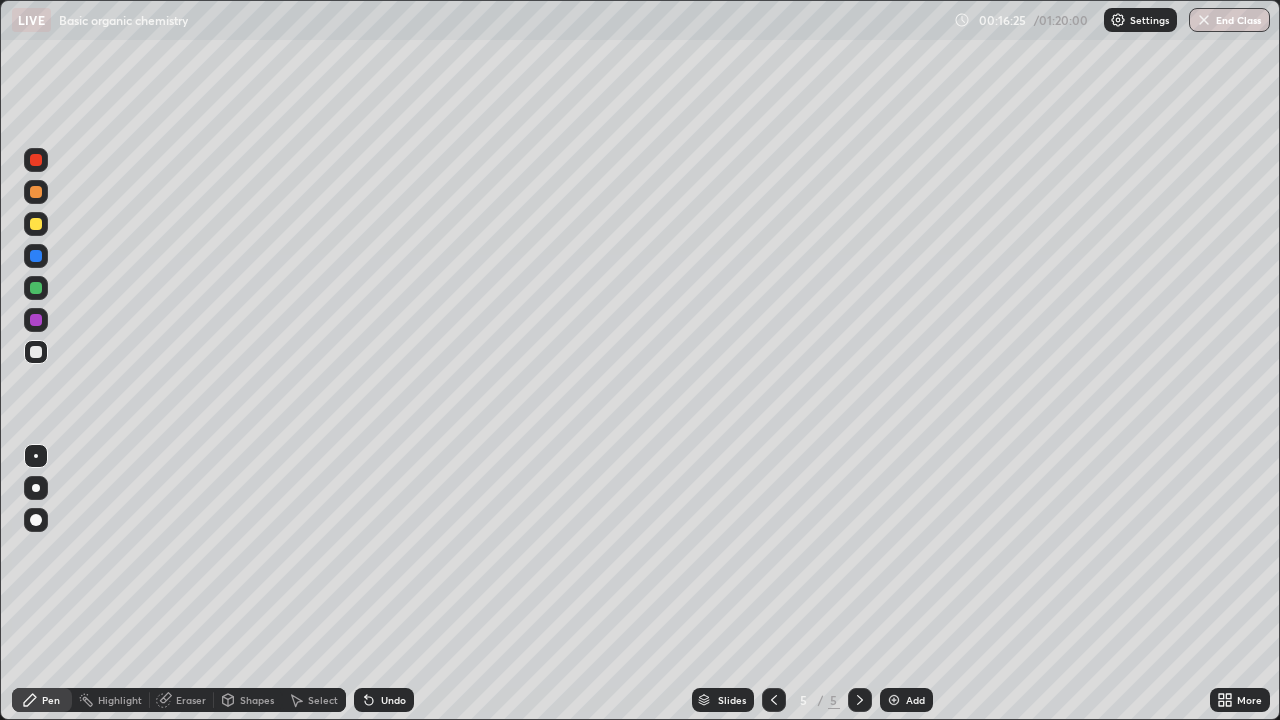 click 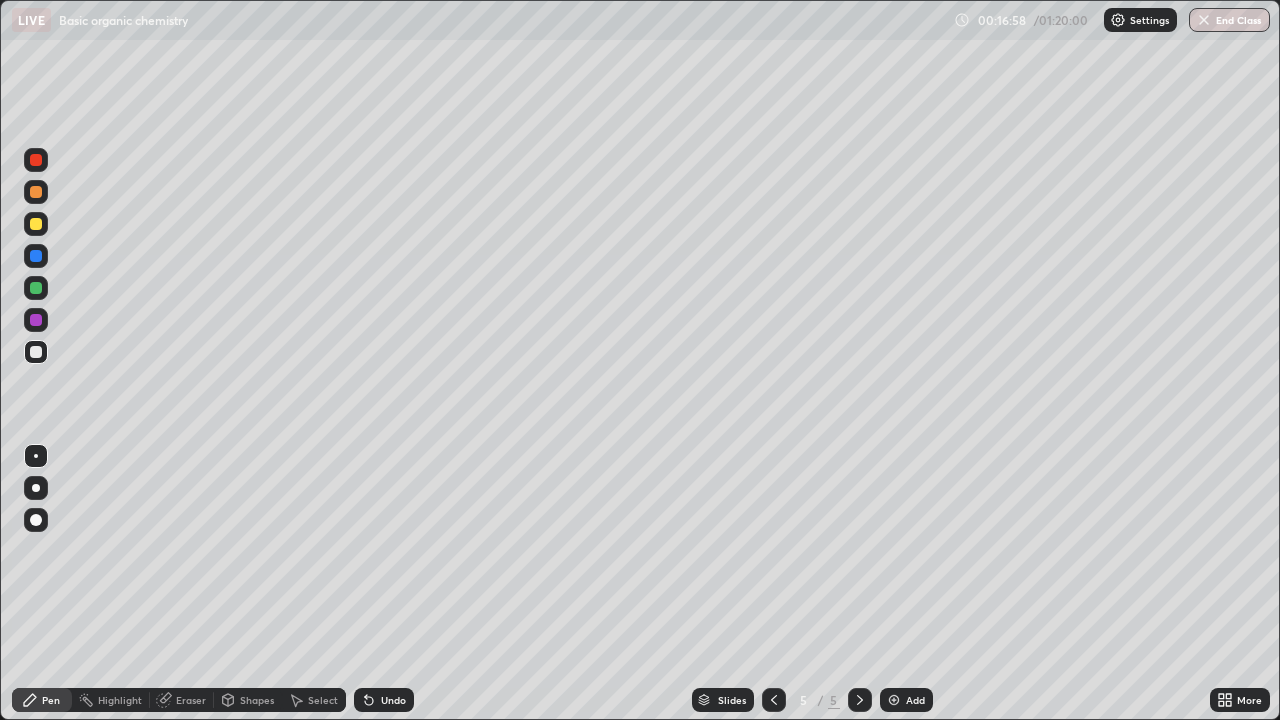 click 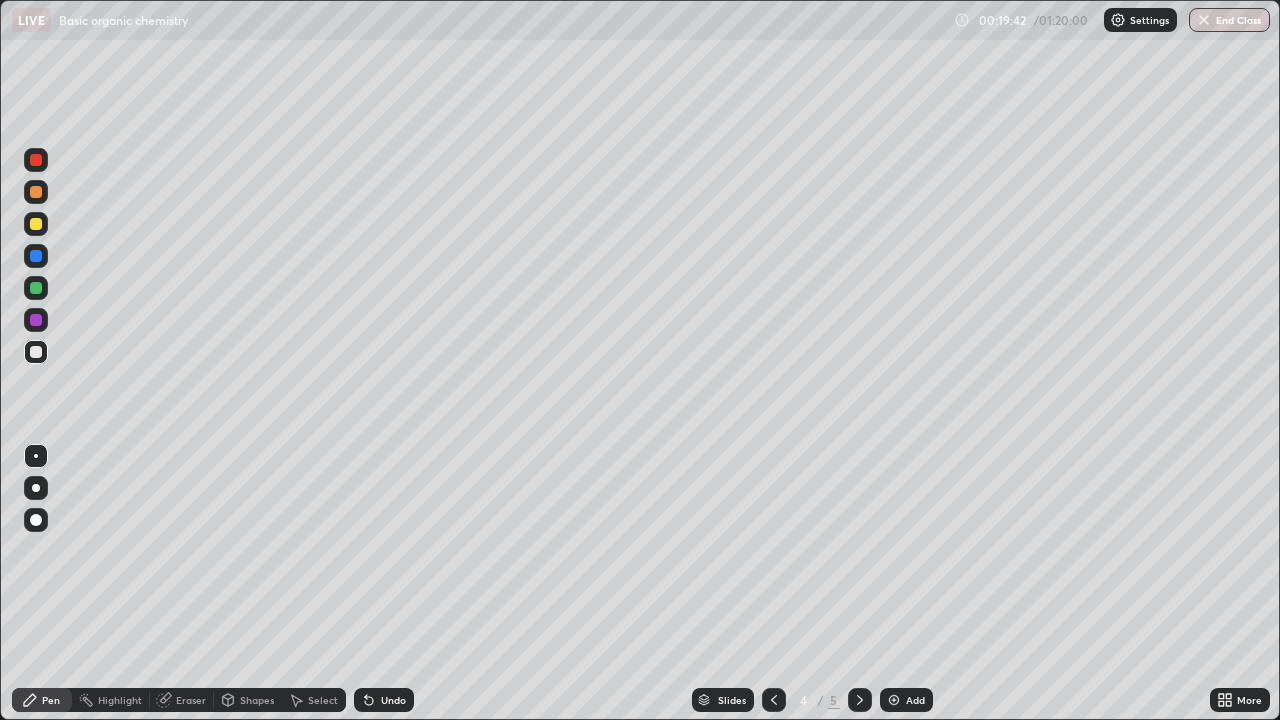 click on "Undo" at bounding box center (384, 700) 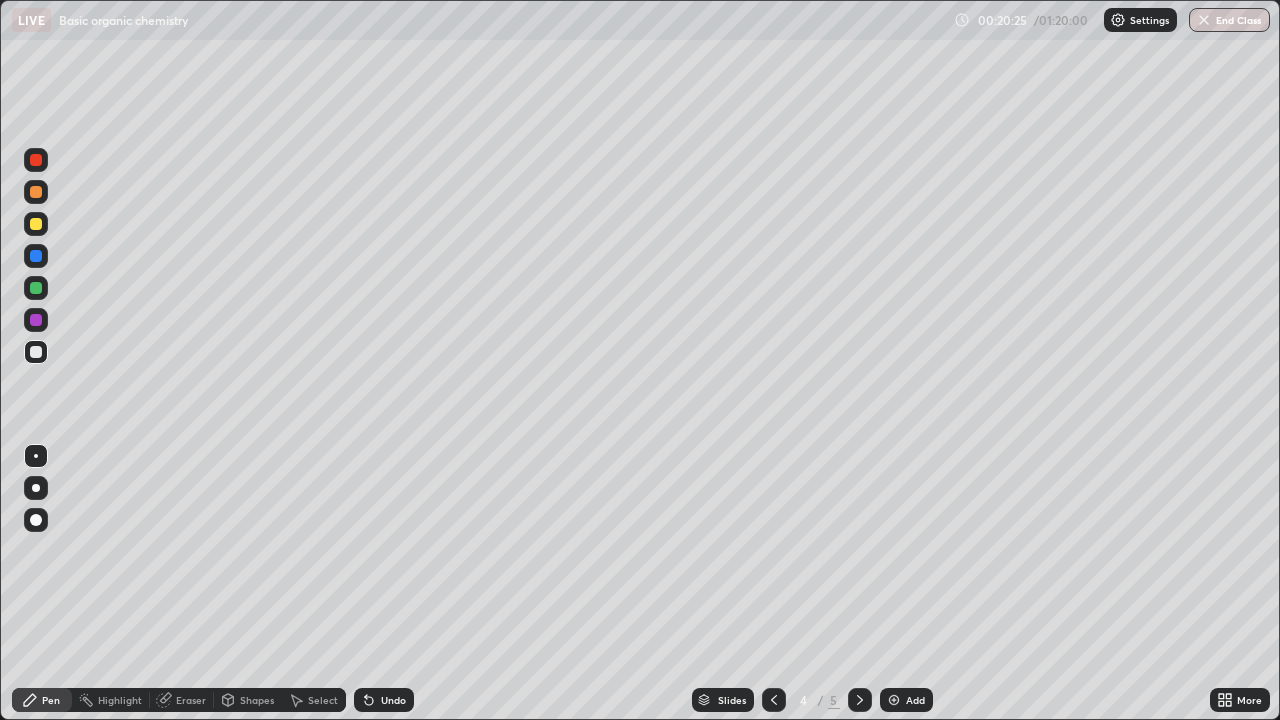 click on "Undo" at bounding box center (393, 700) 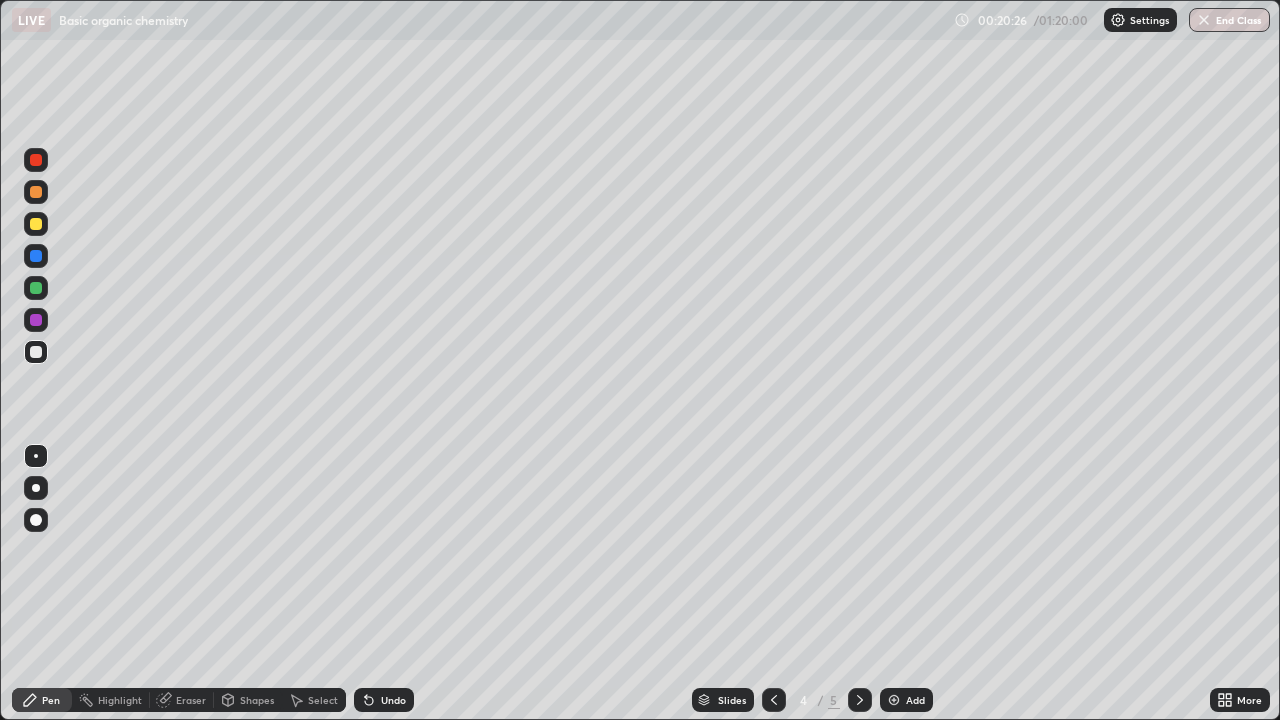 click on "Undo" at bounding box center [384, 700] 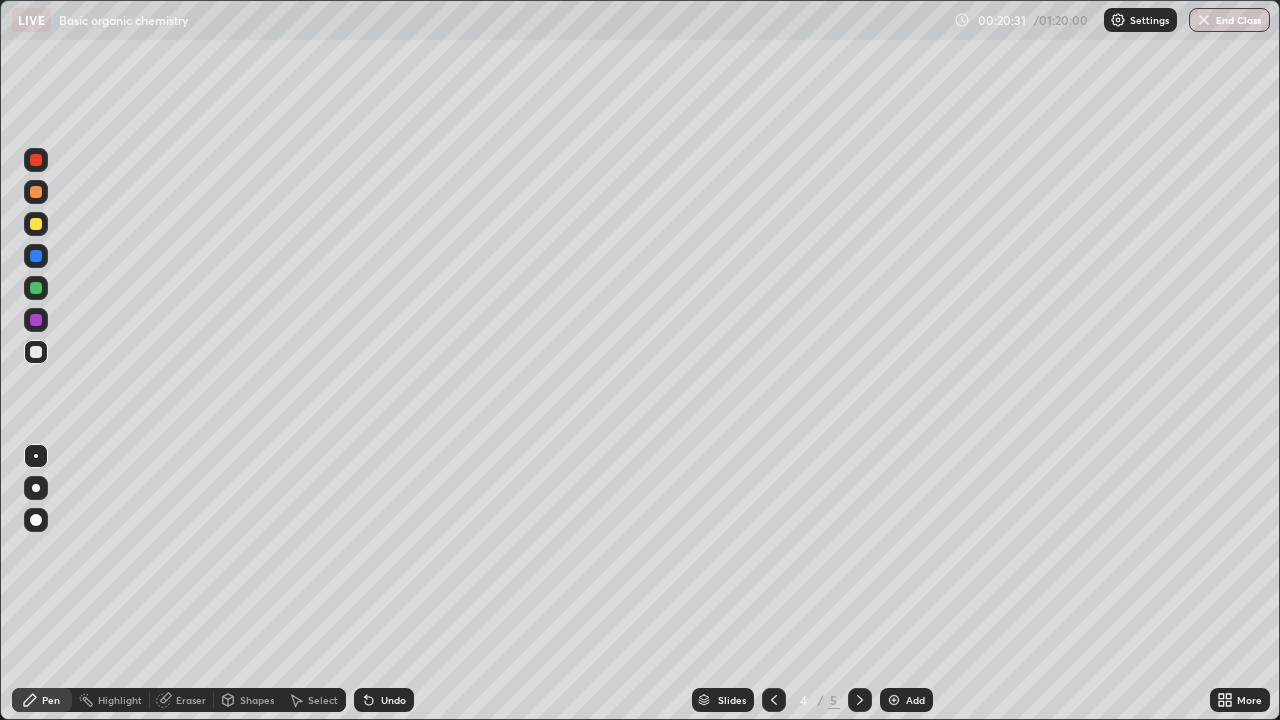 click on "Undo" at bounding box center (393, 700) 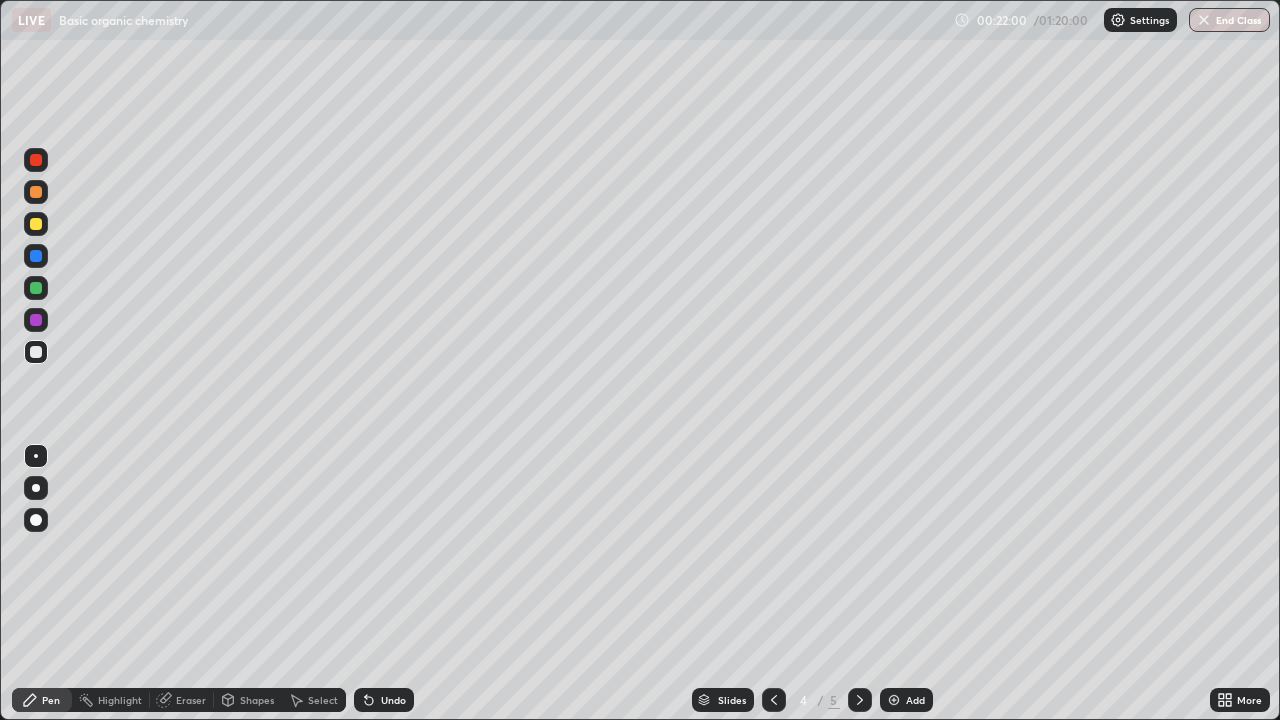 click 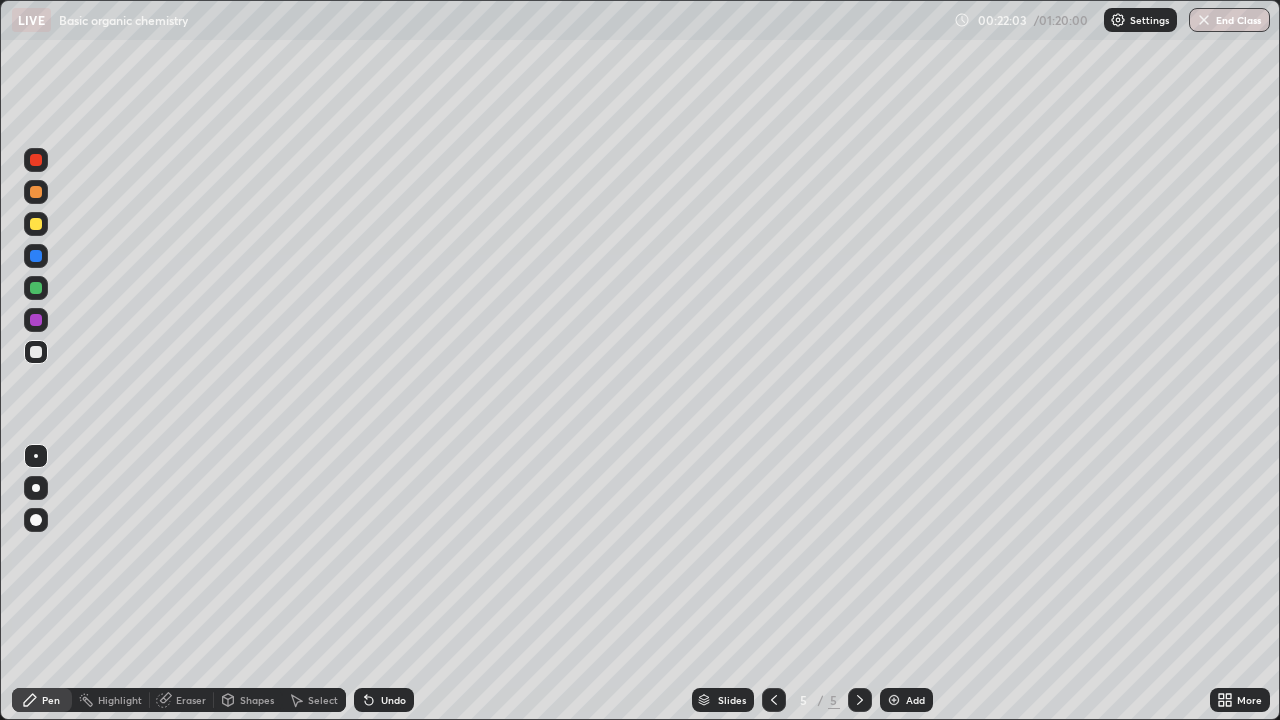 click 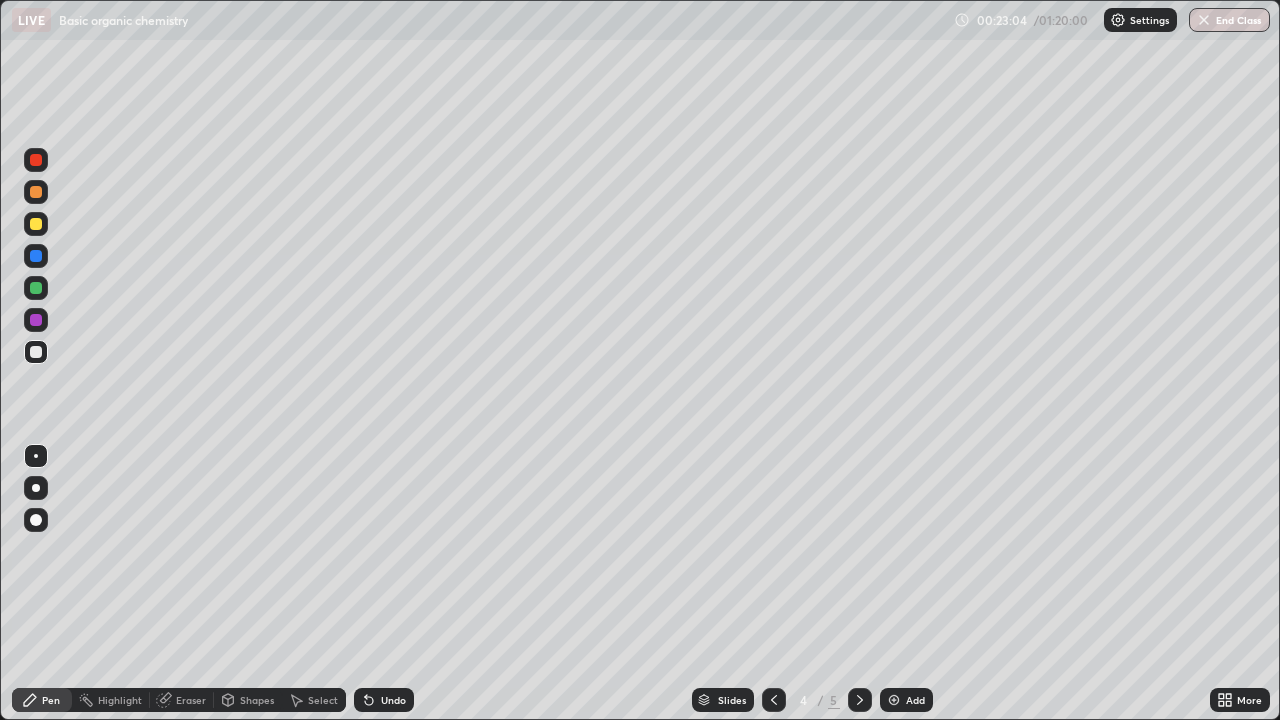click 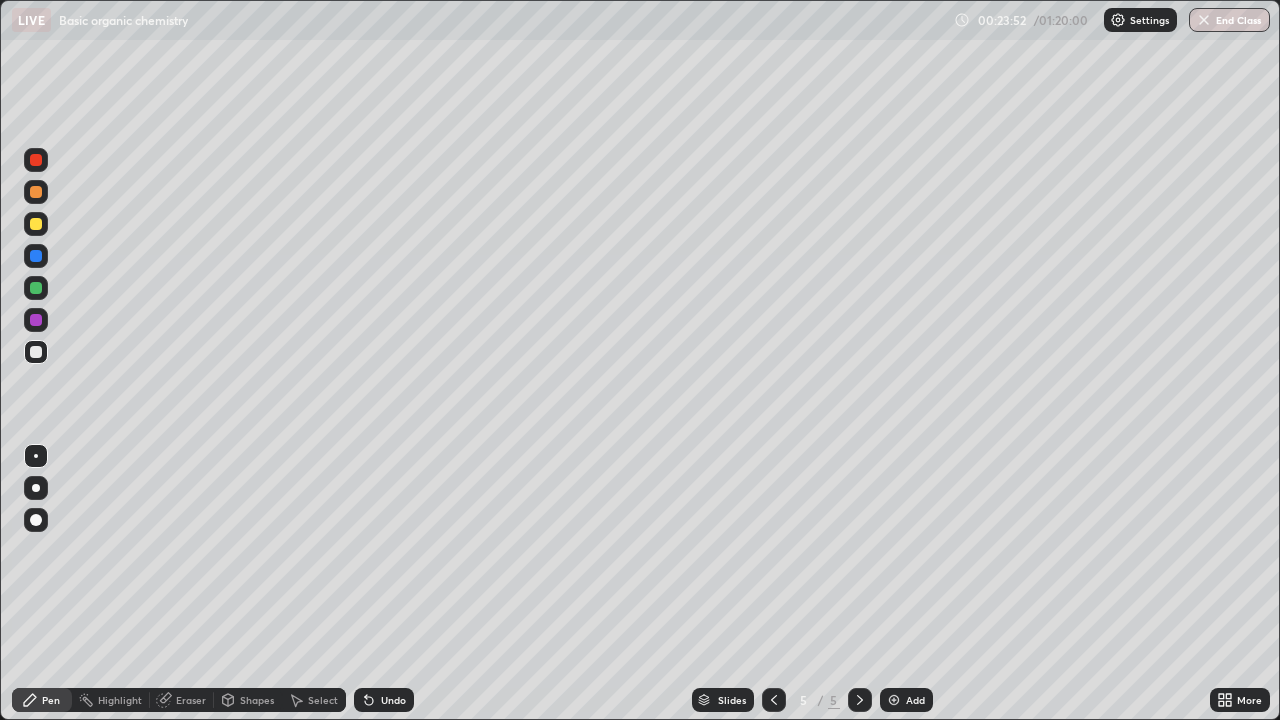 click on "Add" at bounding box center (915, 700) 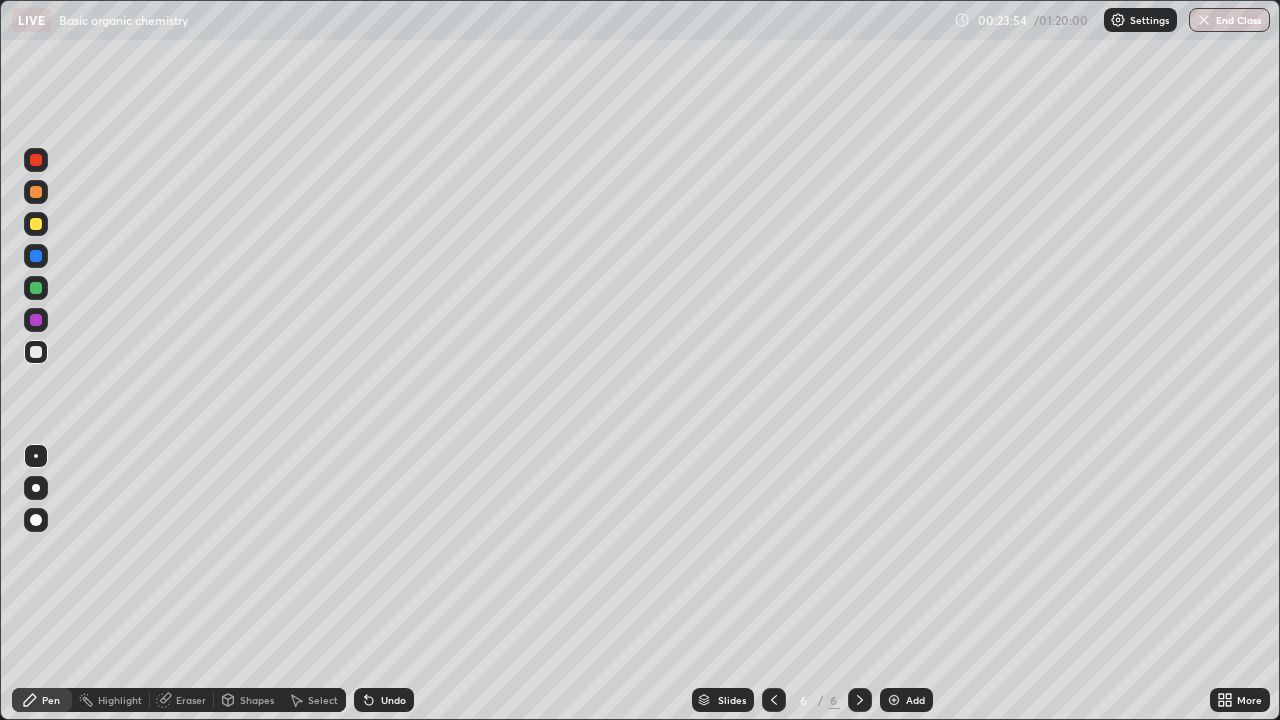click at bounding box center [36, 224] 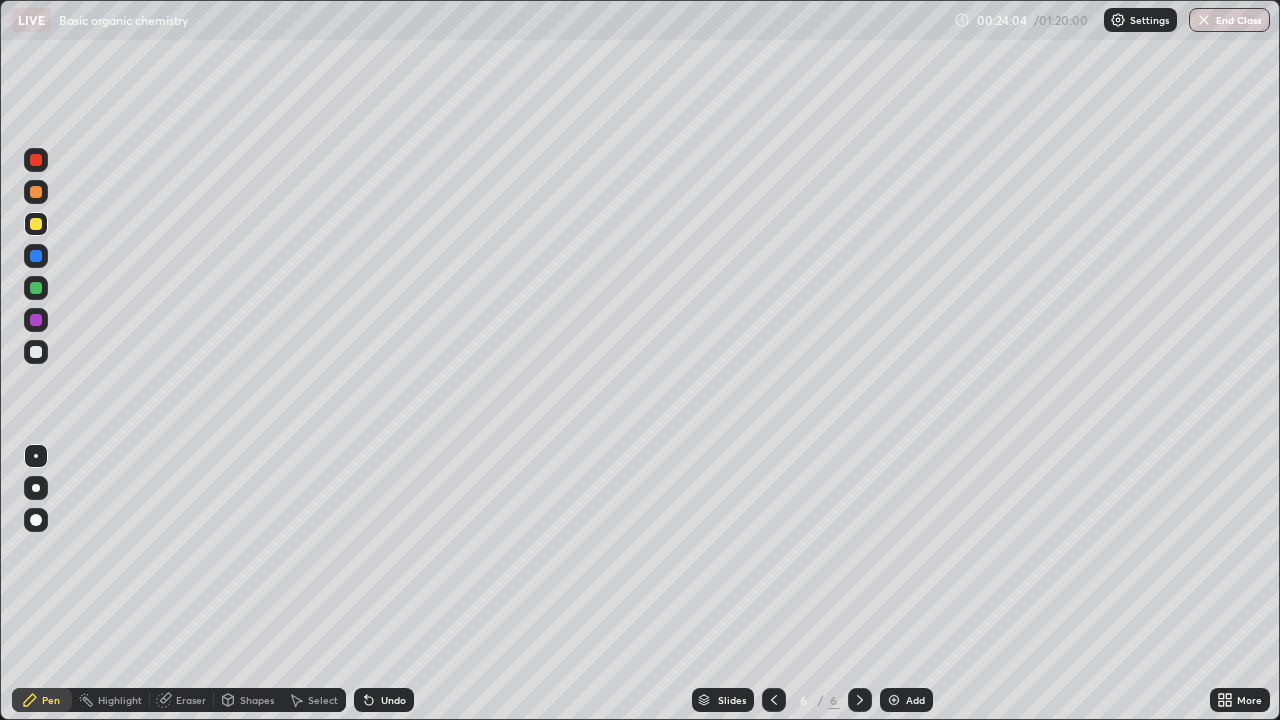 click 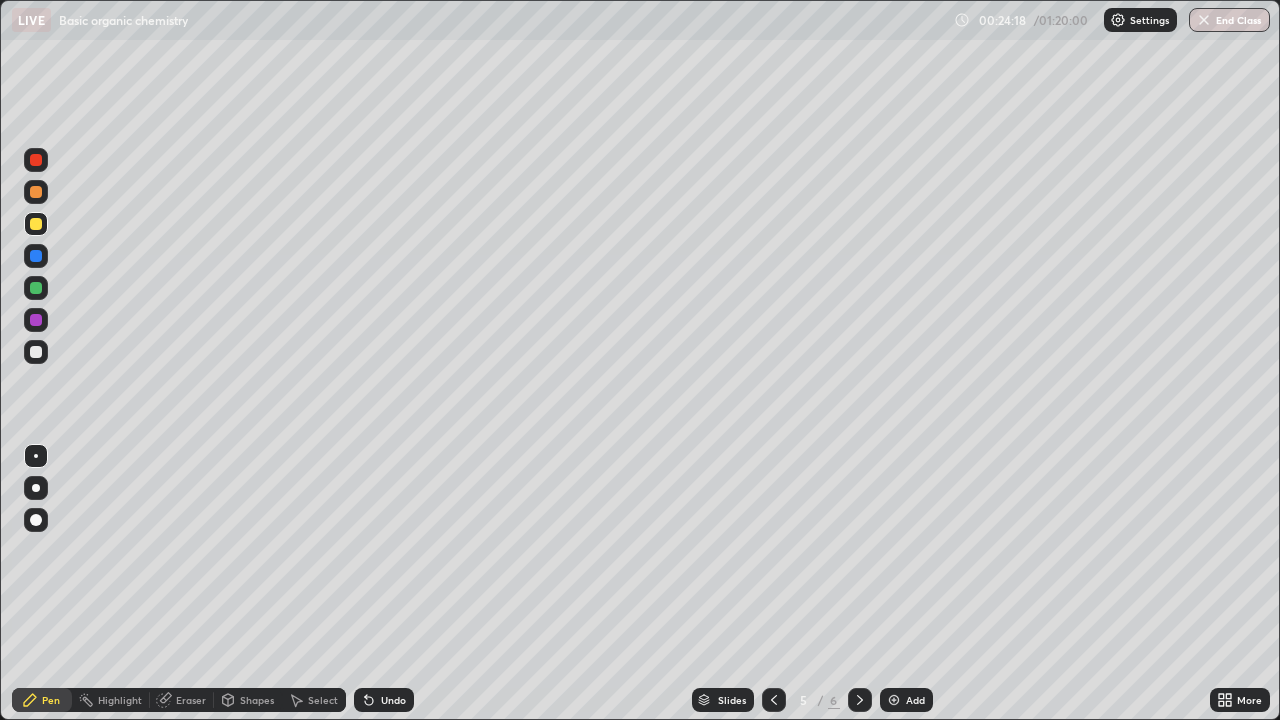 click 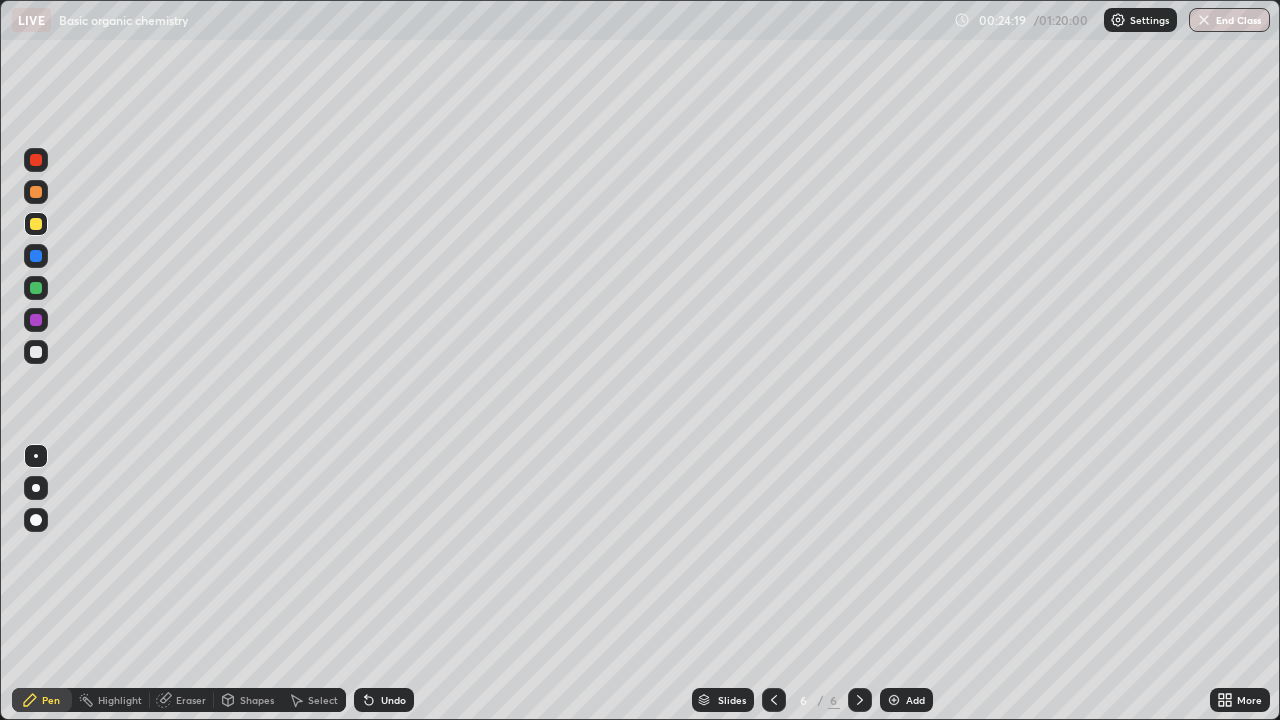click 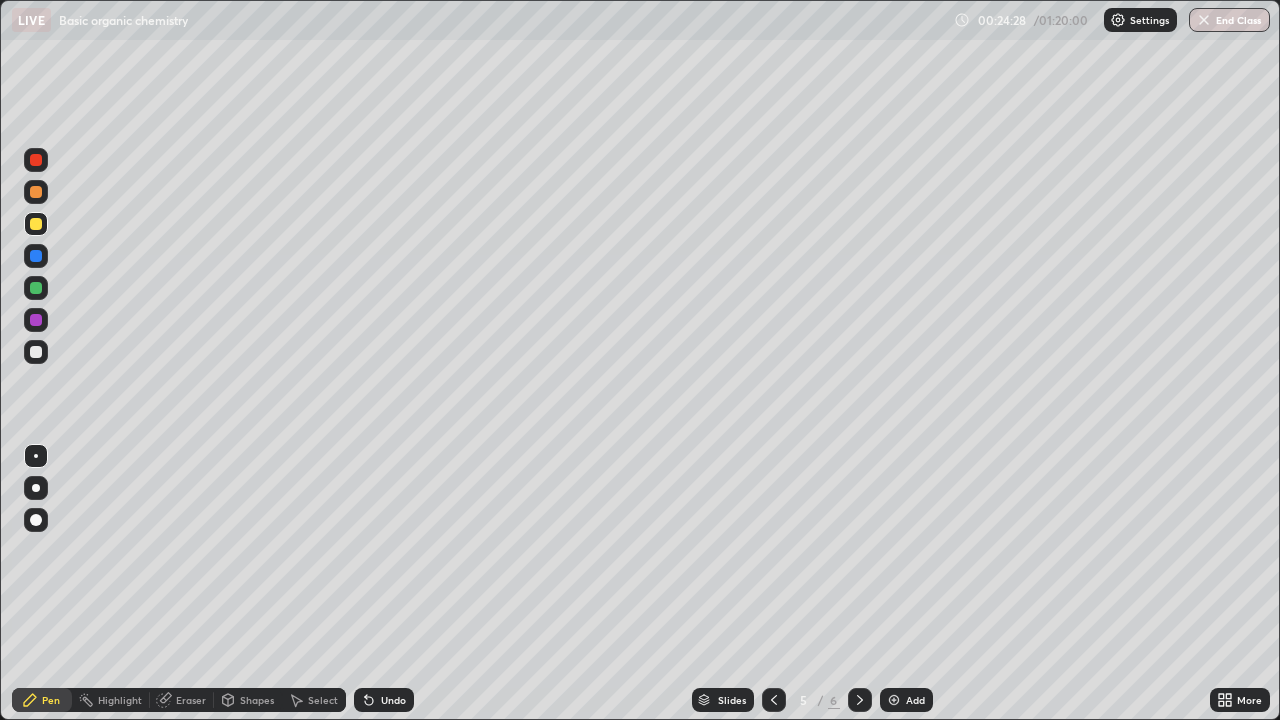 click 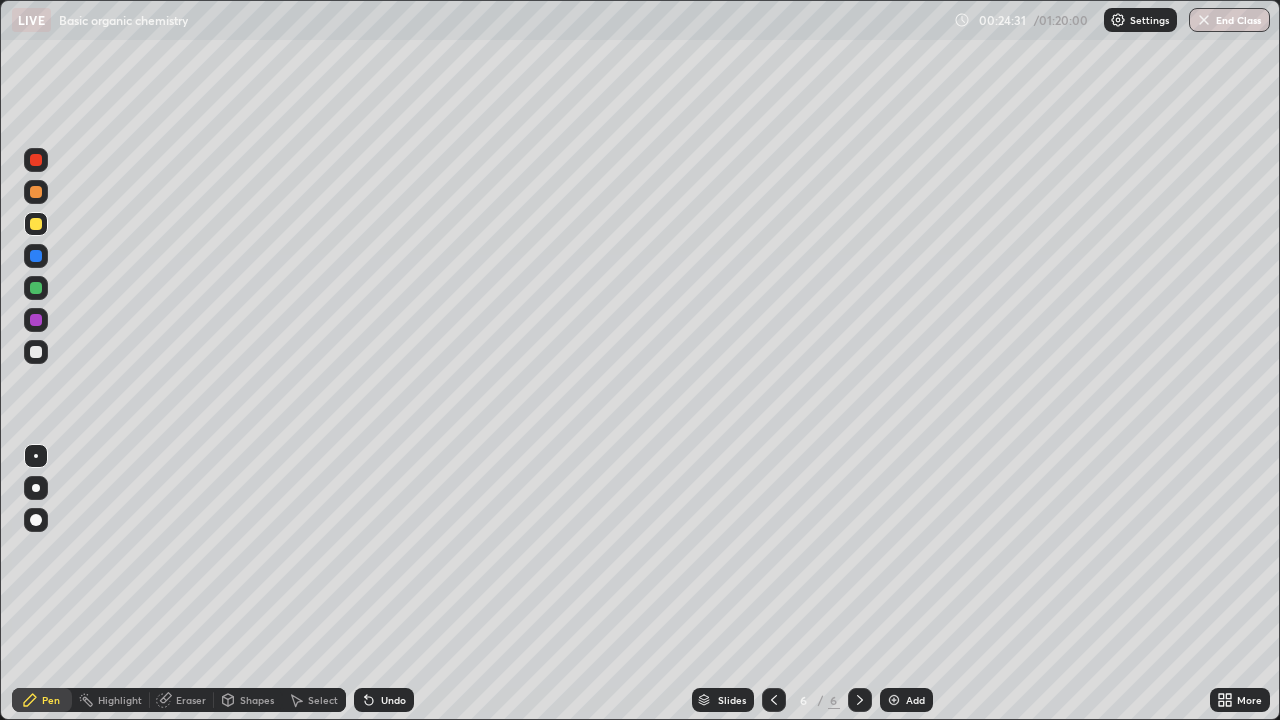 click on "Undo" at bounding box center [393, 700] 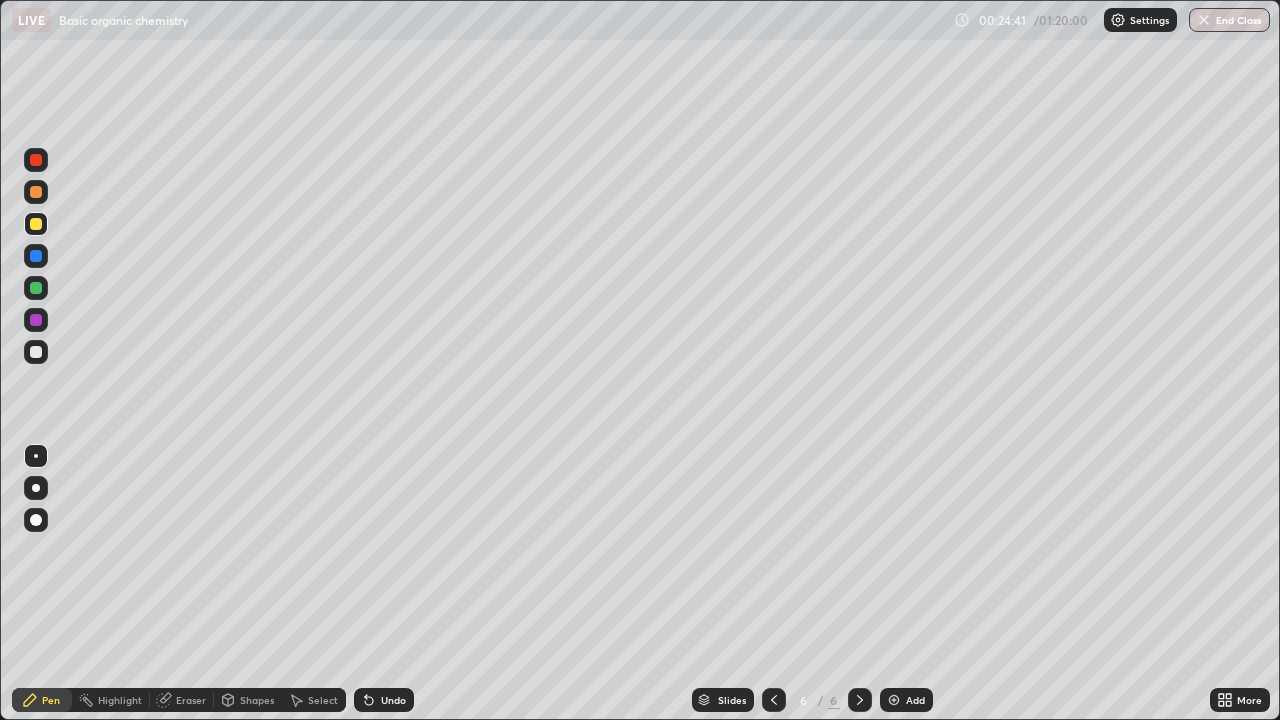 click at bounding box center [36, 352] 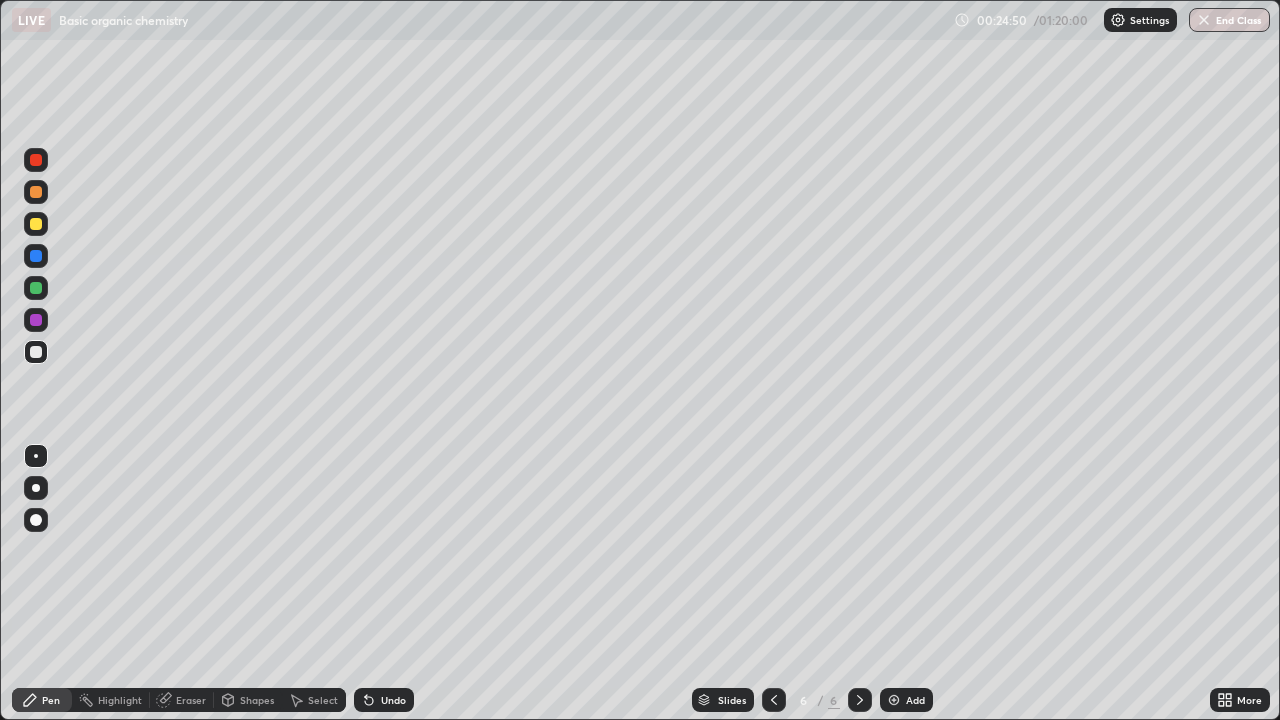 click on "Undo" at bounding box center (384, 700) 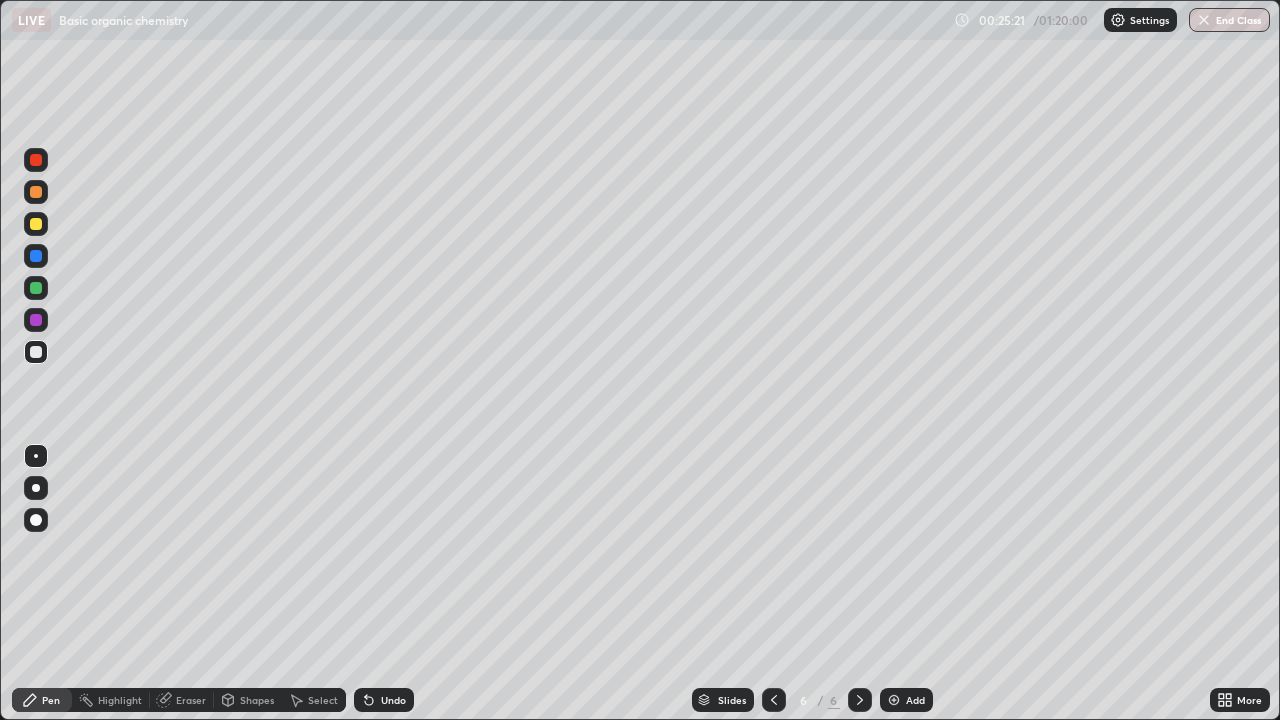 click on "Undo" at bounding box center [393, 700] 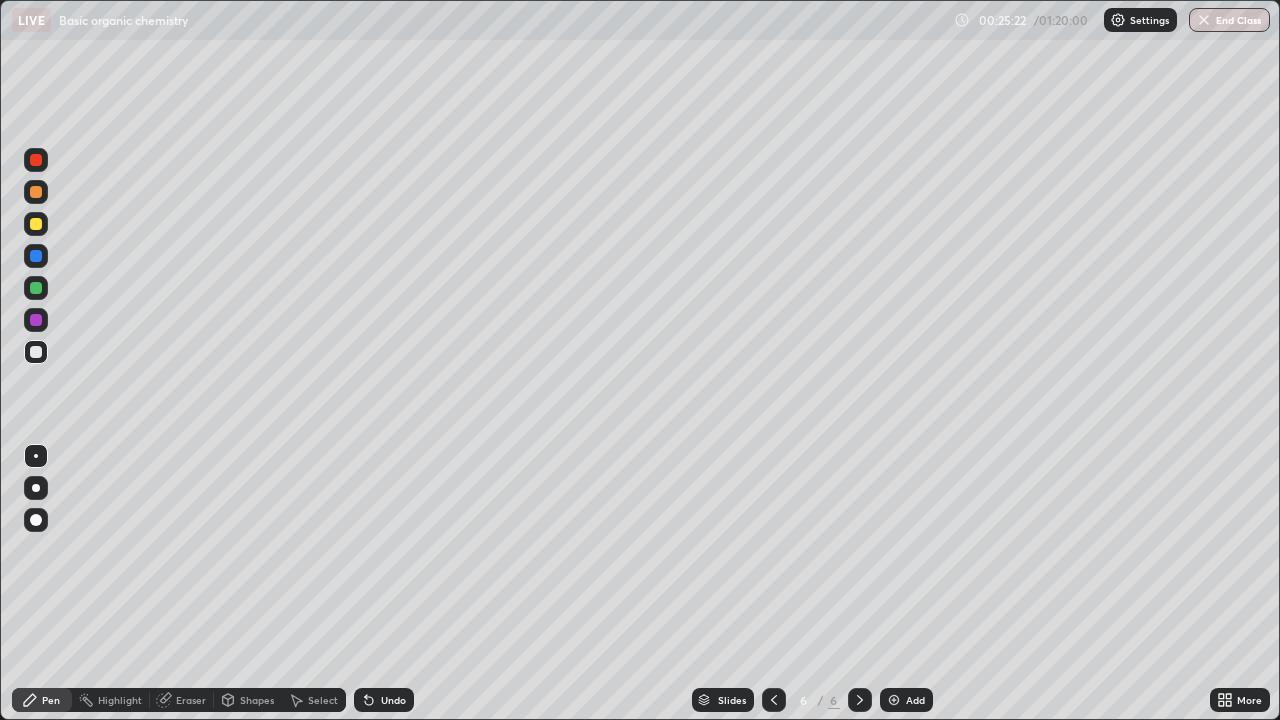 click on "Undo" at bounding box center [393, 700] 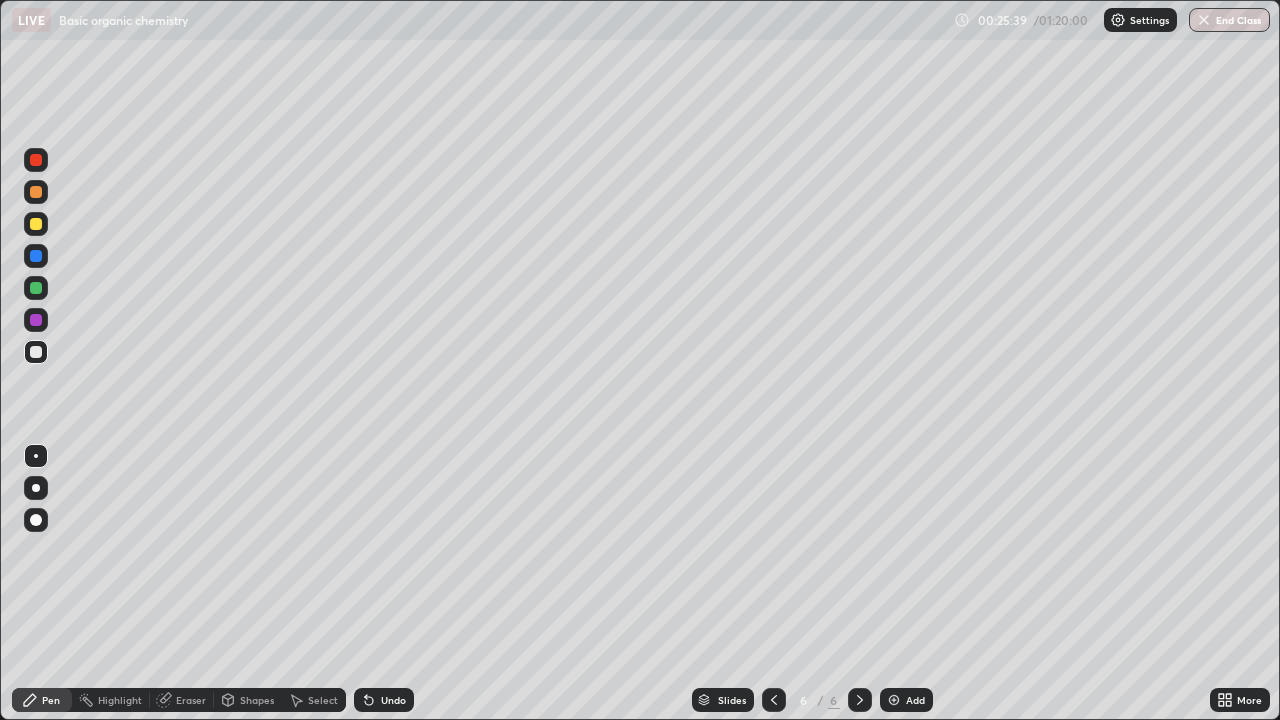 click at bounding box center [36, 352] 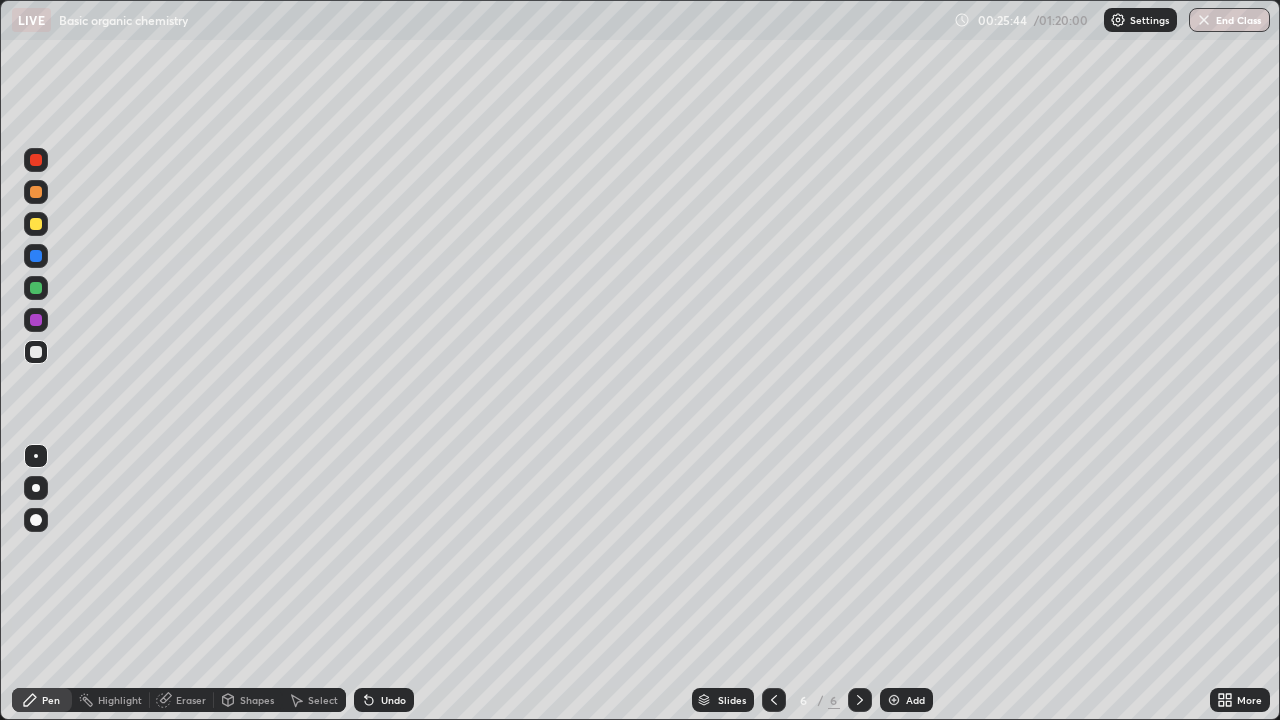 click 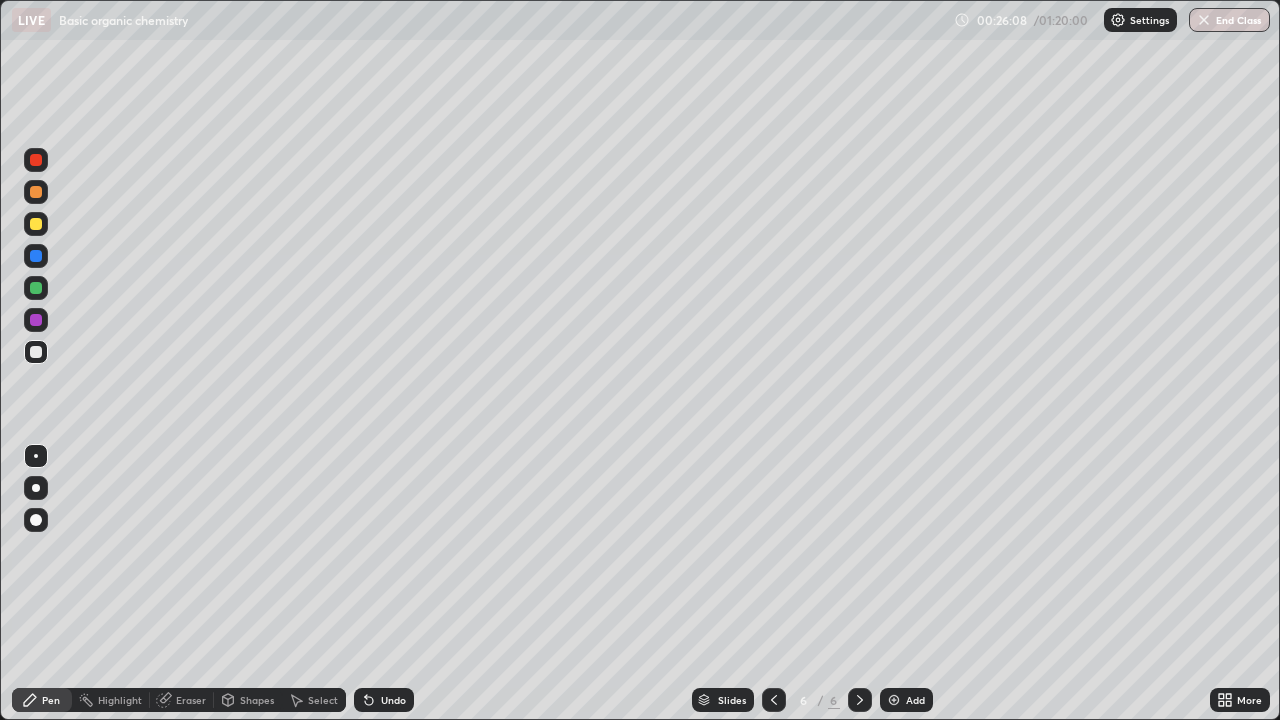 click at bounding box center [36, 224] 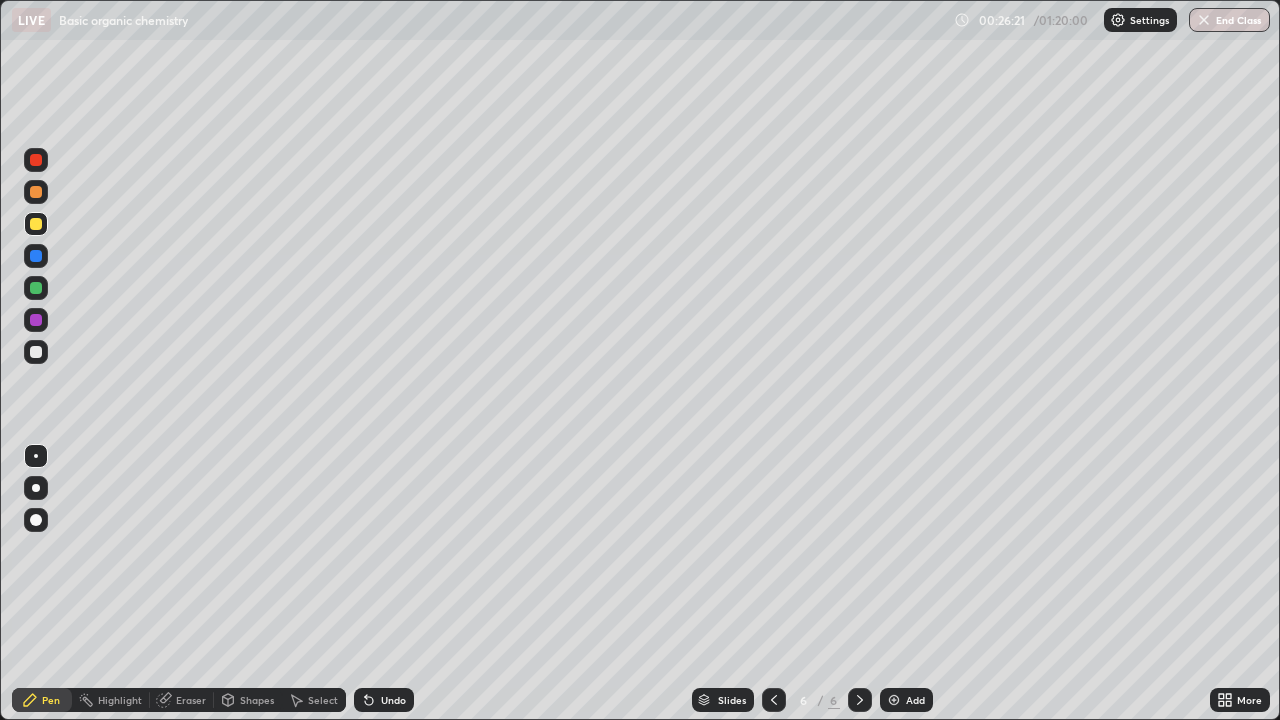 click at bounding box center (36, 352) 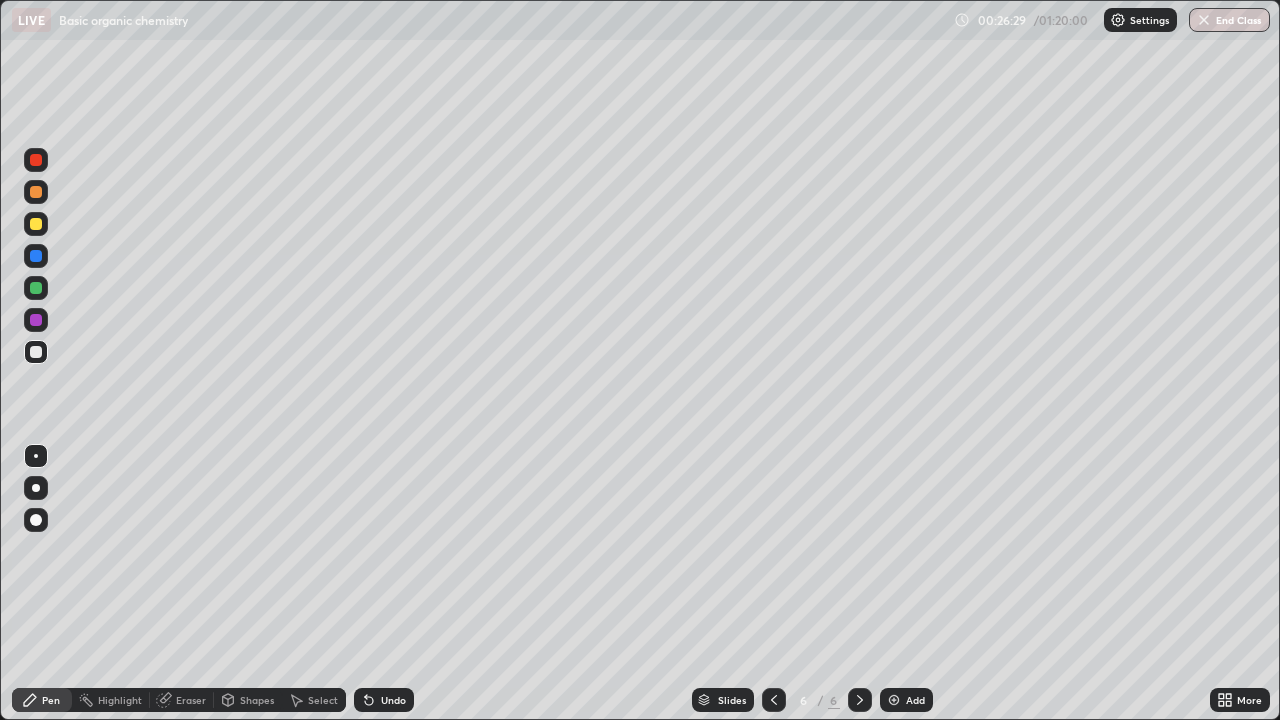 click on "Undo" at bounding box center [384, 700] 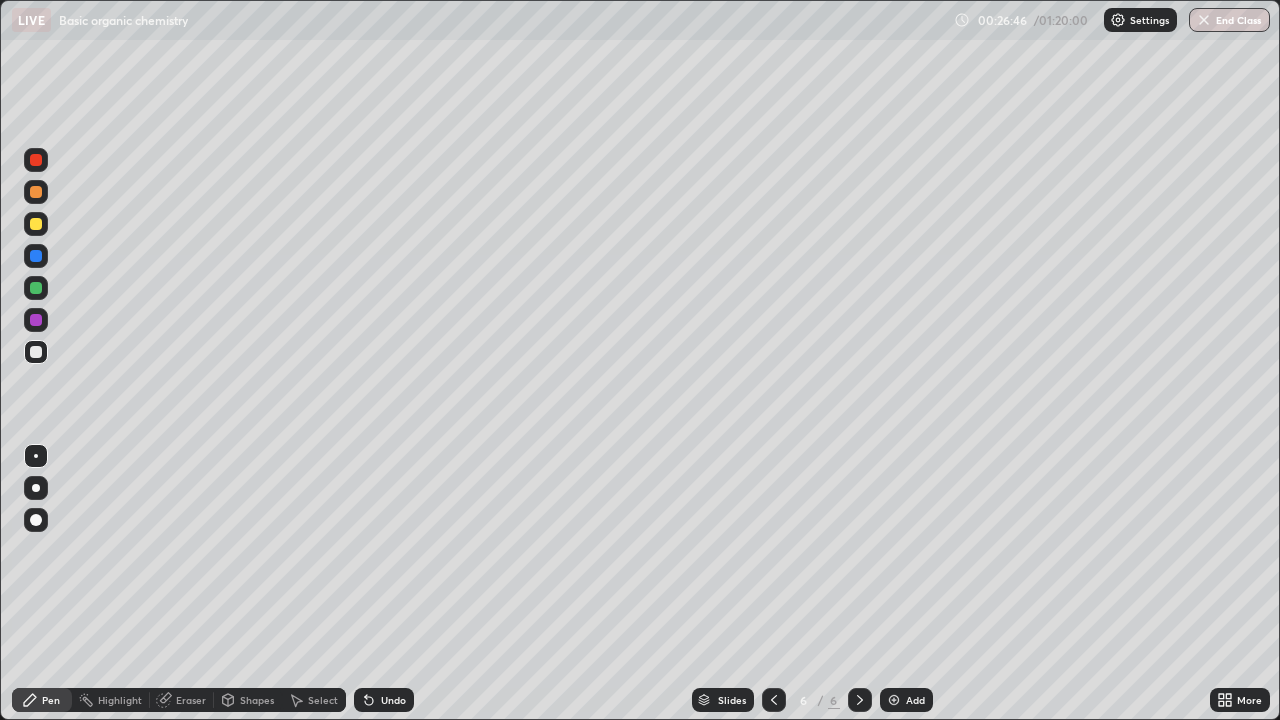click at bounding box center (36, 224) 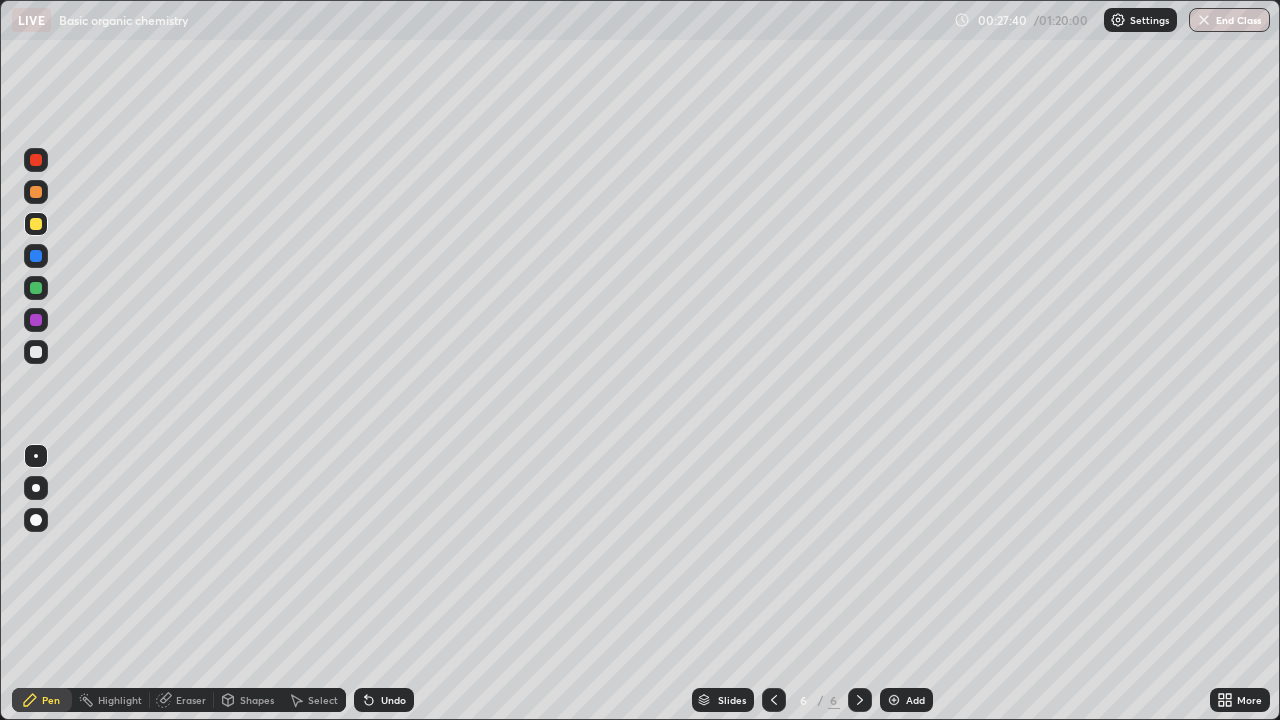 click at bounding box center (36, 352) 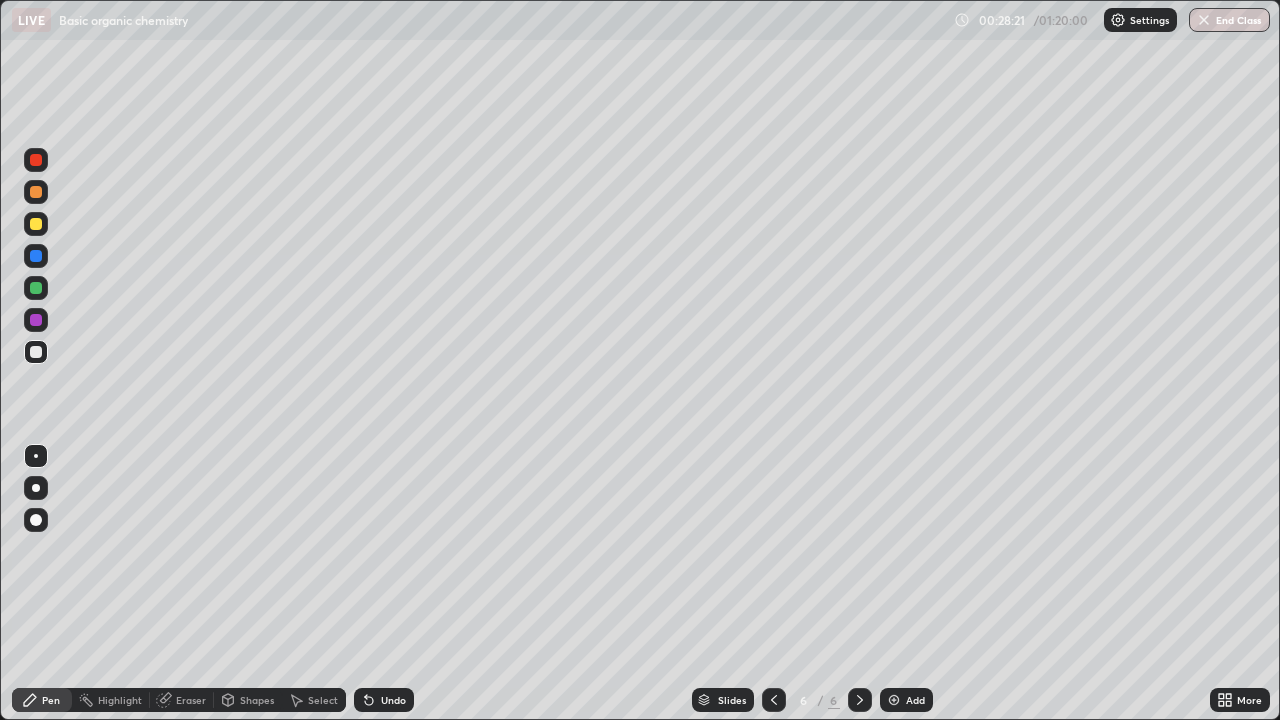 click on "Undo" at bounding box center [393, 700] 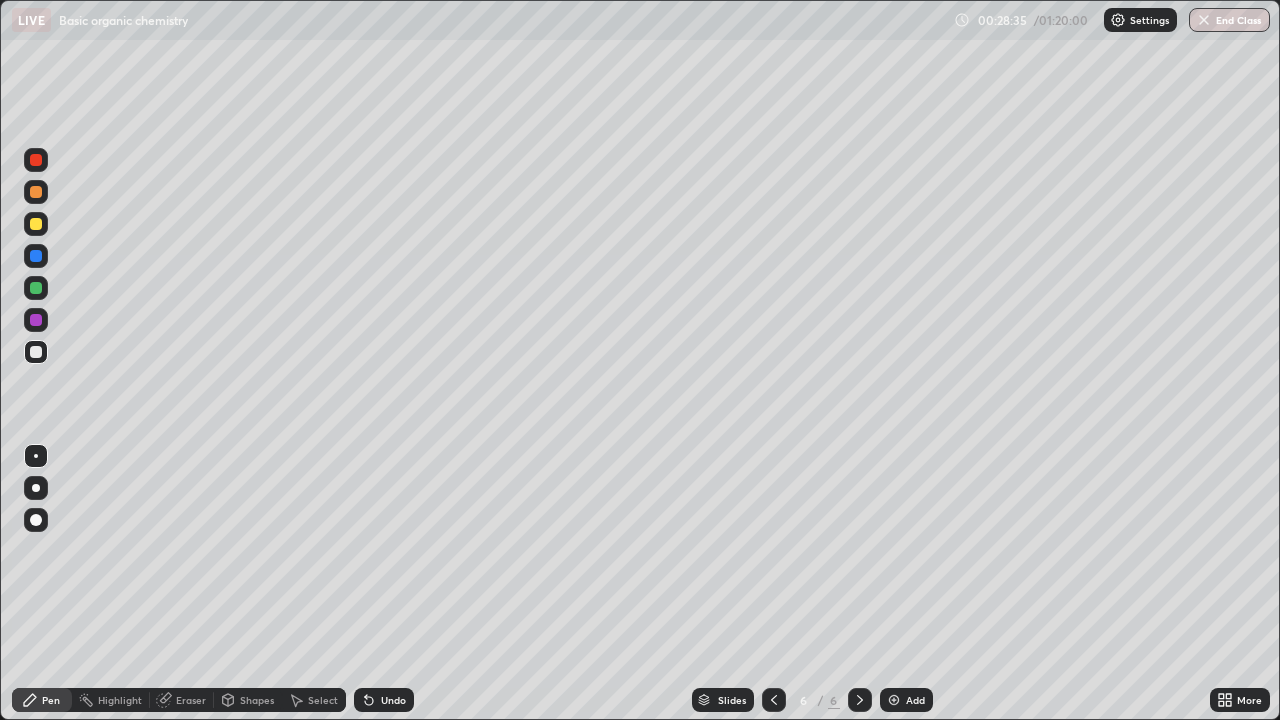 click at bounding box center [36, 352] 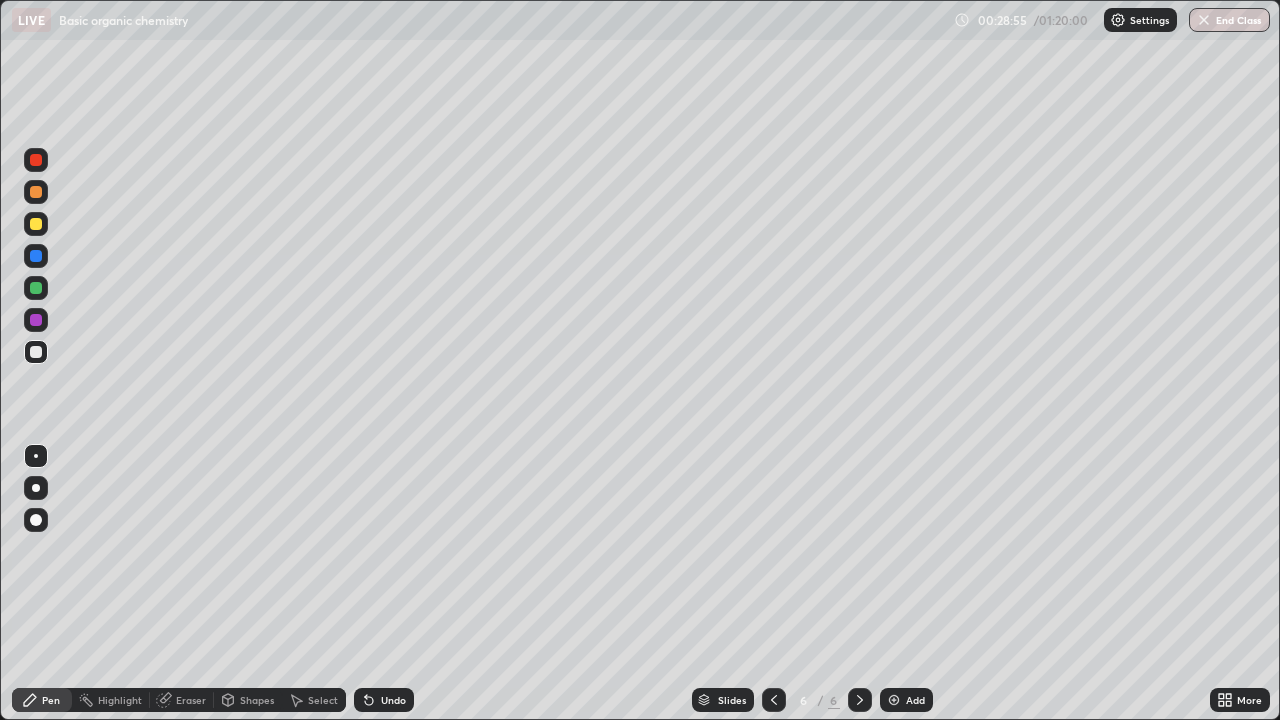 click on "Undo" at bounding box center [384, 700] 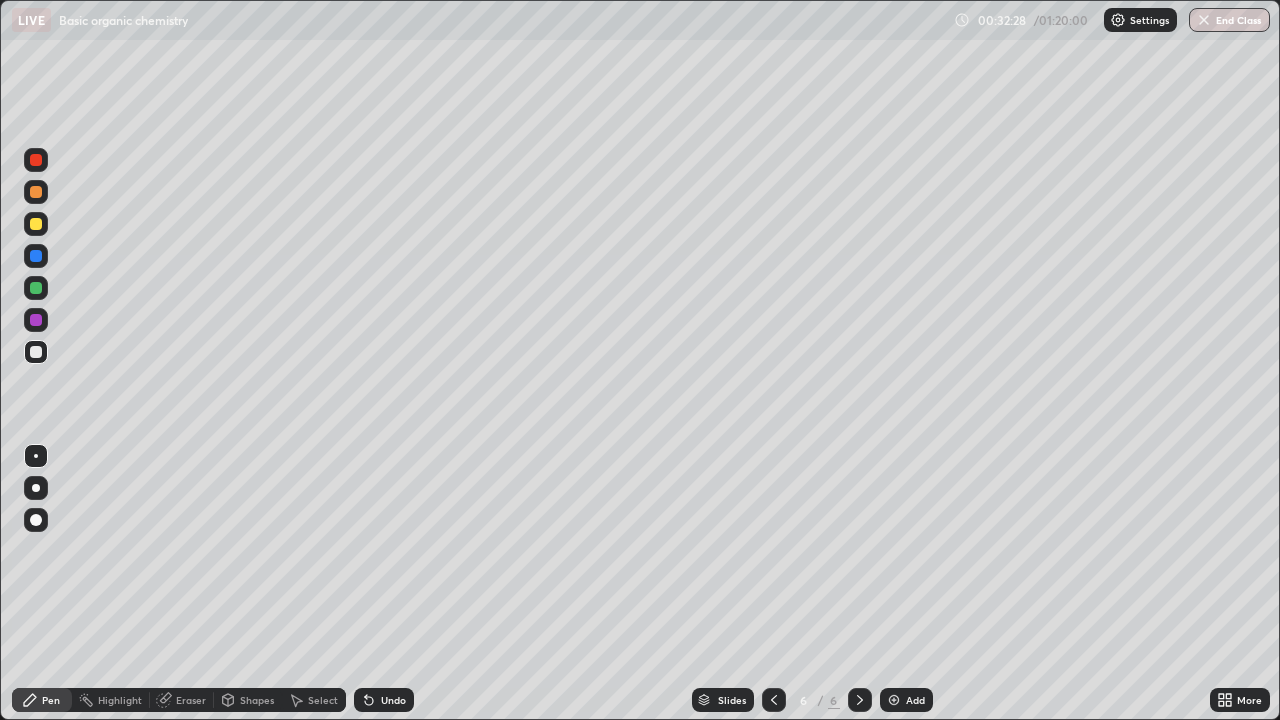 click at bounding box center (894, 700) 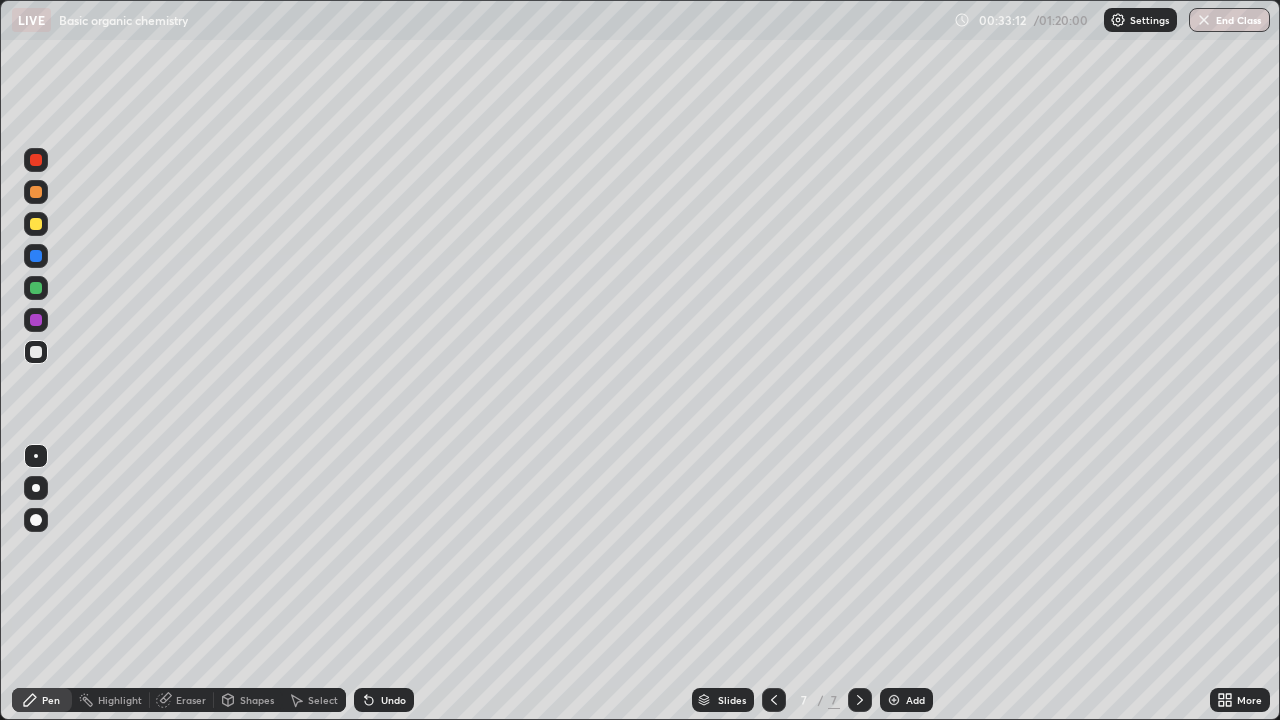 click on "Undo" at bounding box center [384, 700] 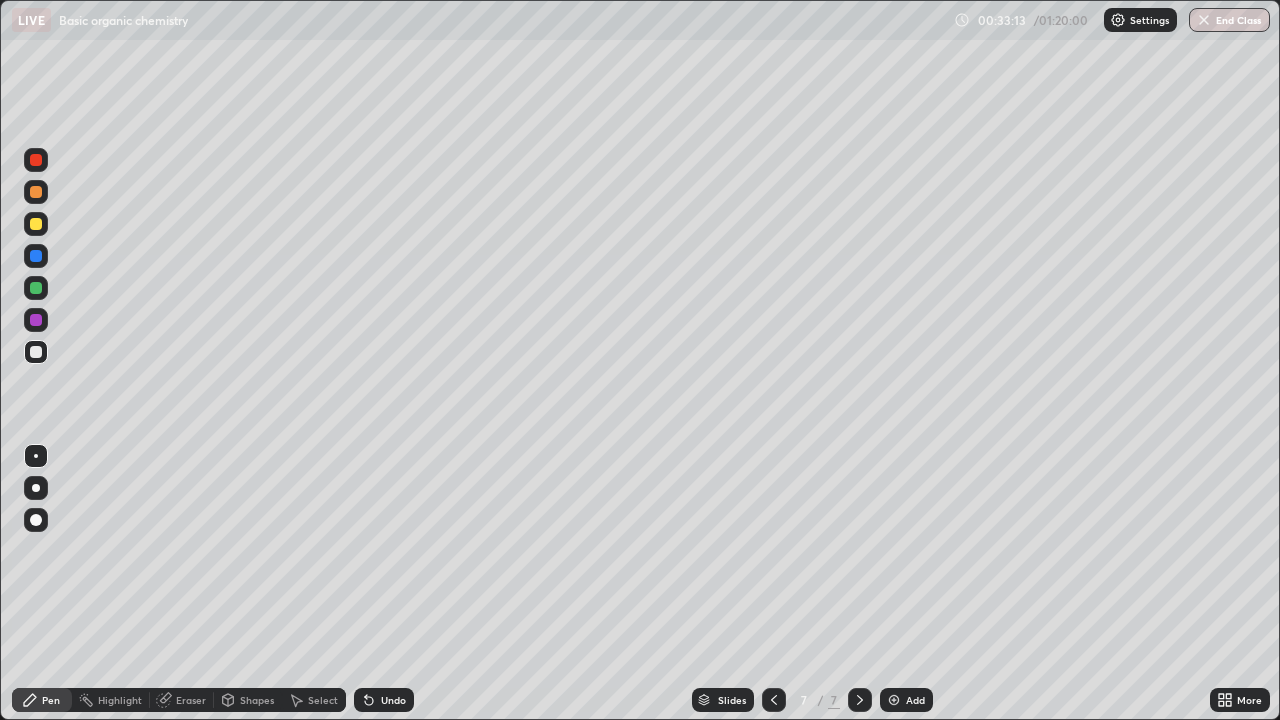 click on "Undo" at bounding box center (384, 700) 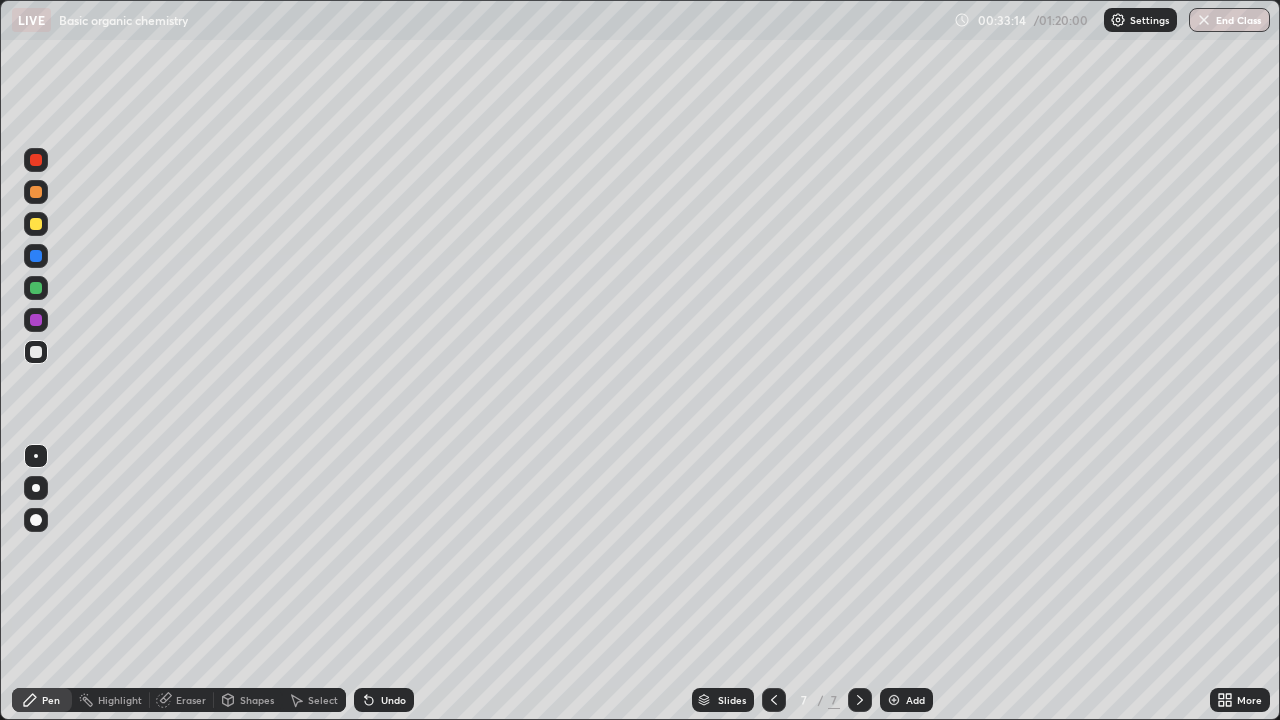 click on "Undo" at bounding box center [384, 700] 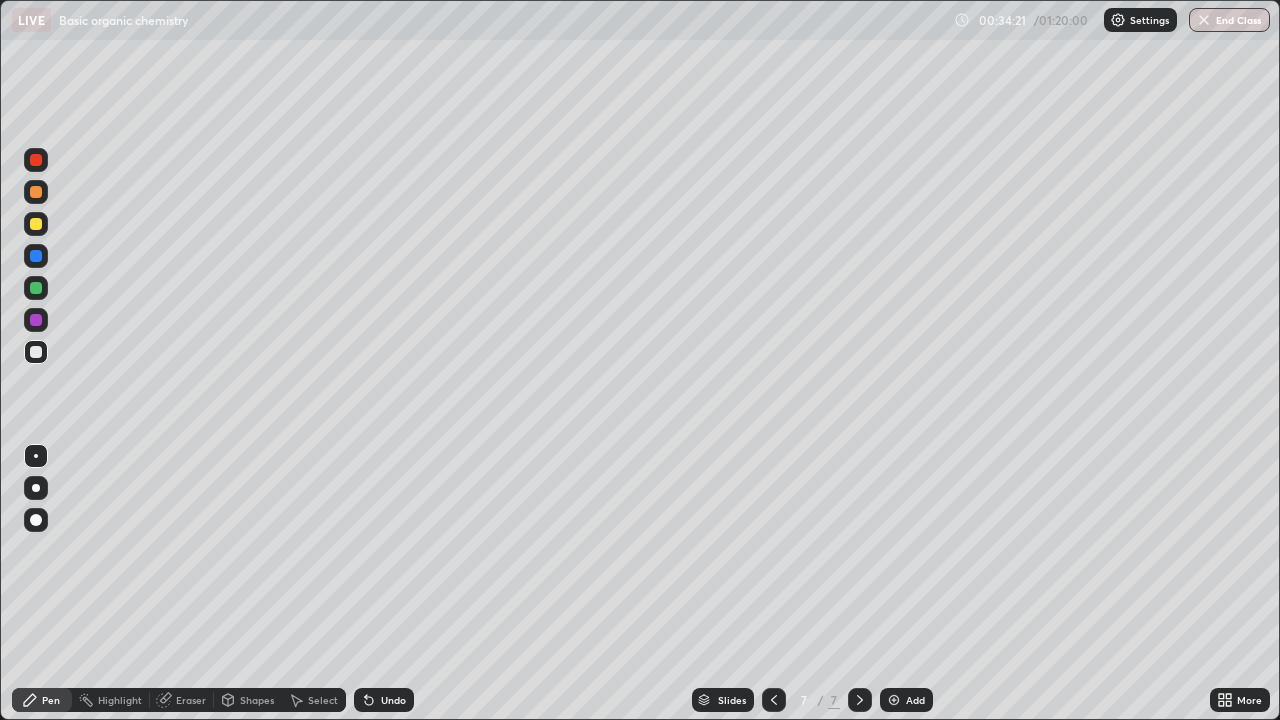 click at bounding box center (36, 256) 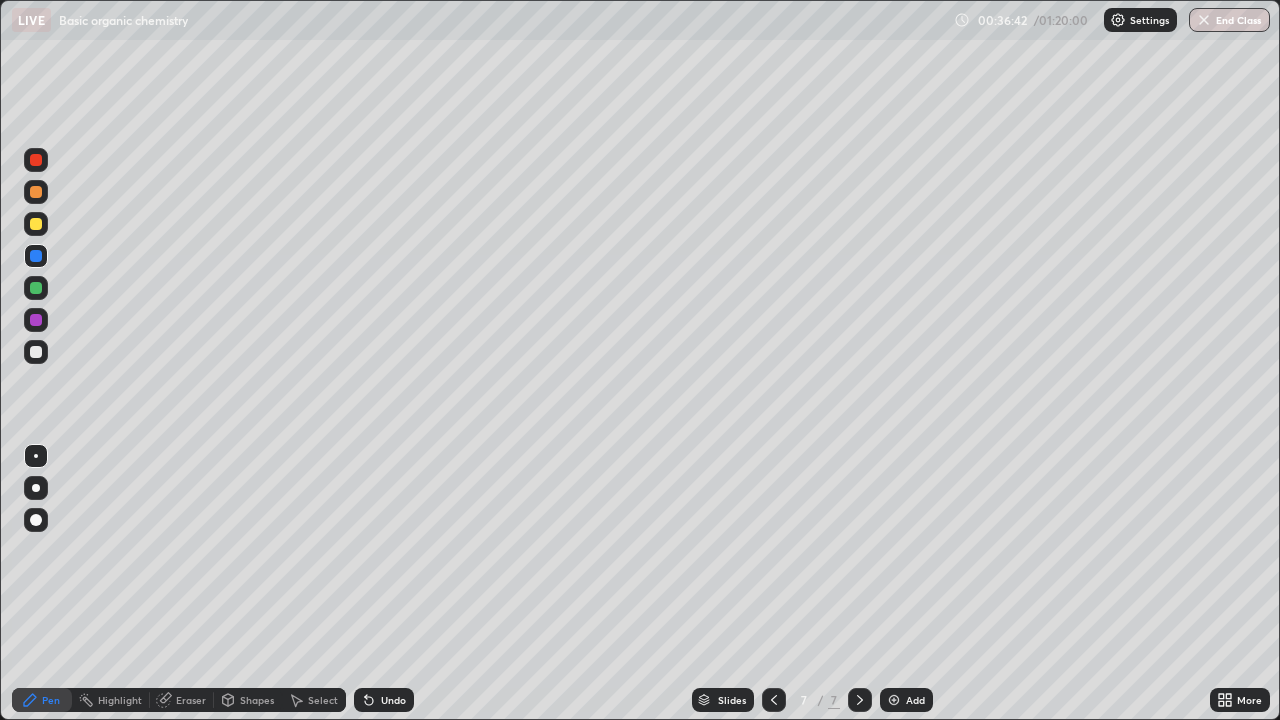 click at bounding box center (36, 352) 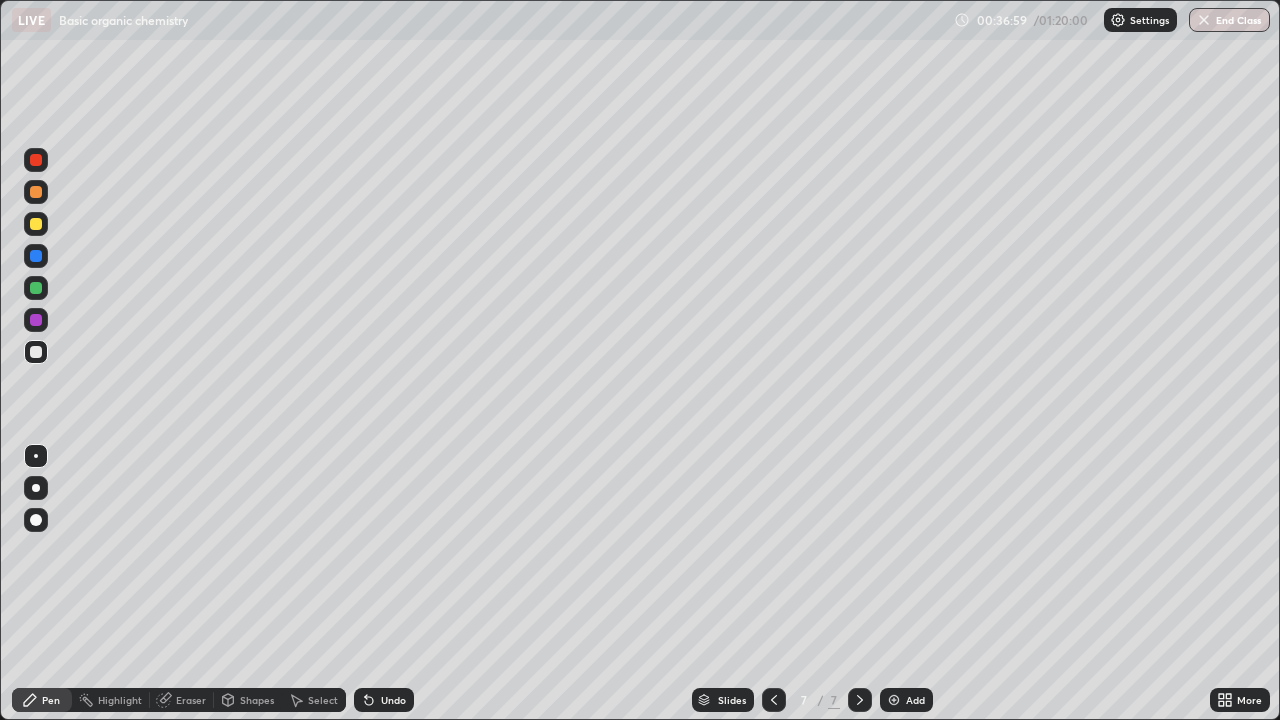 click 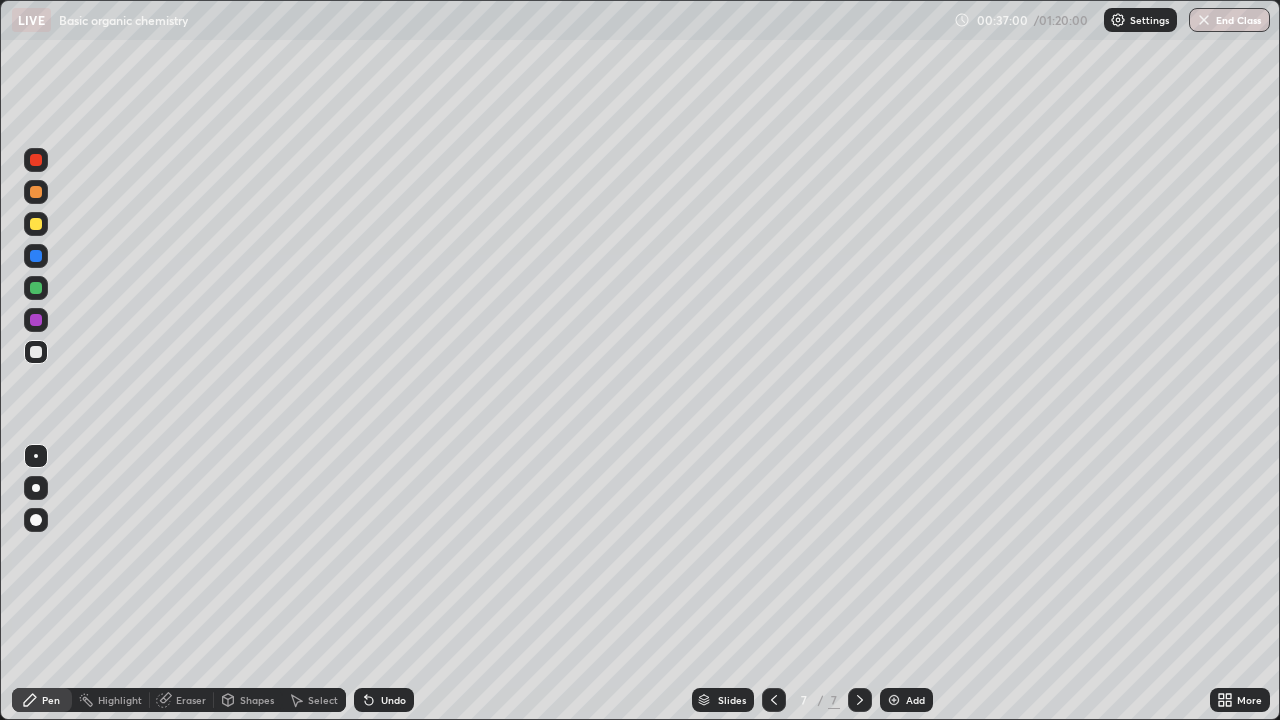 click 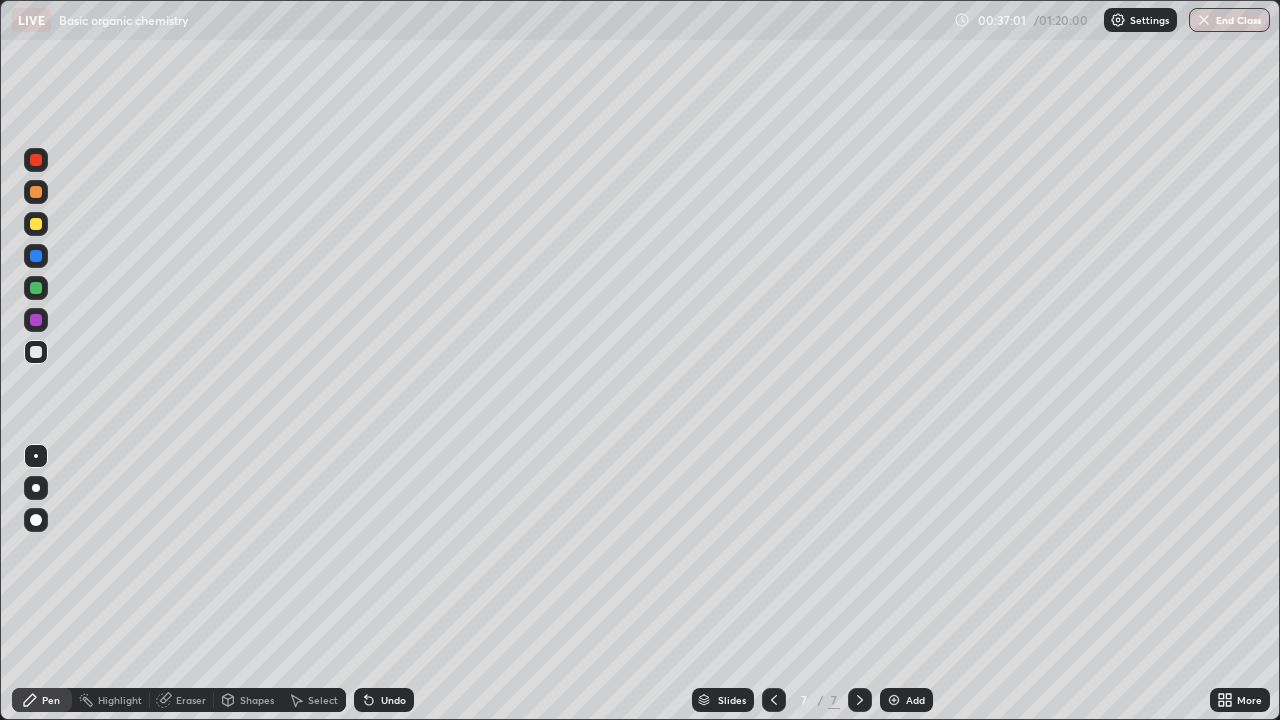 click 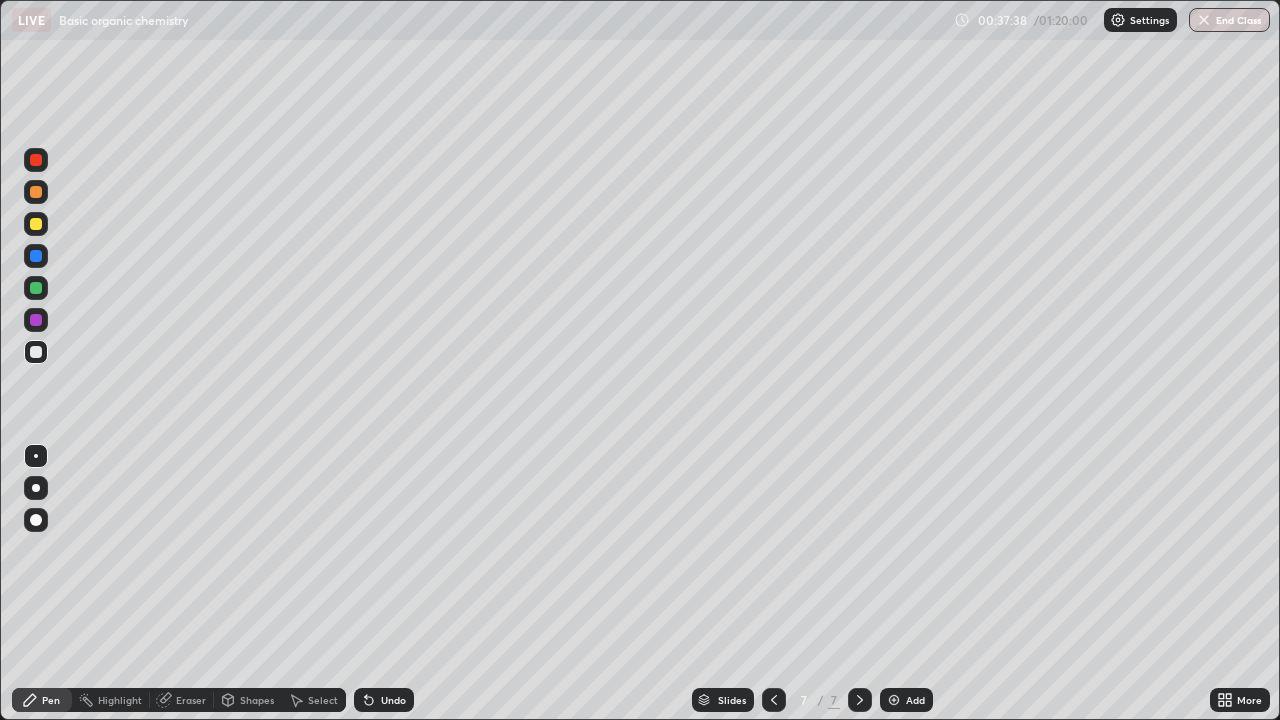 click at bounding box center [894, 700] 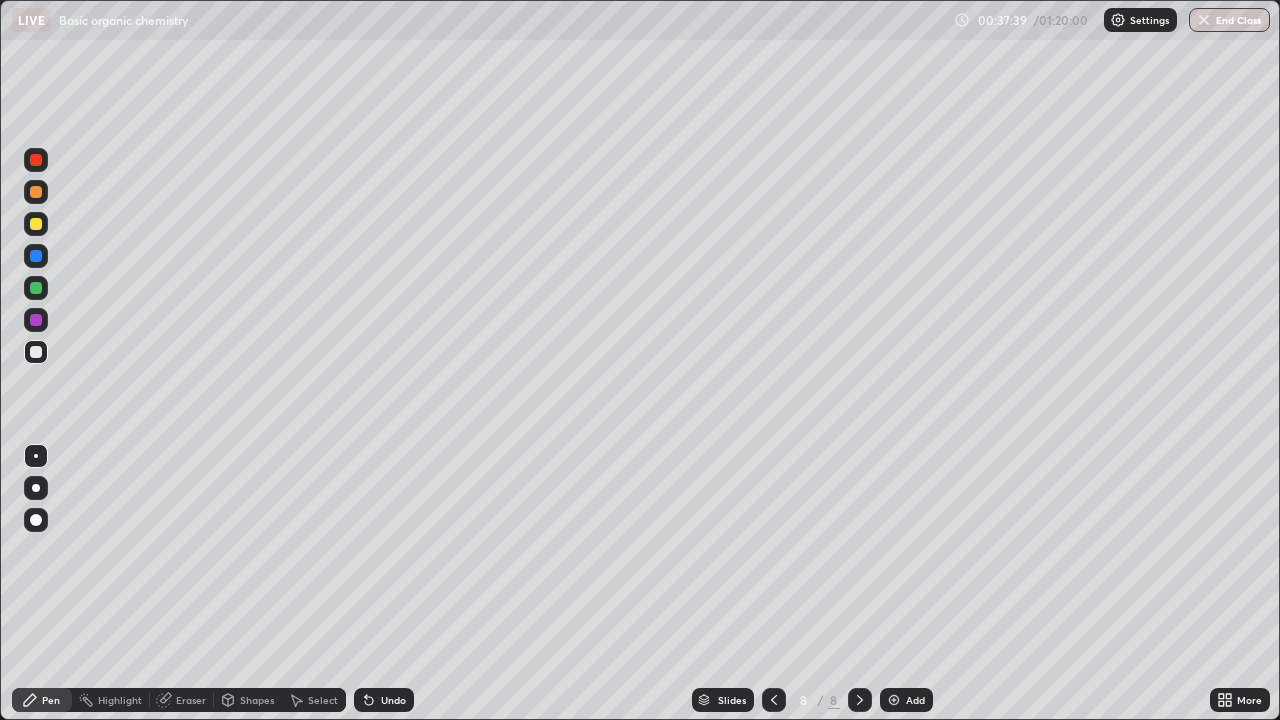 click at bounding box center [36, 352] 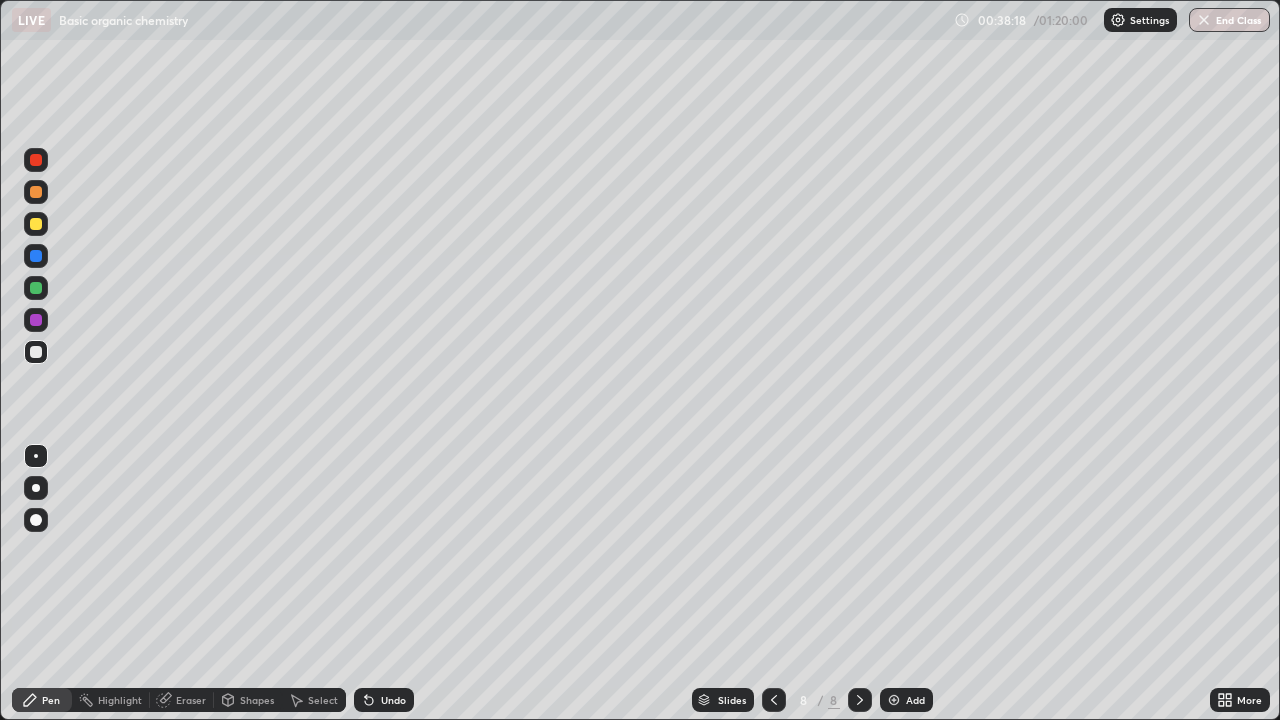 click on "Eraser" at bounding box center (191, 700) 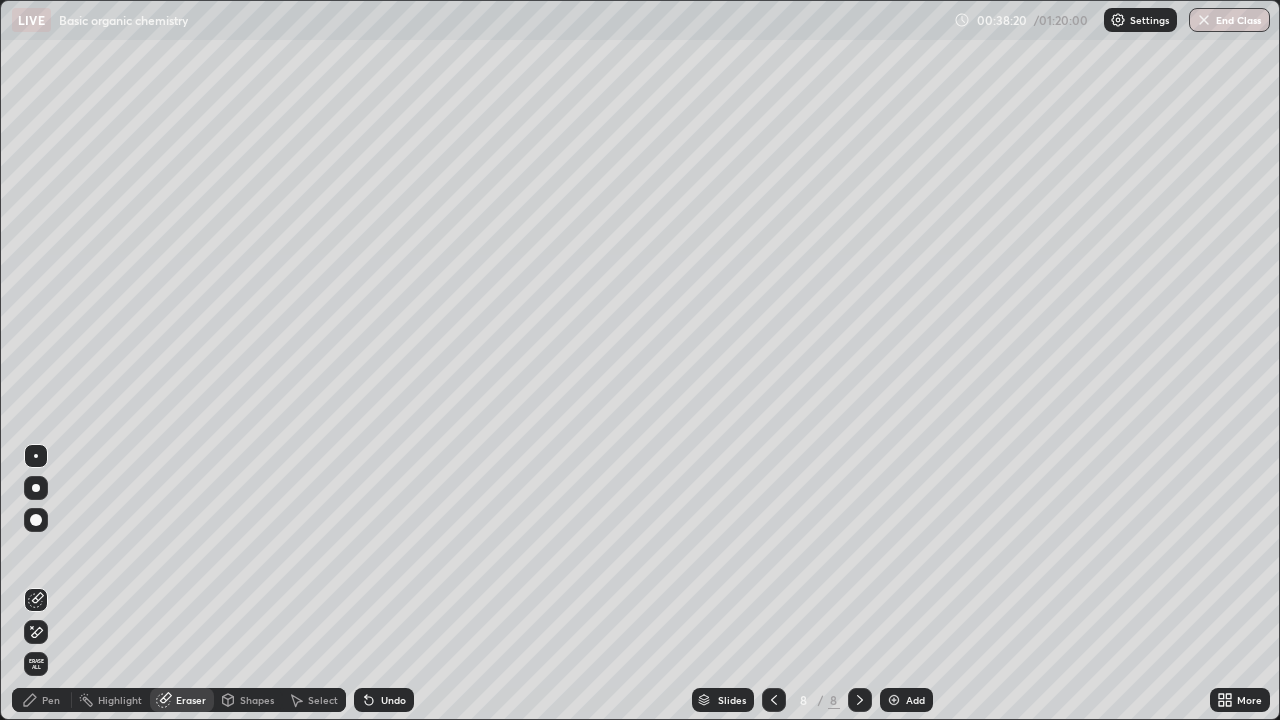 click on "Pen" at bounding box center [51, 700] 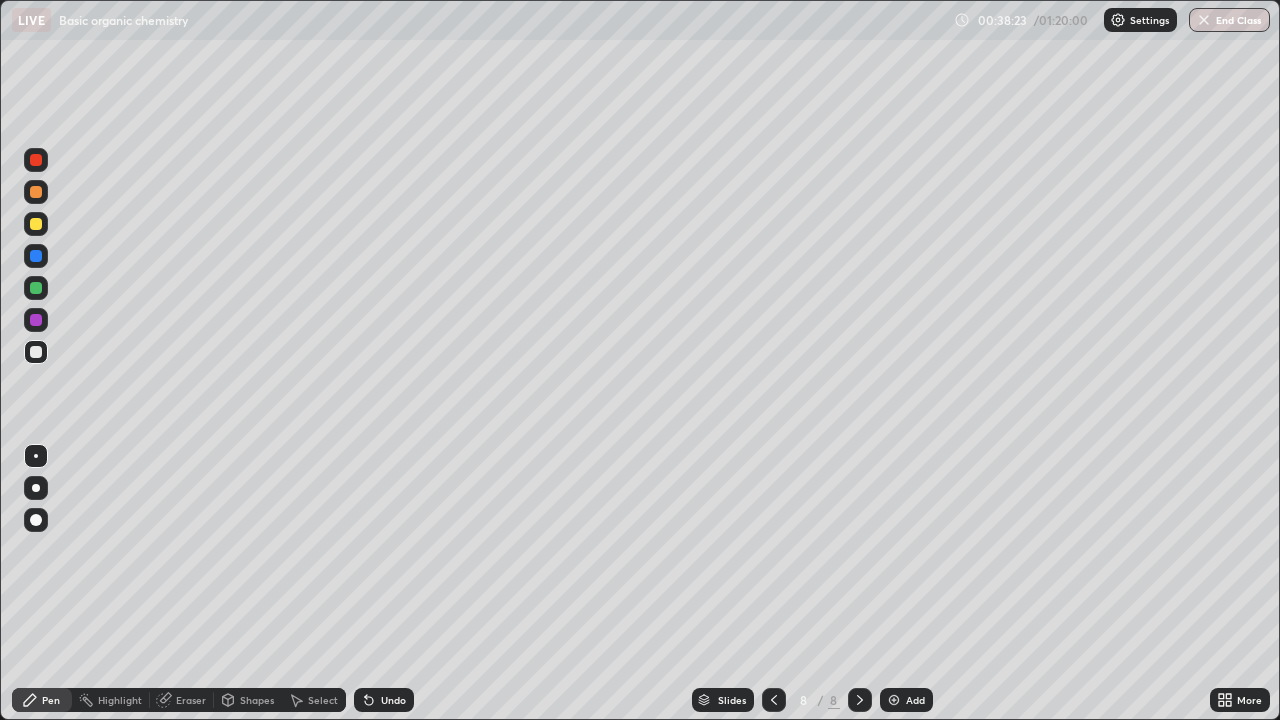 click 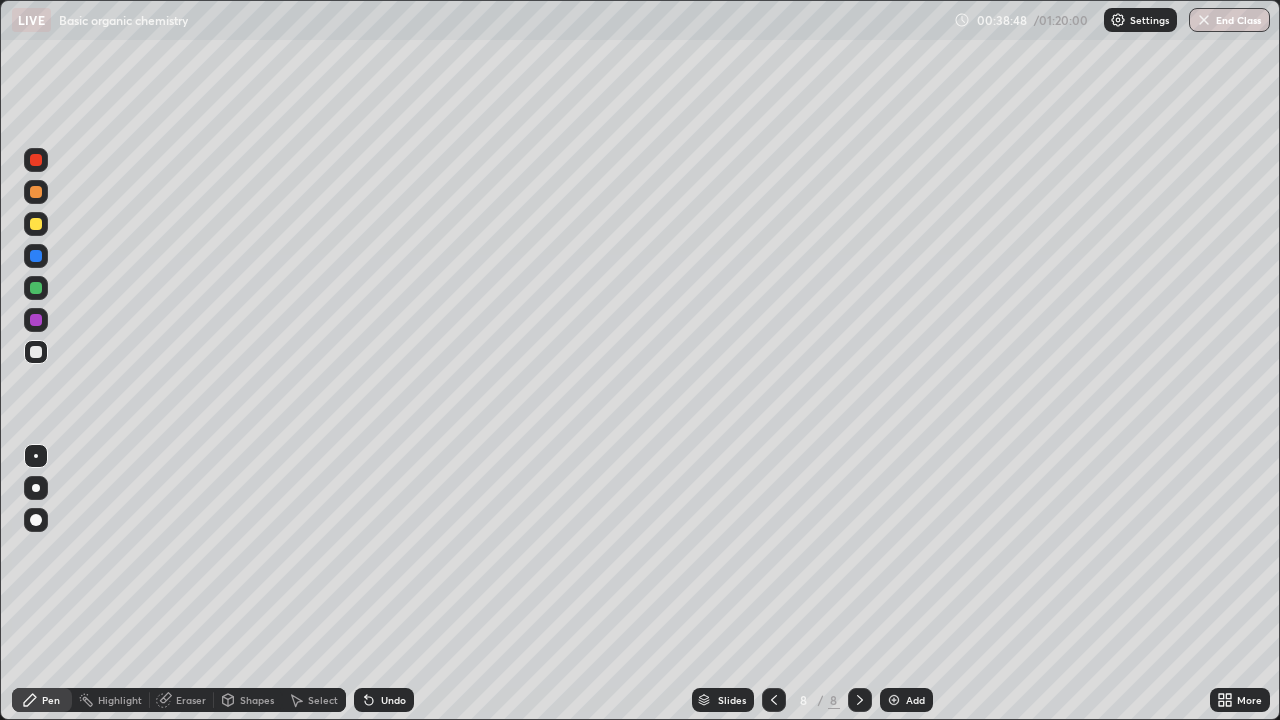click at bounding box center (36, 352) 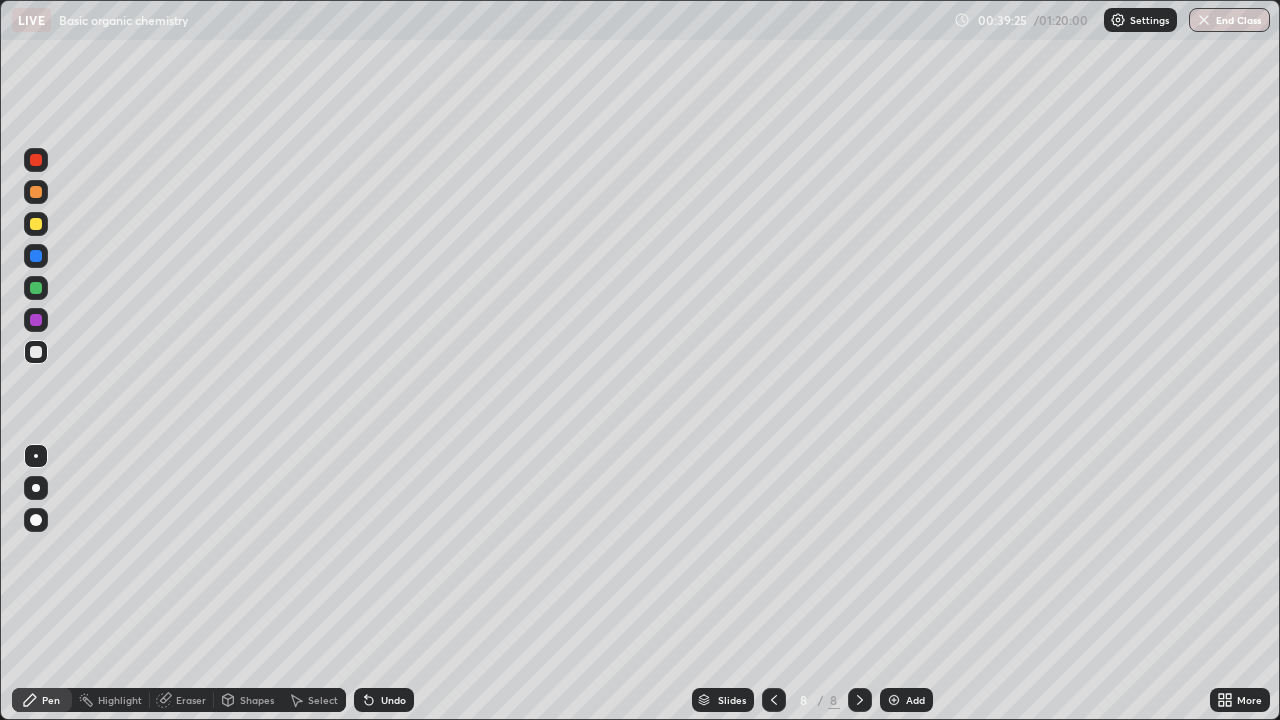 click on "Eraser" at bounding box center [191, 700] 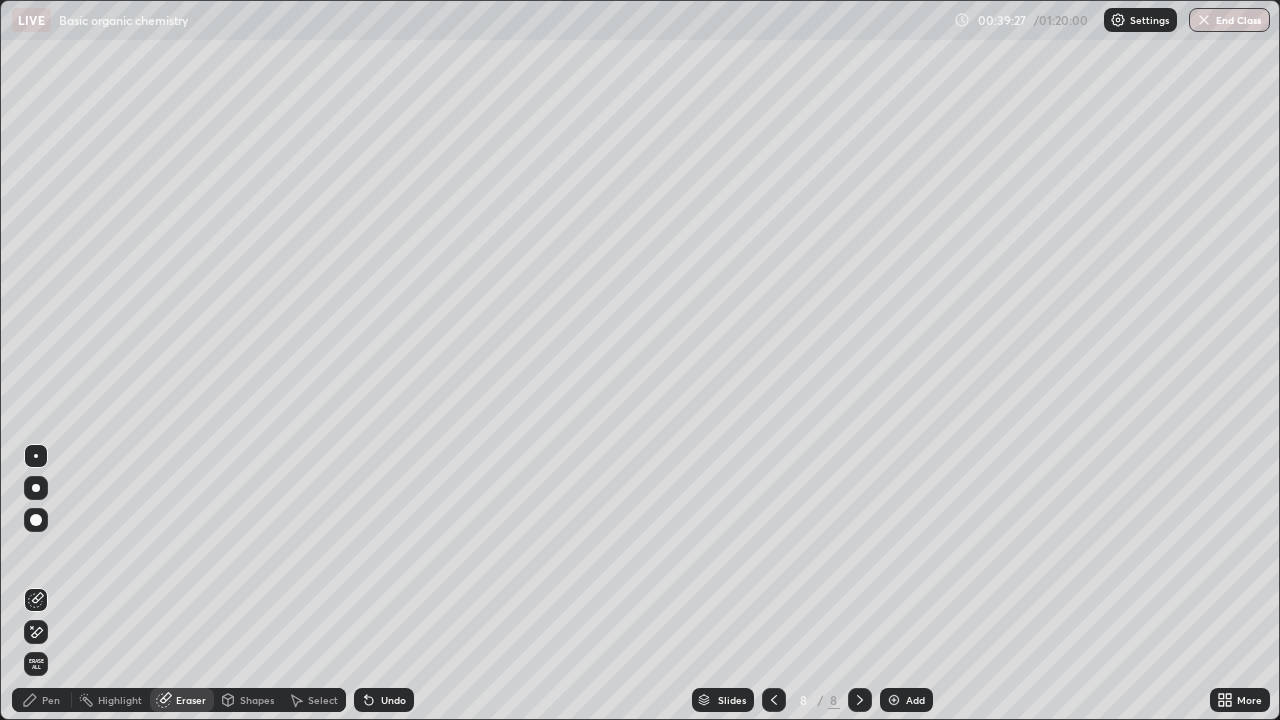 click on "Pen" at bounding box center [42, 700] 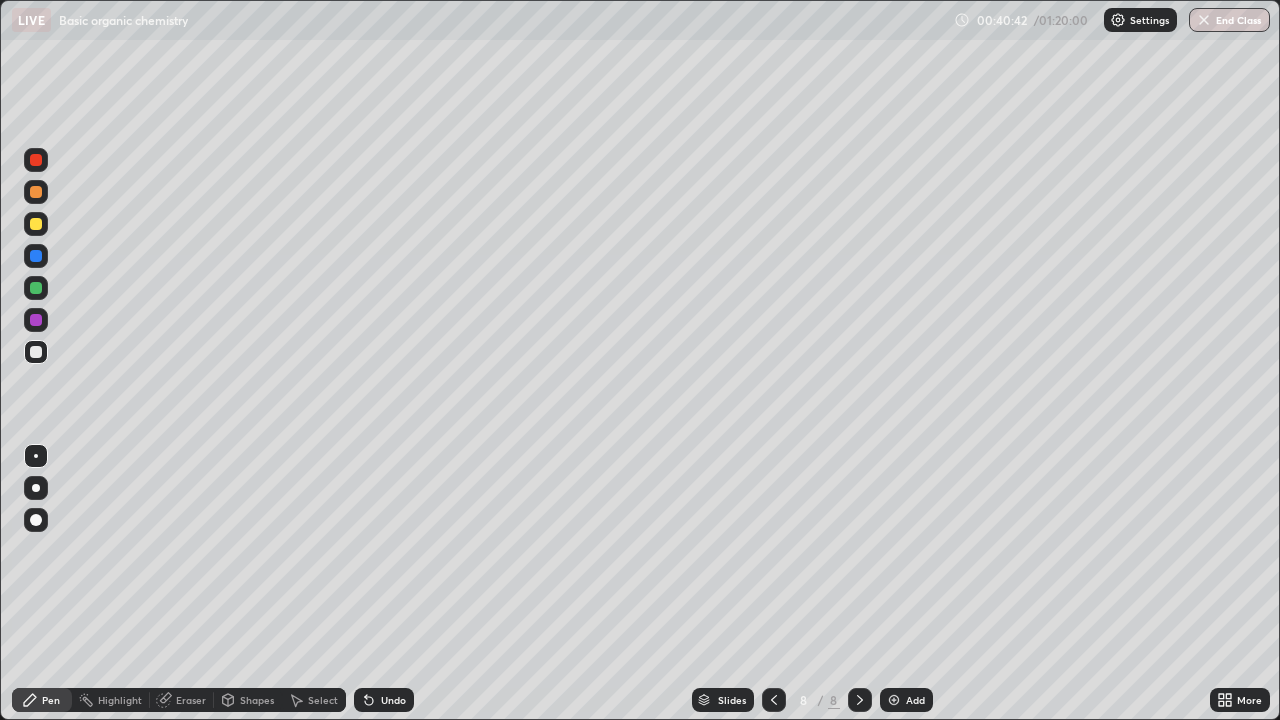 click at bounding box center [36, 352] 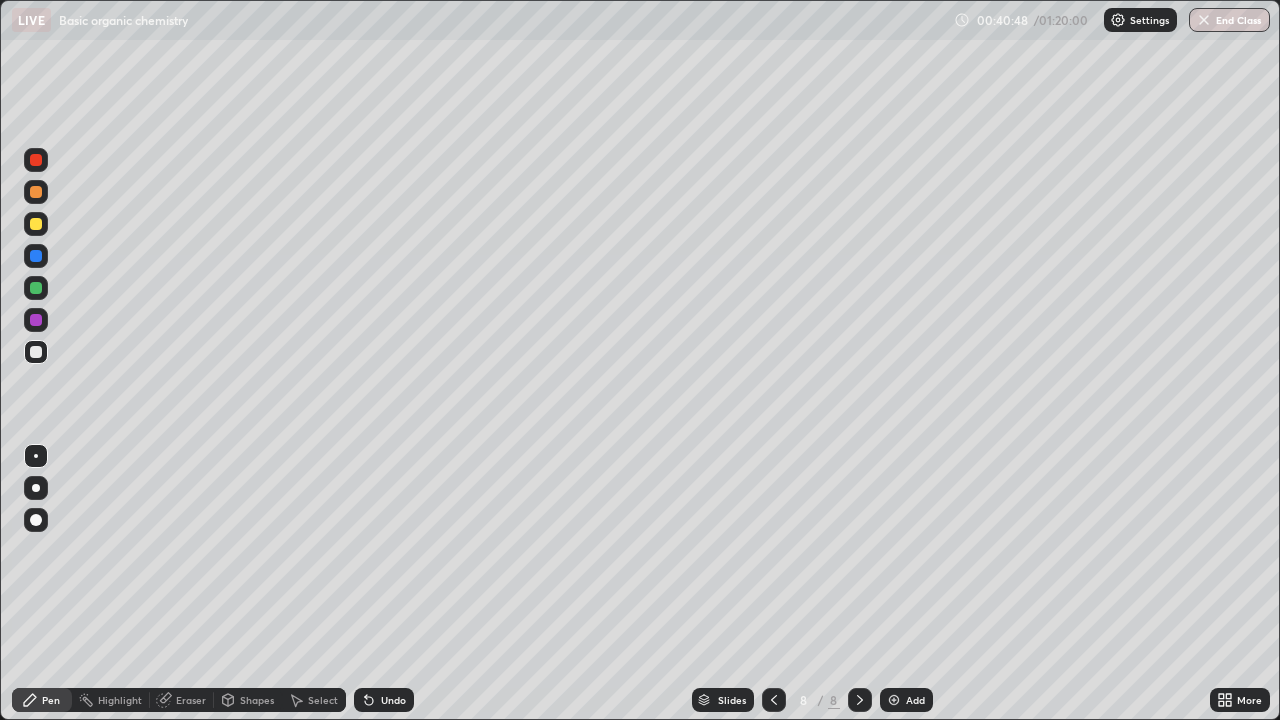click at bounding box center [36, 288] 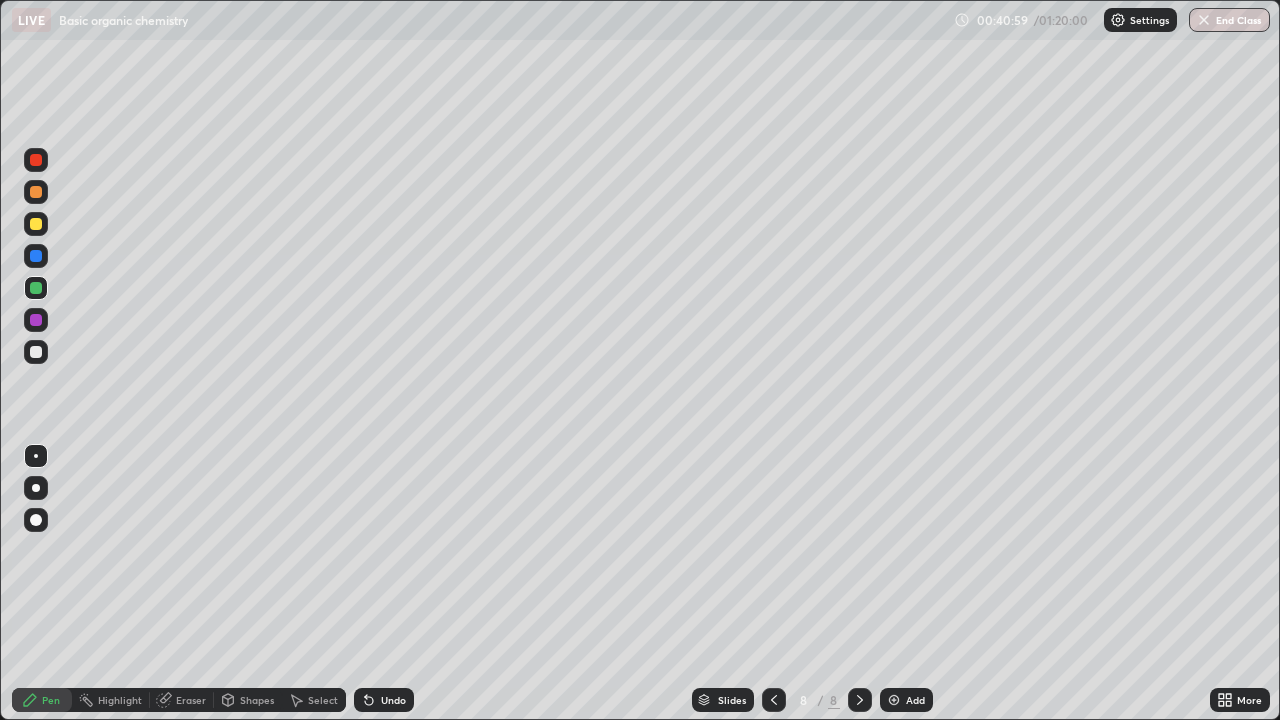 click on "Eraser" at bounding box center [191, 700] 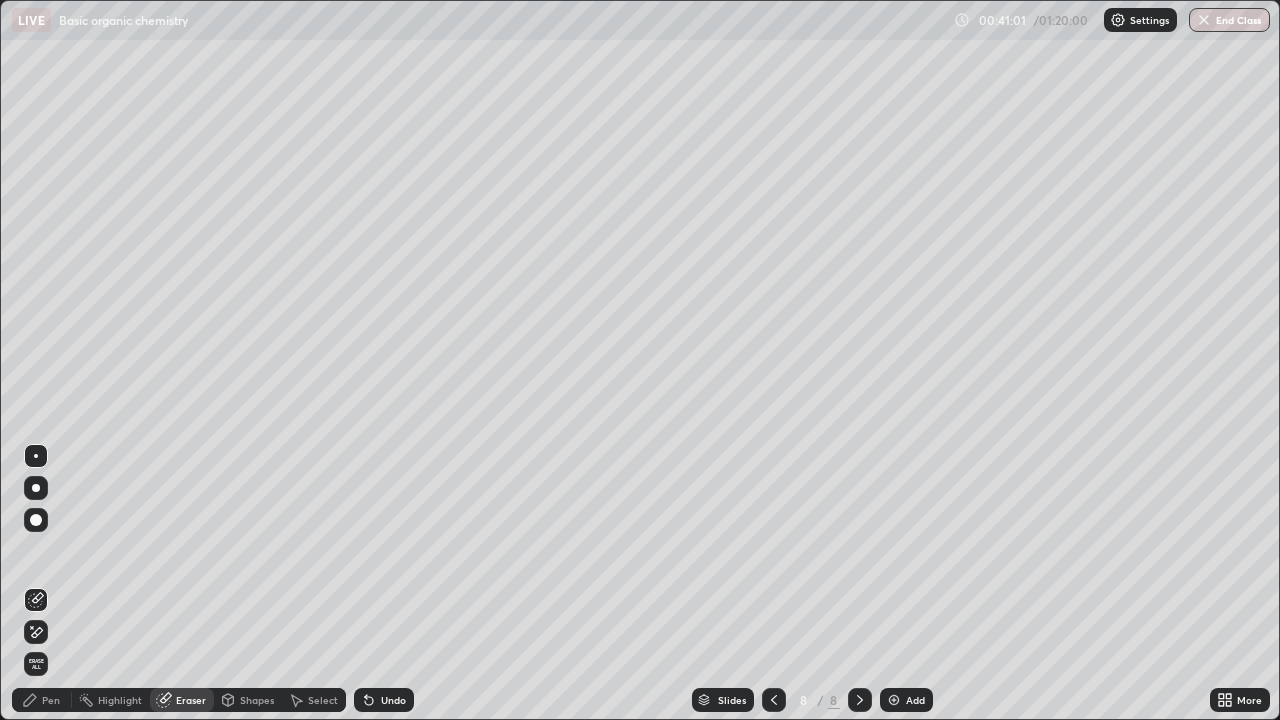 click on "Pen" at bounding box center [42, 700] 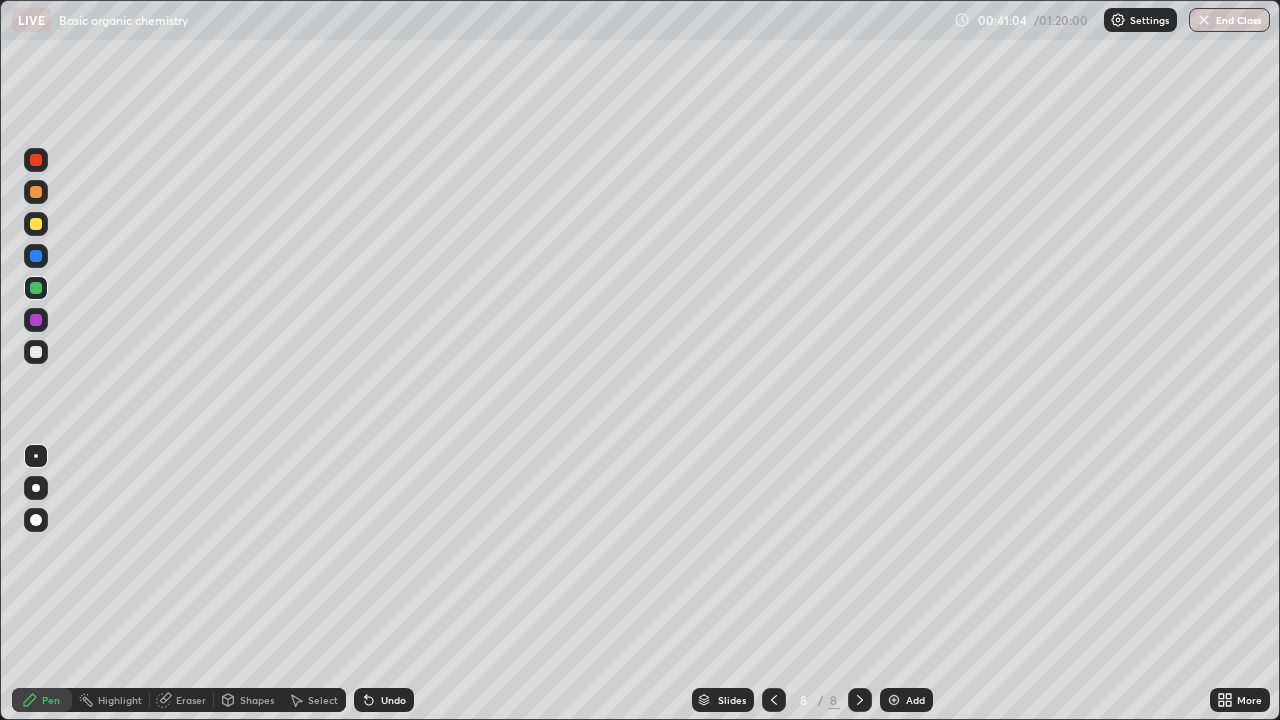click on "Pen" at bounding box center (51, 700) 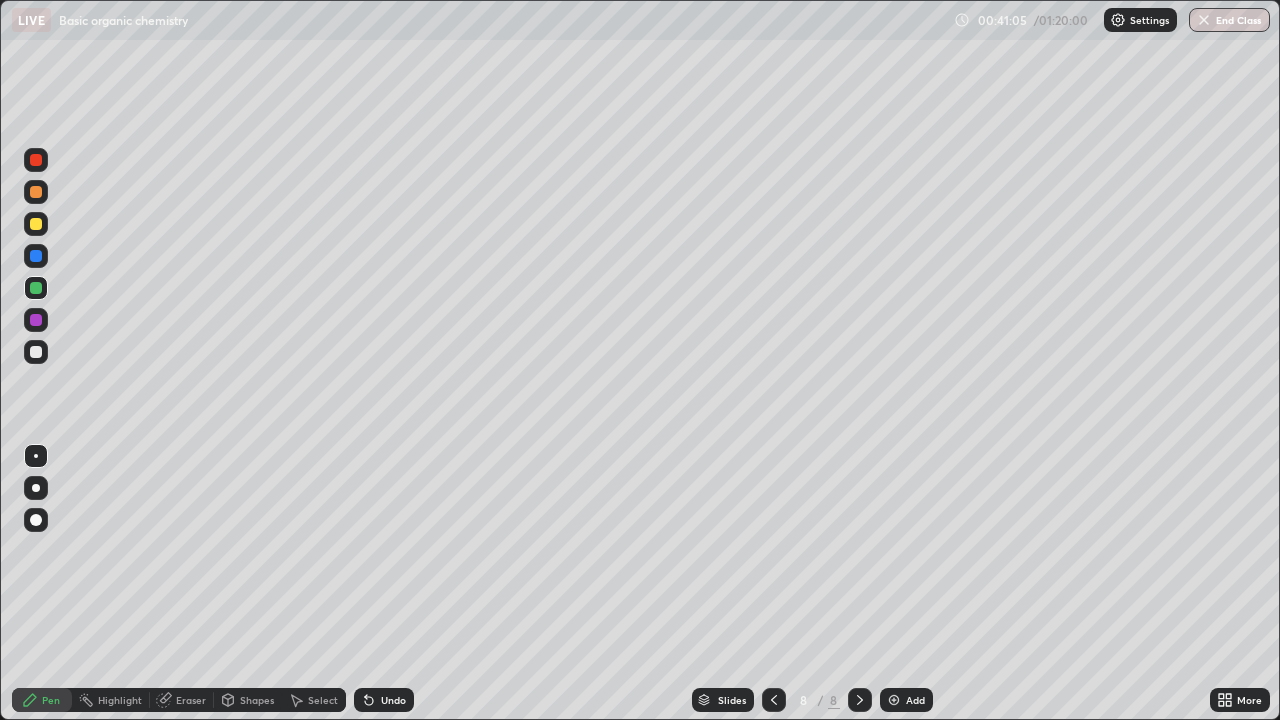 click at bounding box center [36, 352] 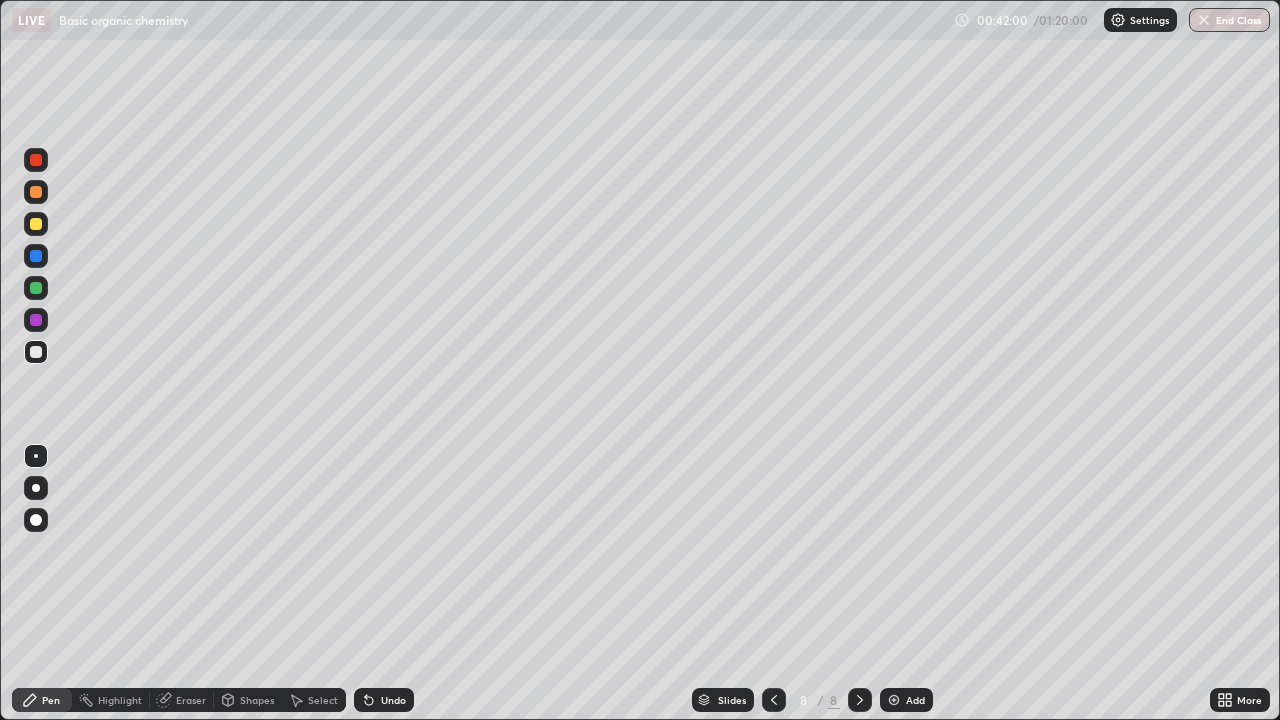 click at bounding box center (36, 288) 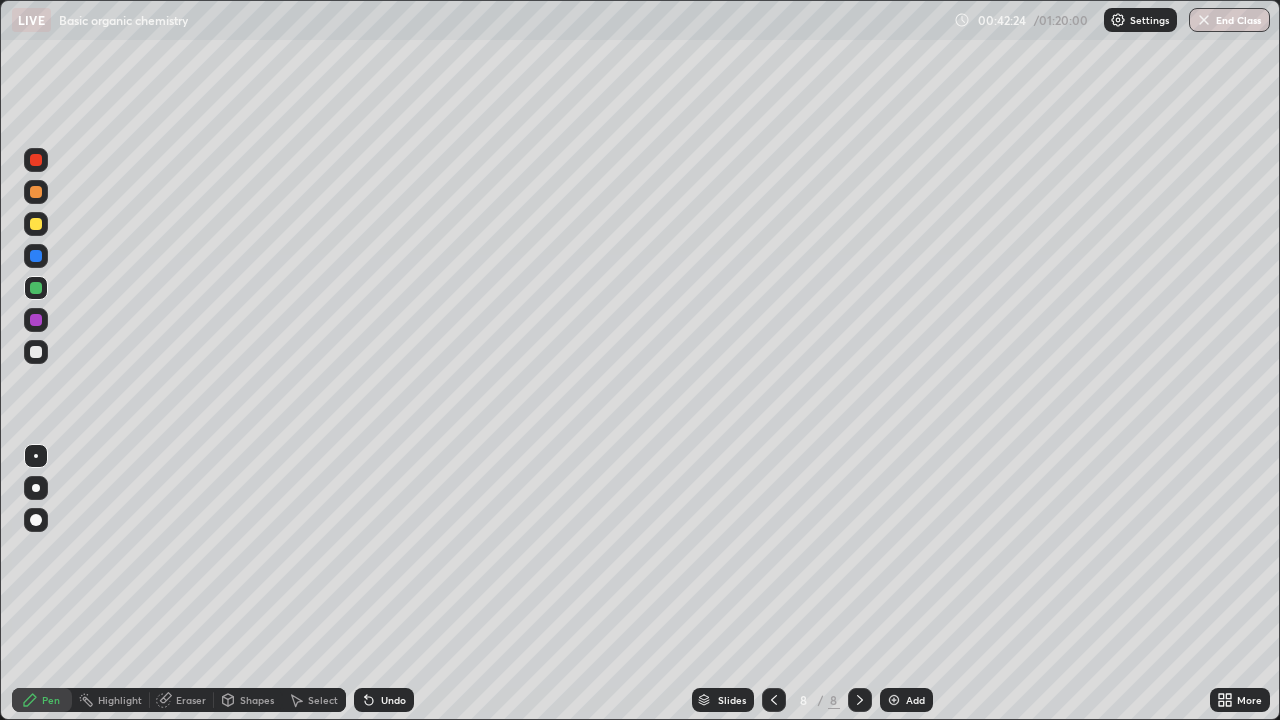 click on "Add" at bounding box center [915, 700] 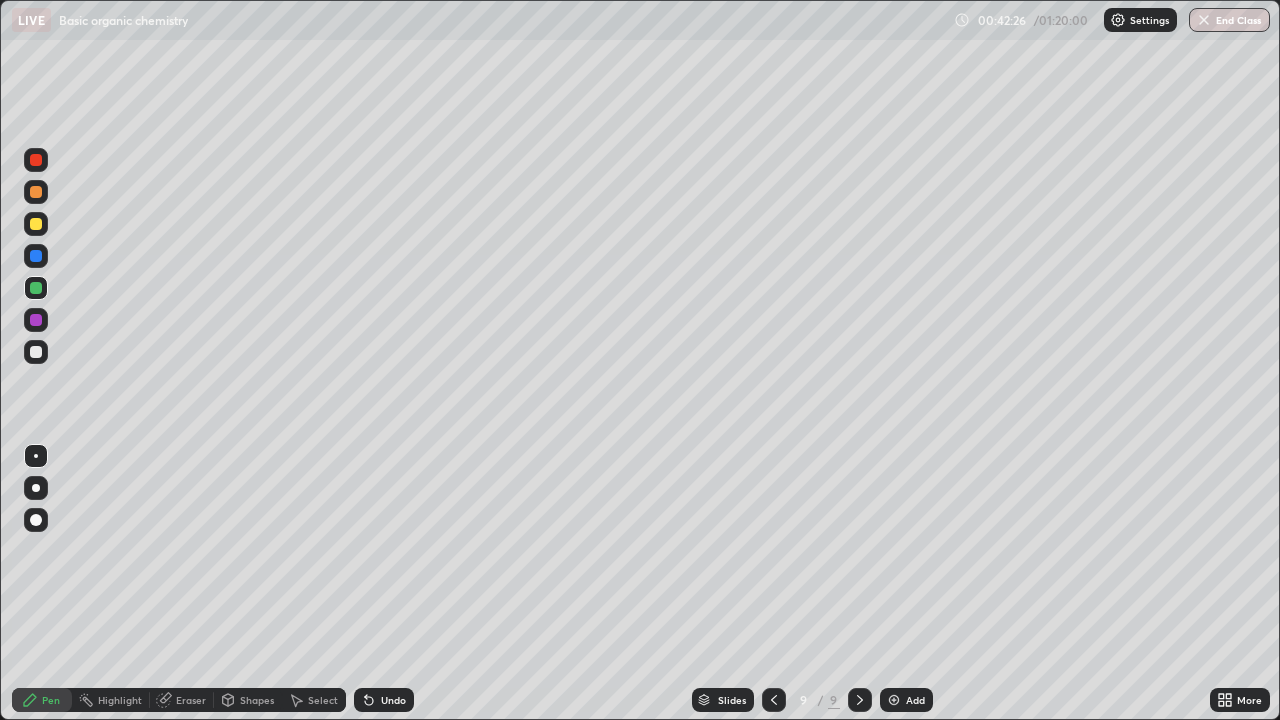 click at bounding box center (36, 352) 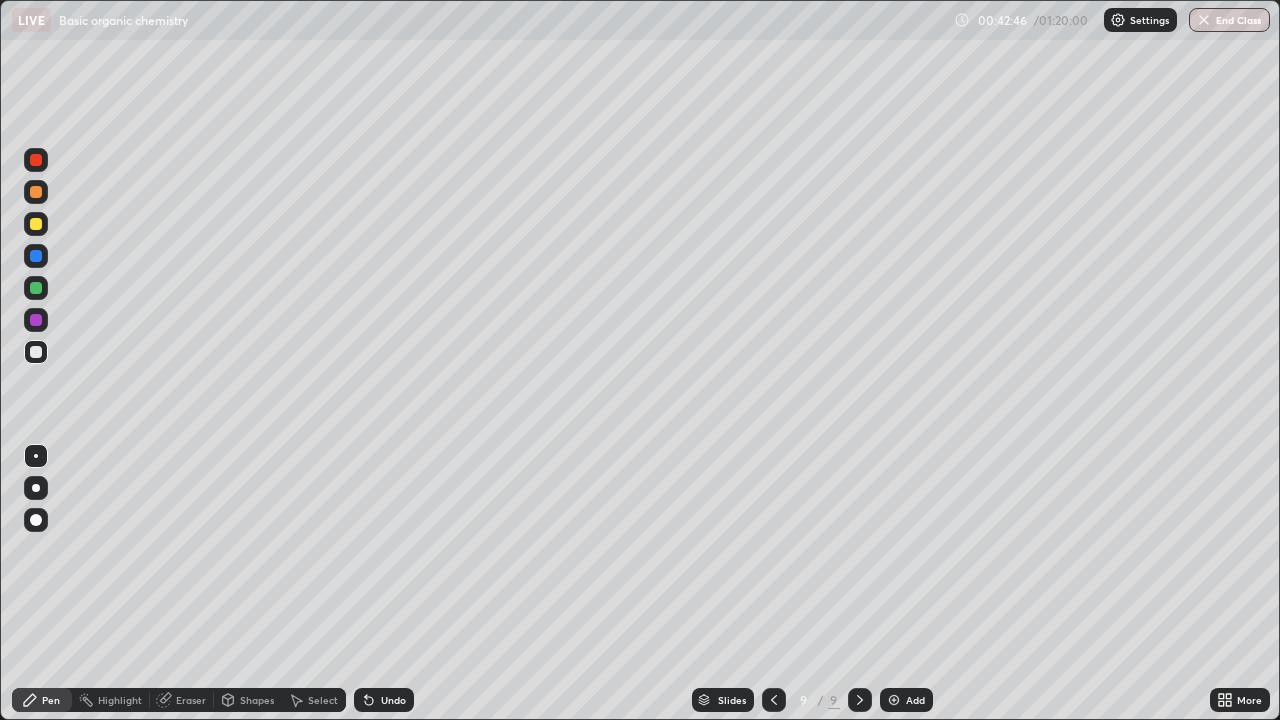 click at bounding box center (36, 352) 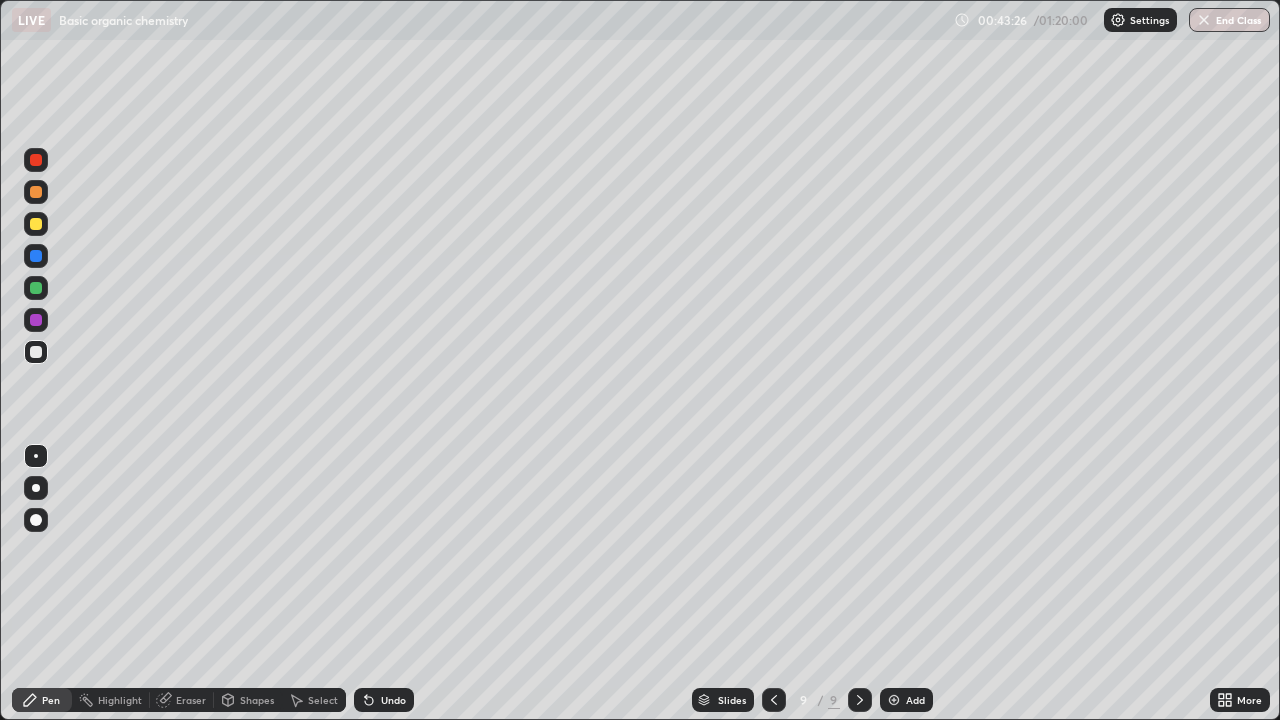 click at bounding box center [36, 288] 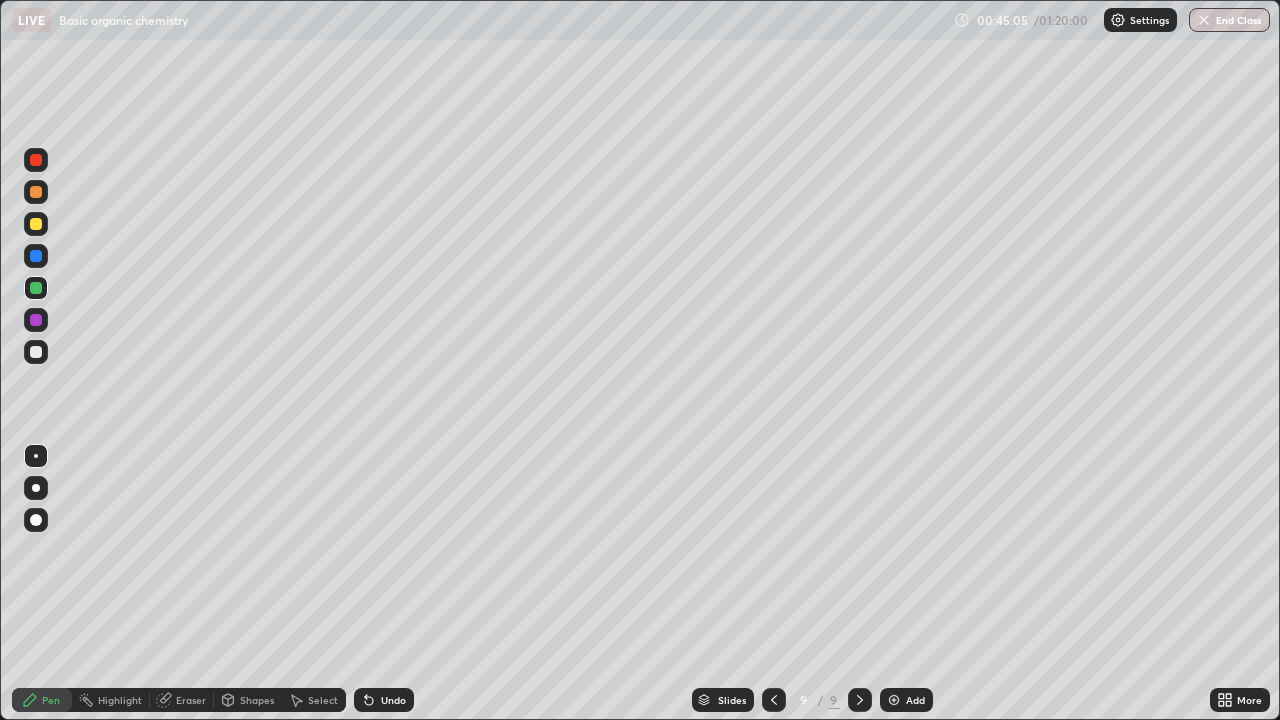 click on "Slides" at bounding box center (732, 700) 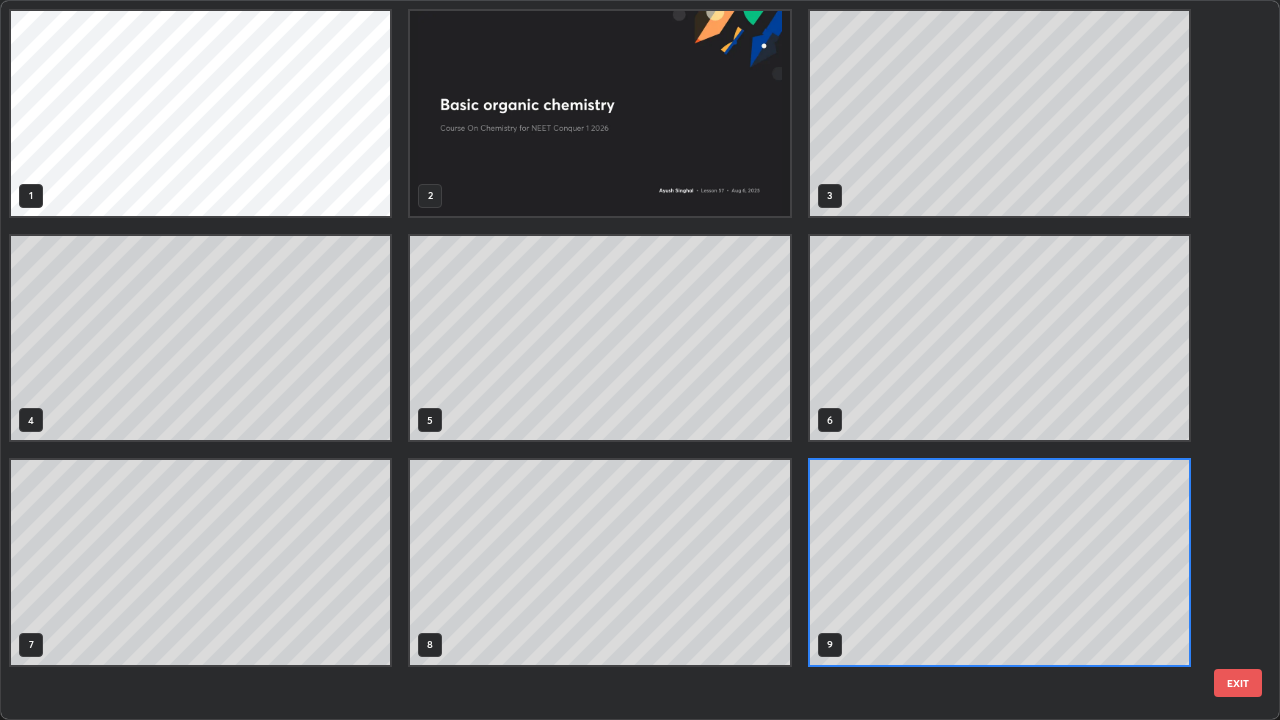 scroll, scrollTop: 7, scrollLeft: 11, axis: both 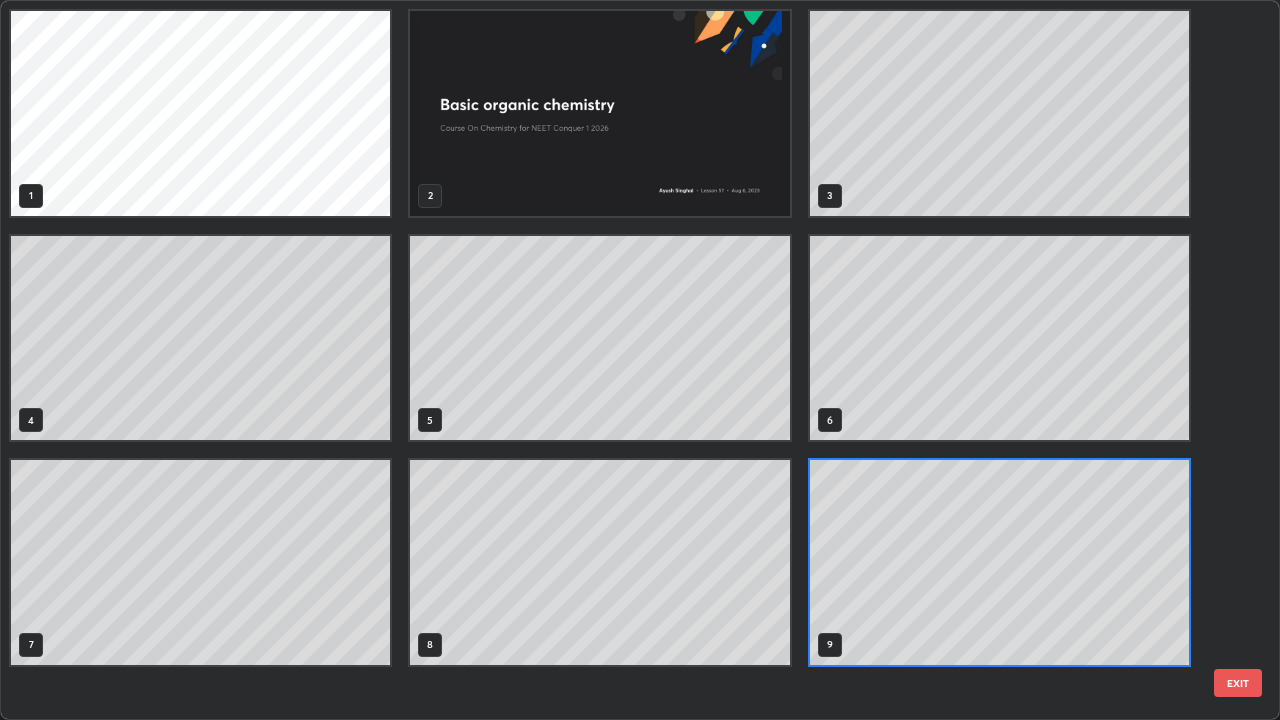 click on "1 2 3 4 5 6 7 8 9" at bounding box center (622, 360) 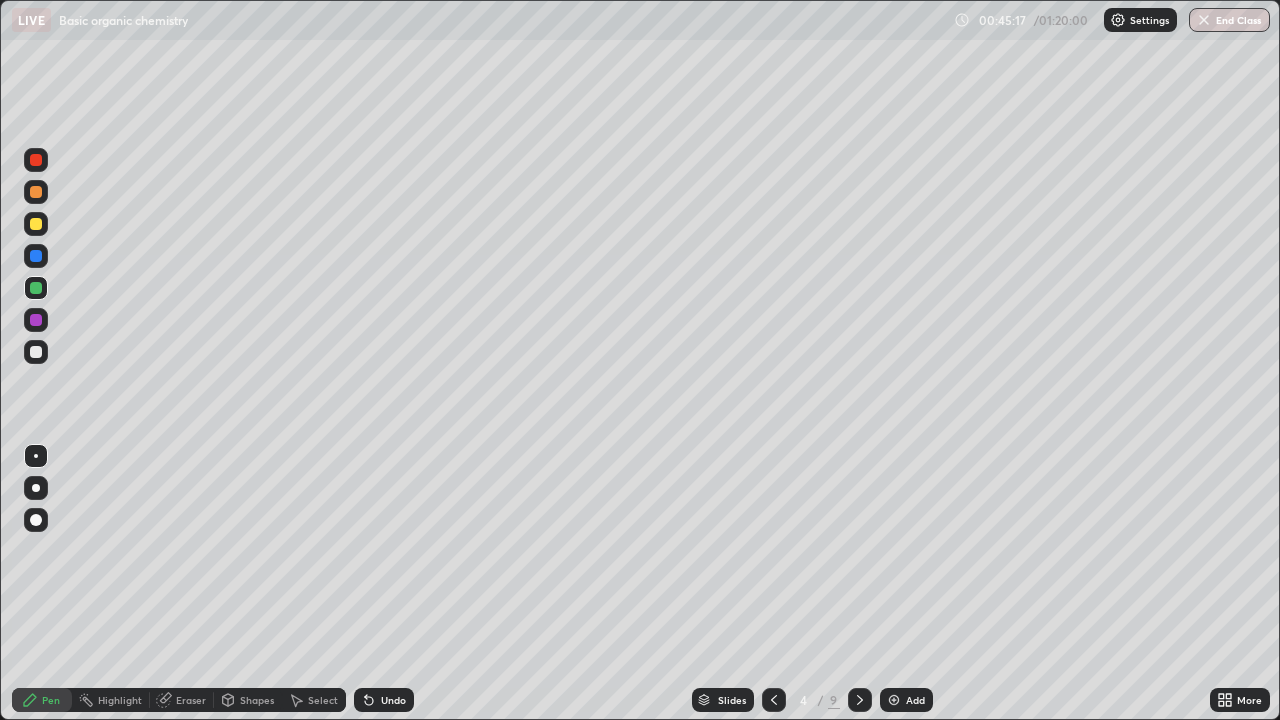 click 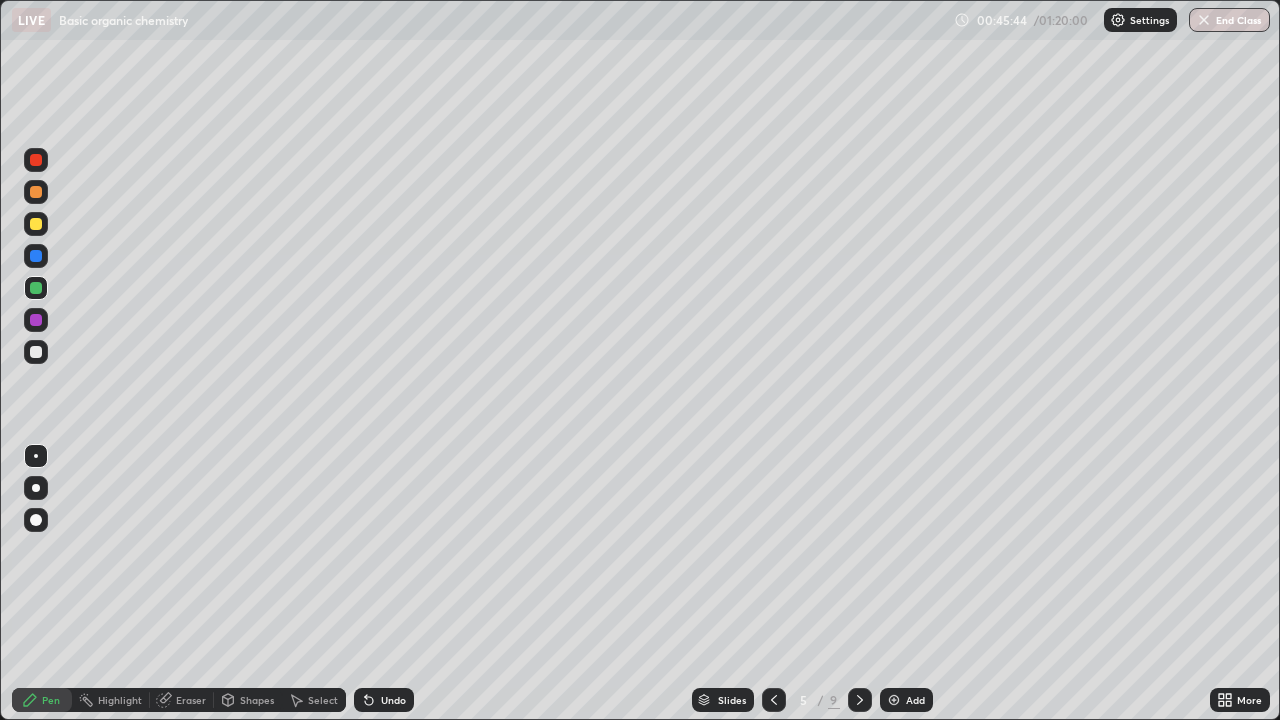 click on "Slides" at bounding box center [732, 700] 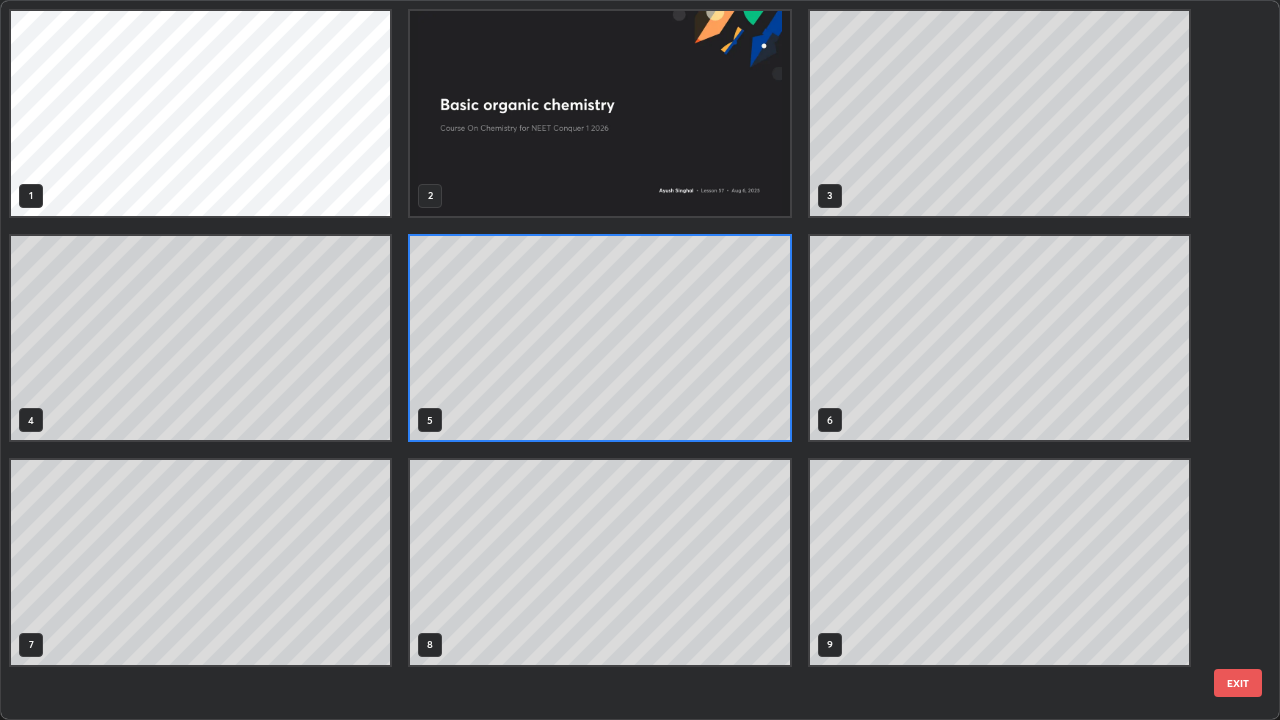 scroll, scrollTop: 7, scrollLeft: 11, axis: both 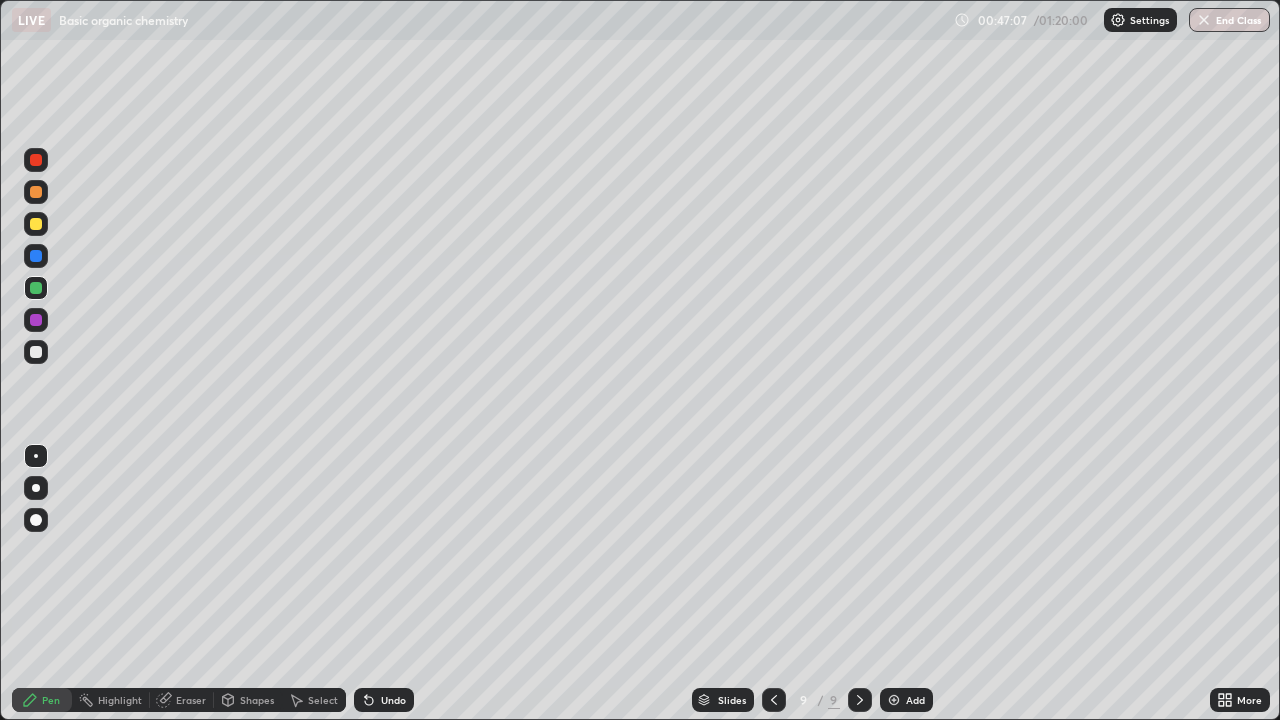 click on "Undo" at bounding box center [384, 700] 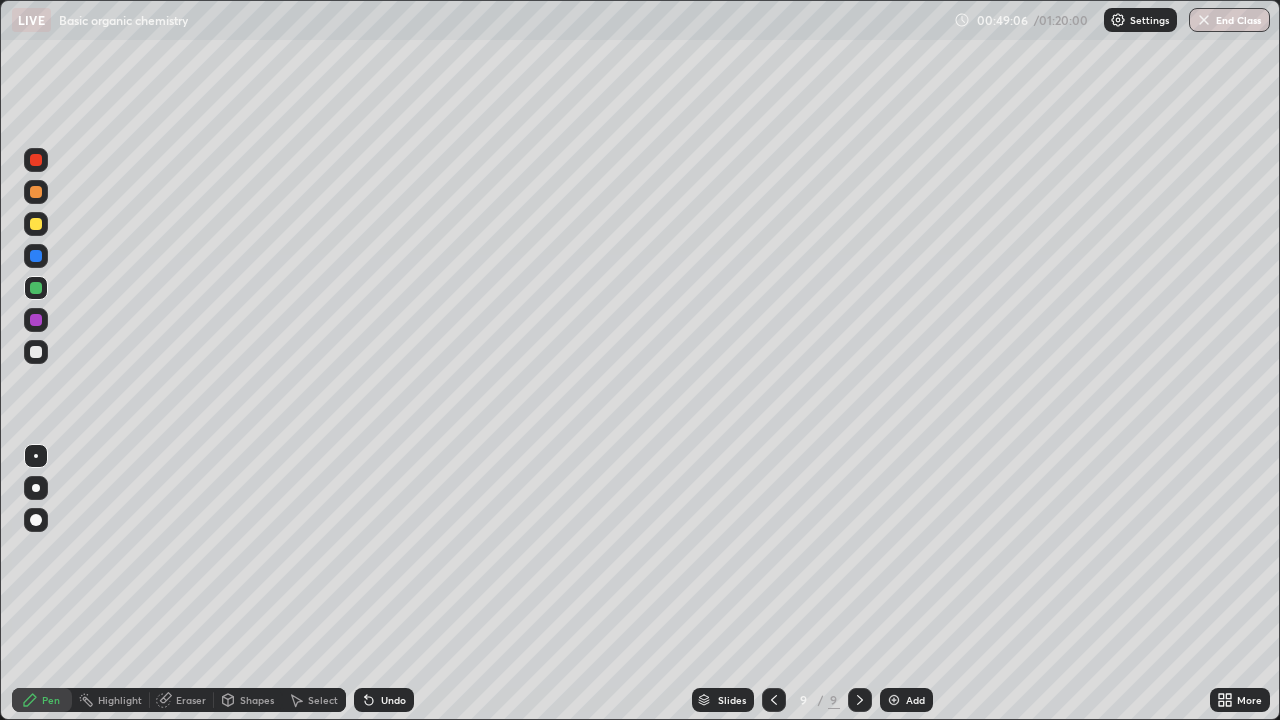click on "Add" at bounding box center [906, 700] 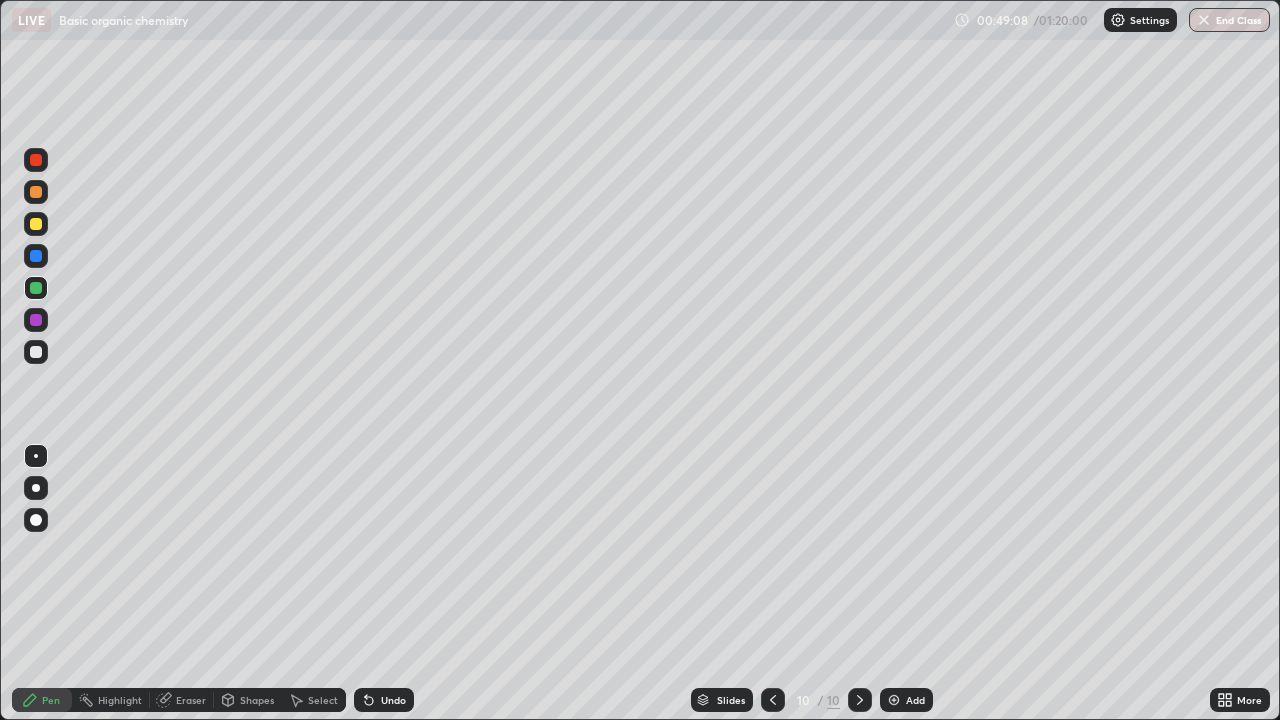 click at bounding box center (36, 352) 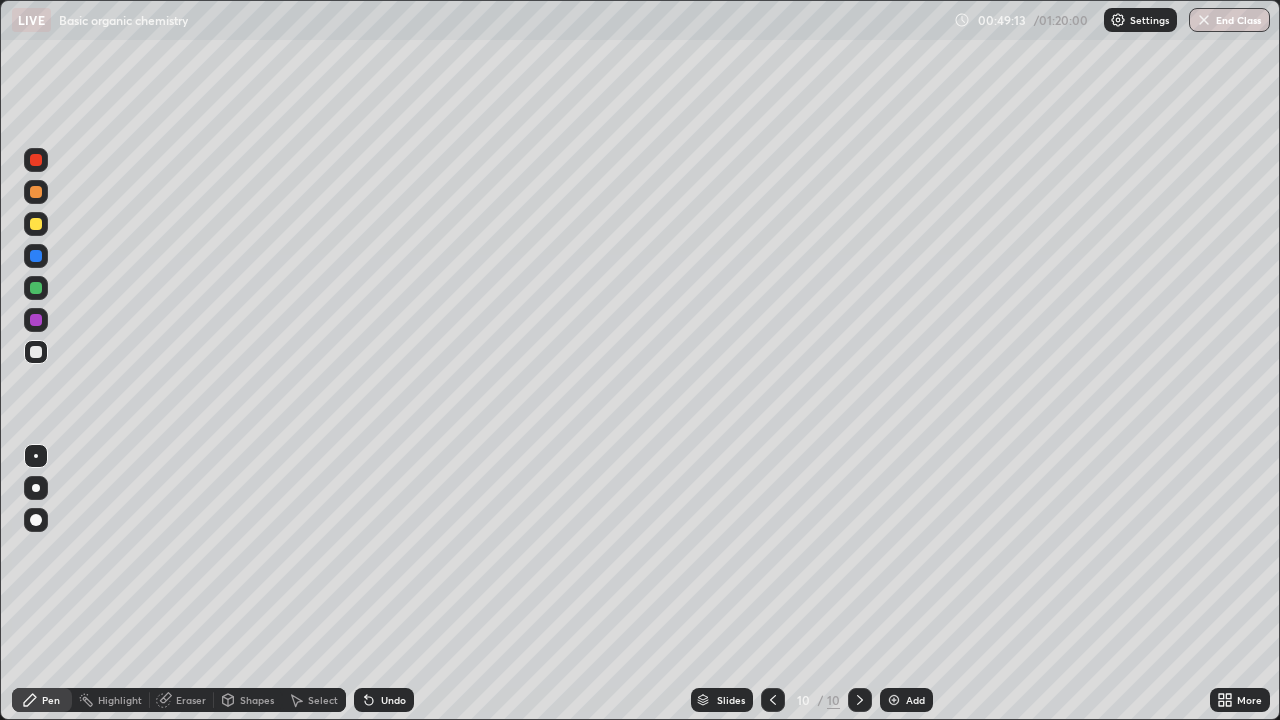 click on "Undo" at bounding box center (384, 700) 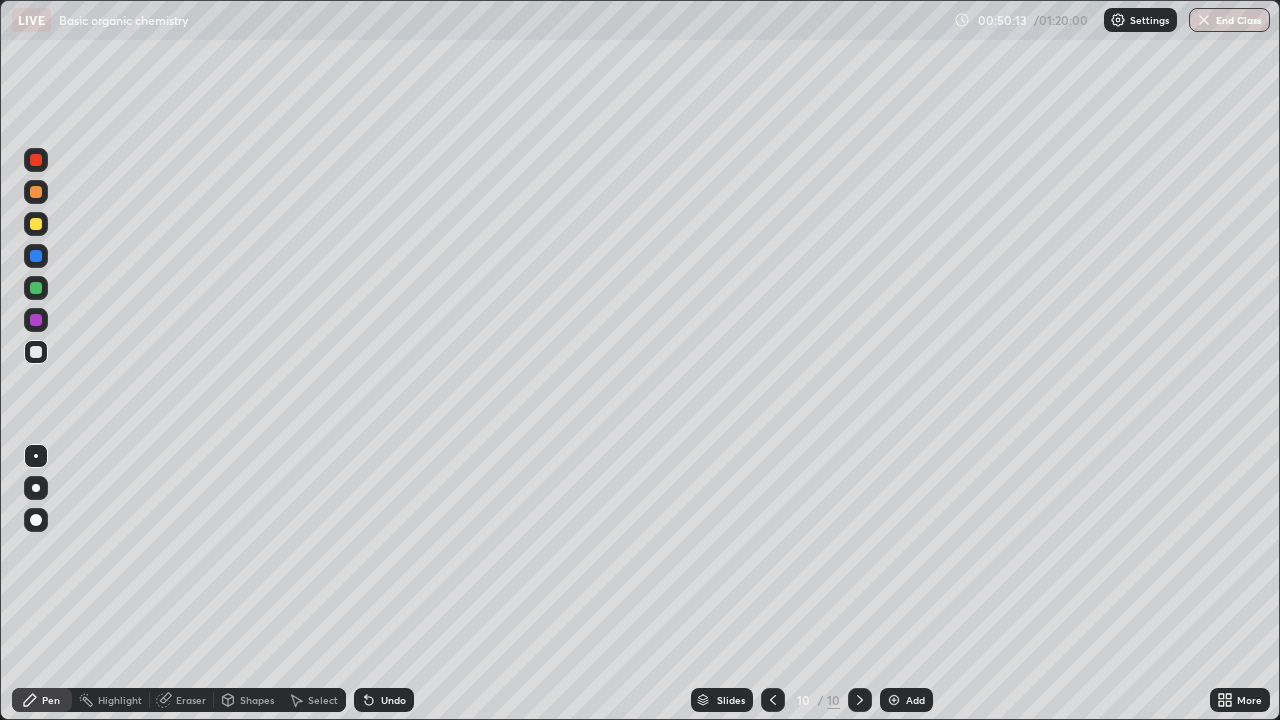 click on "Undo" at bounding box center [384, 700] 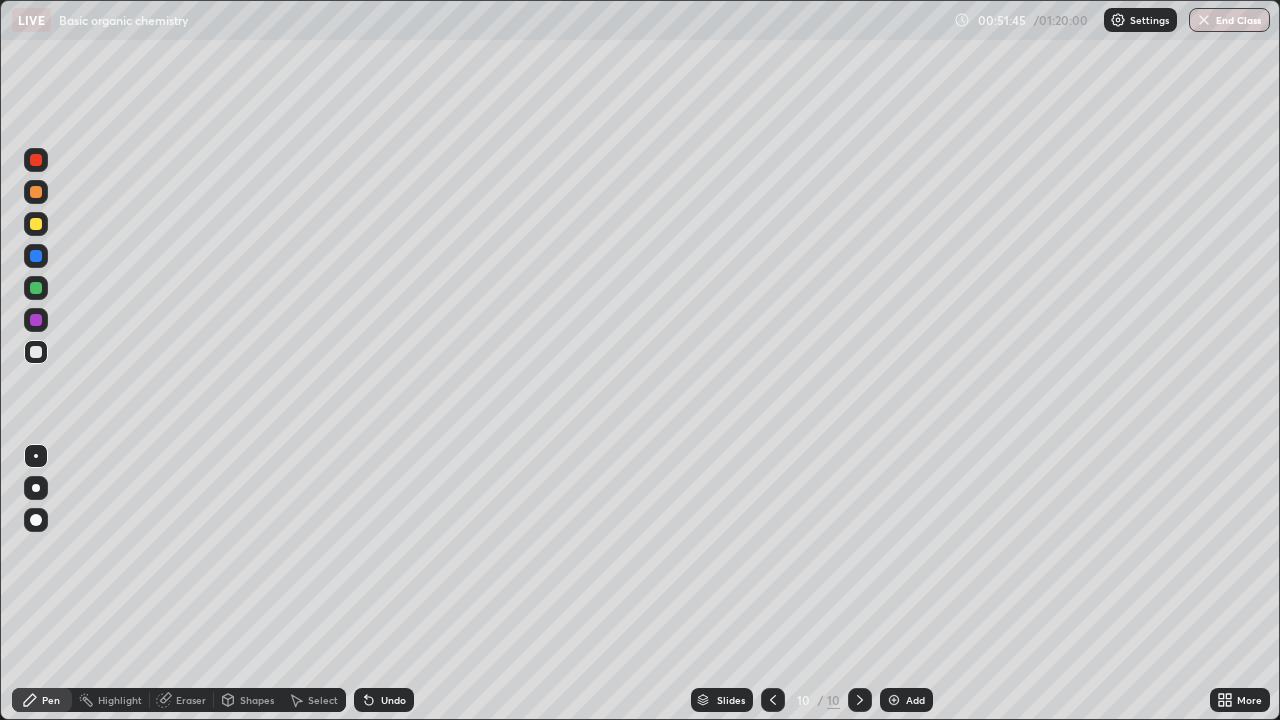 click on "Undo" at bounding box center (393, 700) 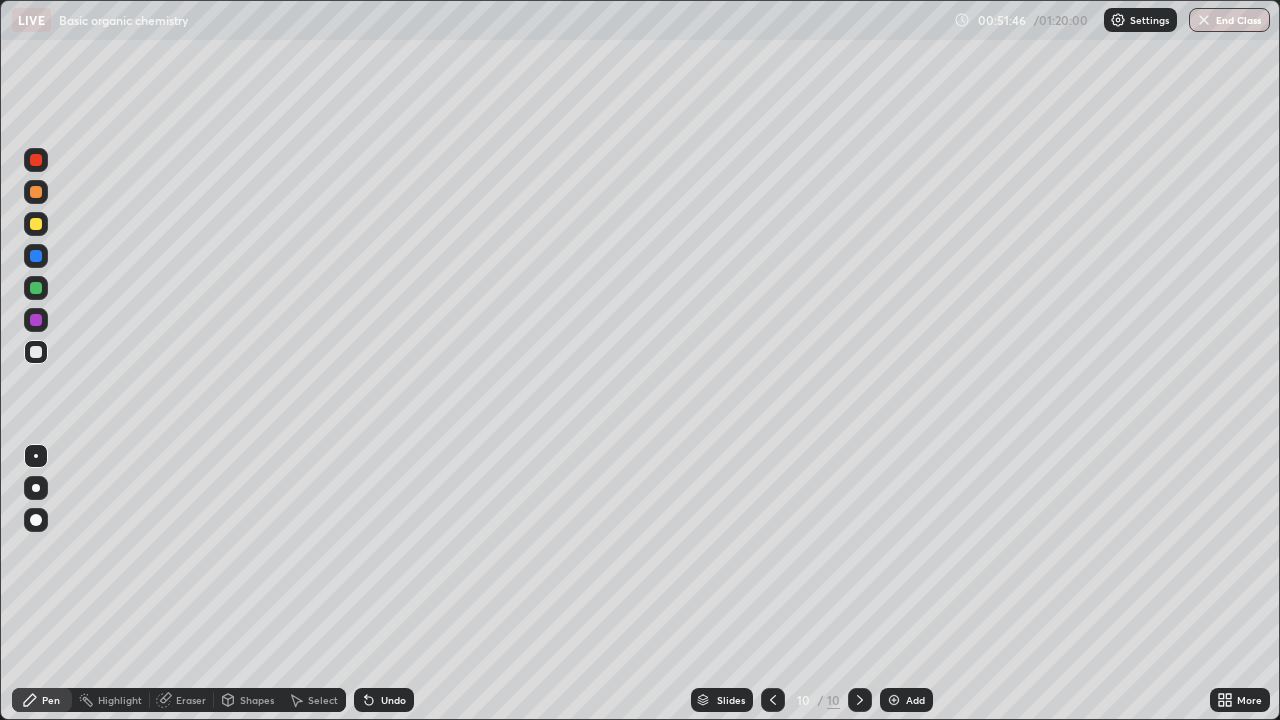 click on "Undo" at bounding box center (384, 700) 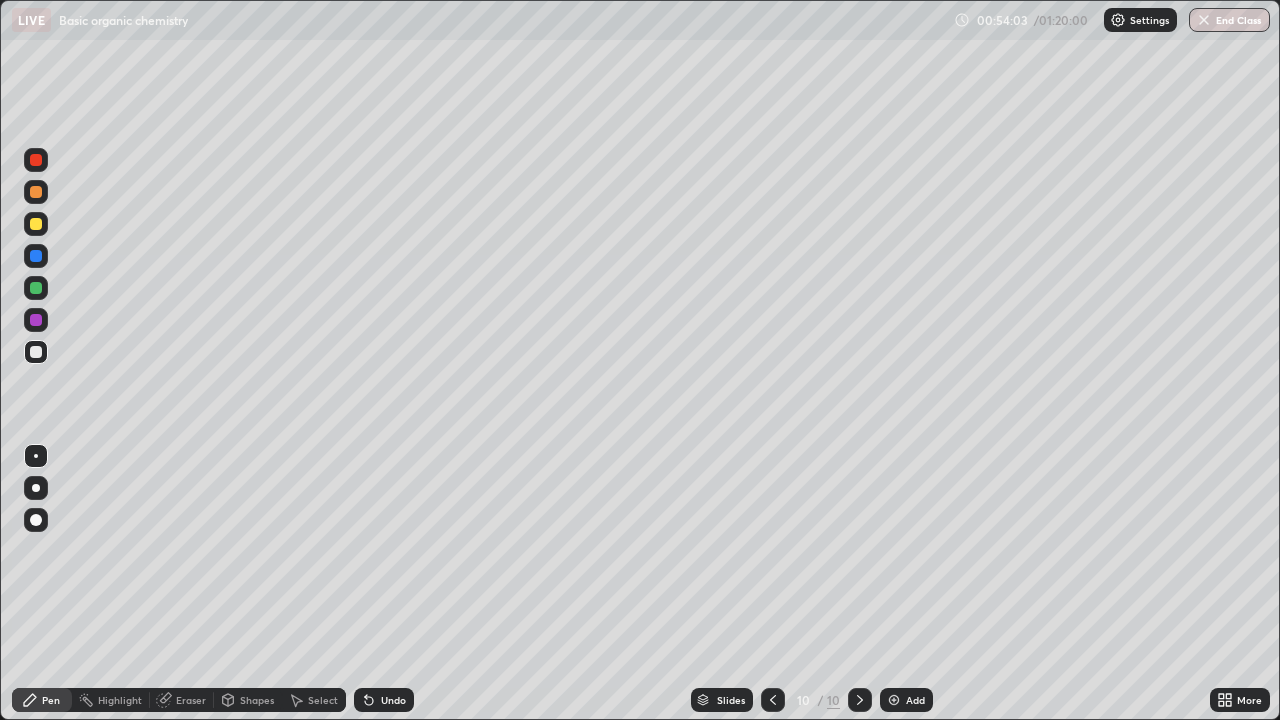 click on "Undo" at bounding box center (384, 700) 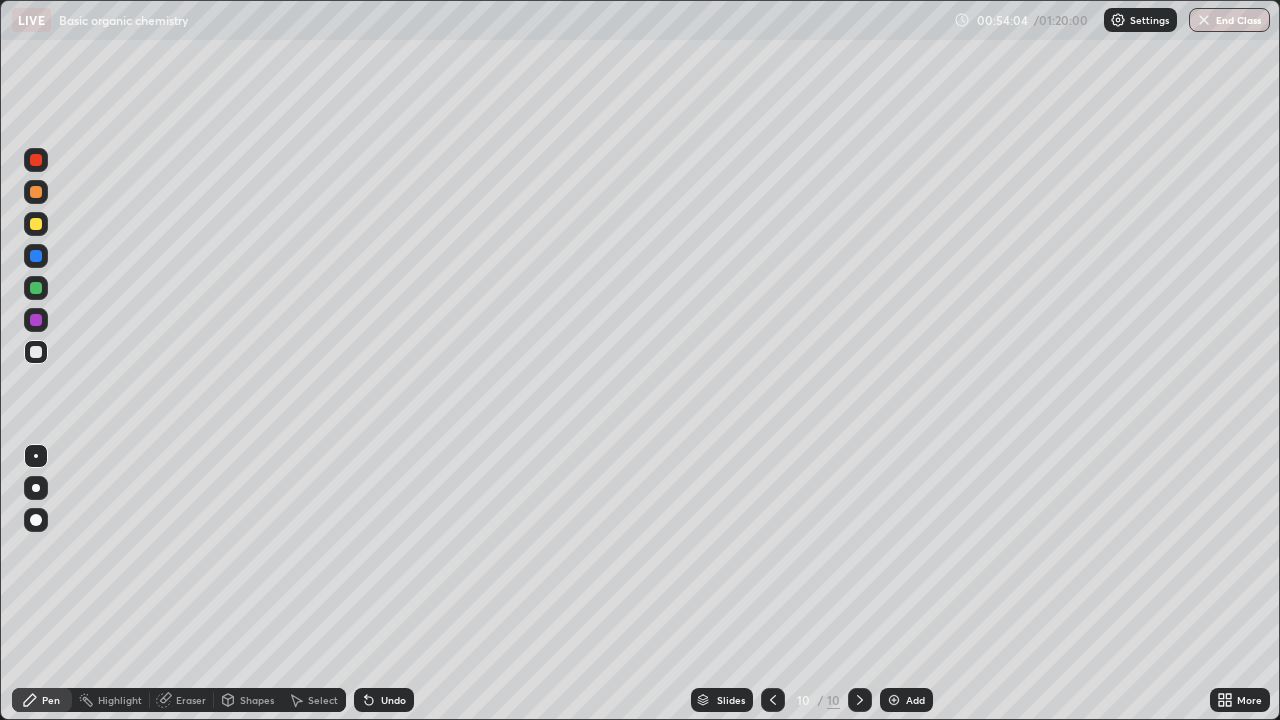 click 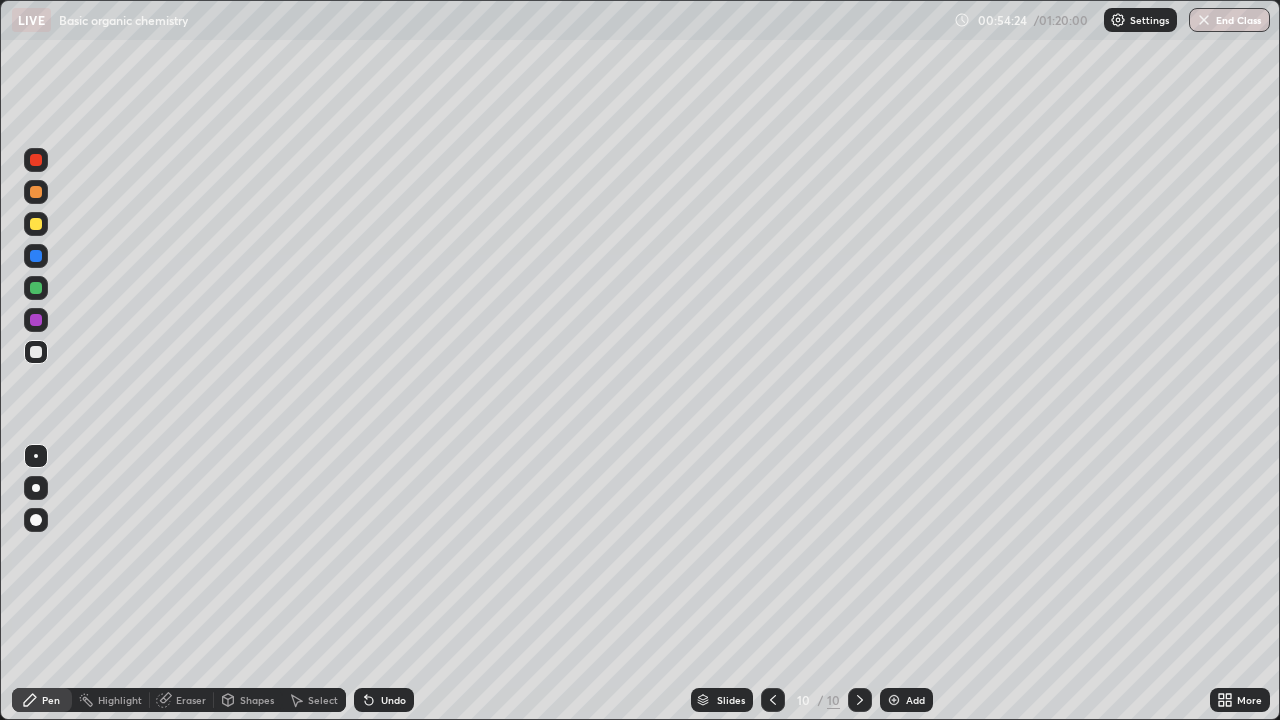 click on "Undo" at bounding box center (384, 700) 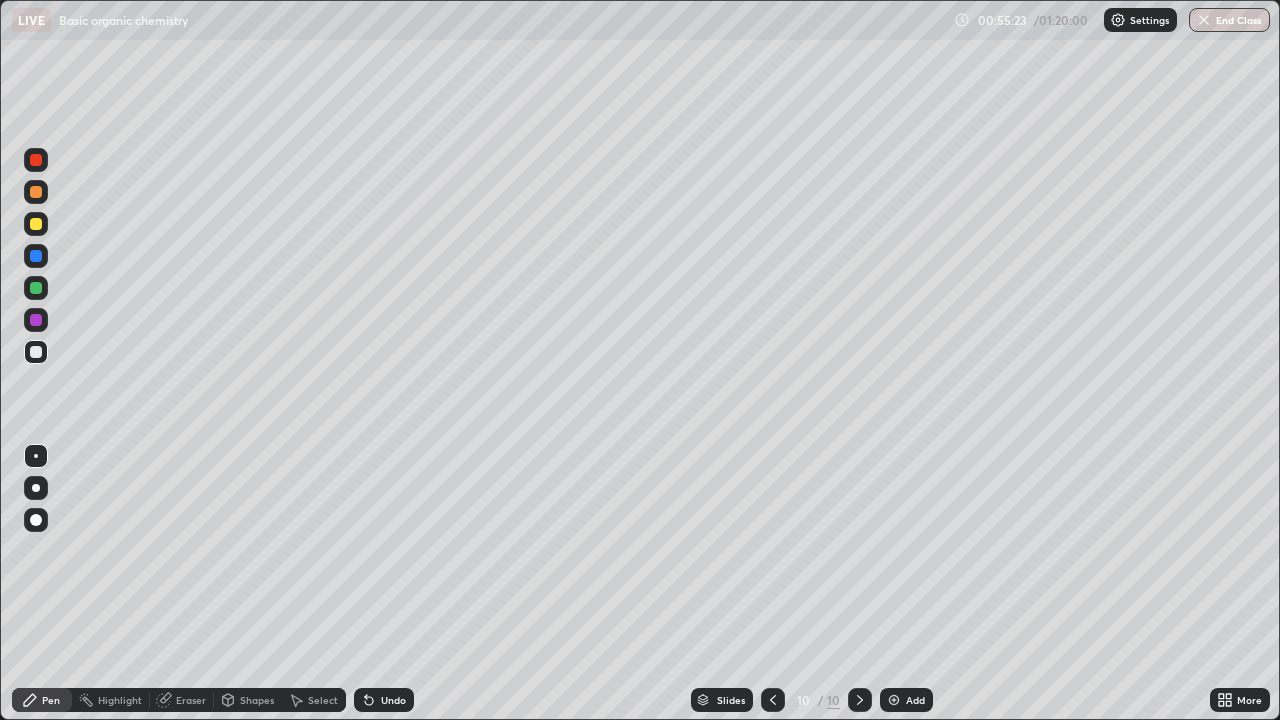 click at bounding box center (894, 700) 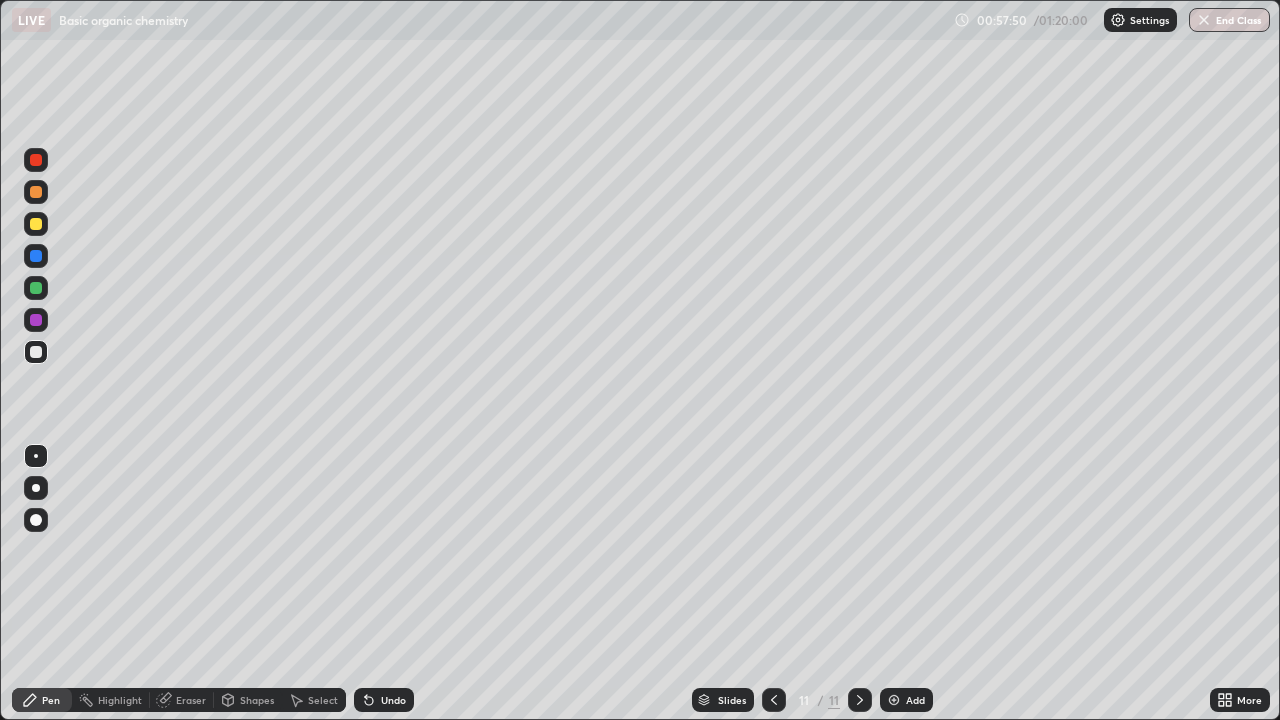 click on "Undo" at bounding box center [393, 700] 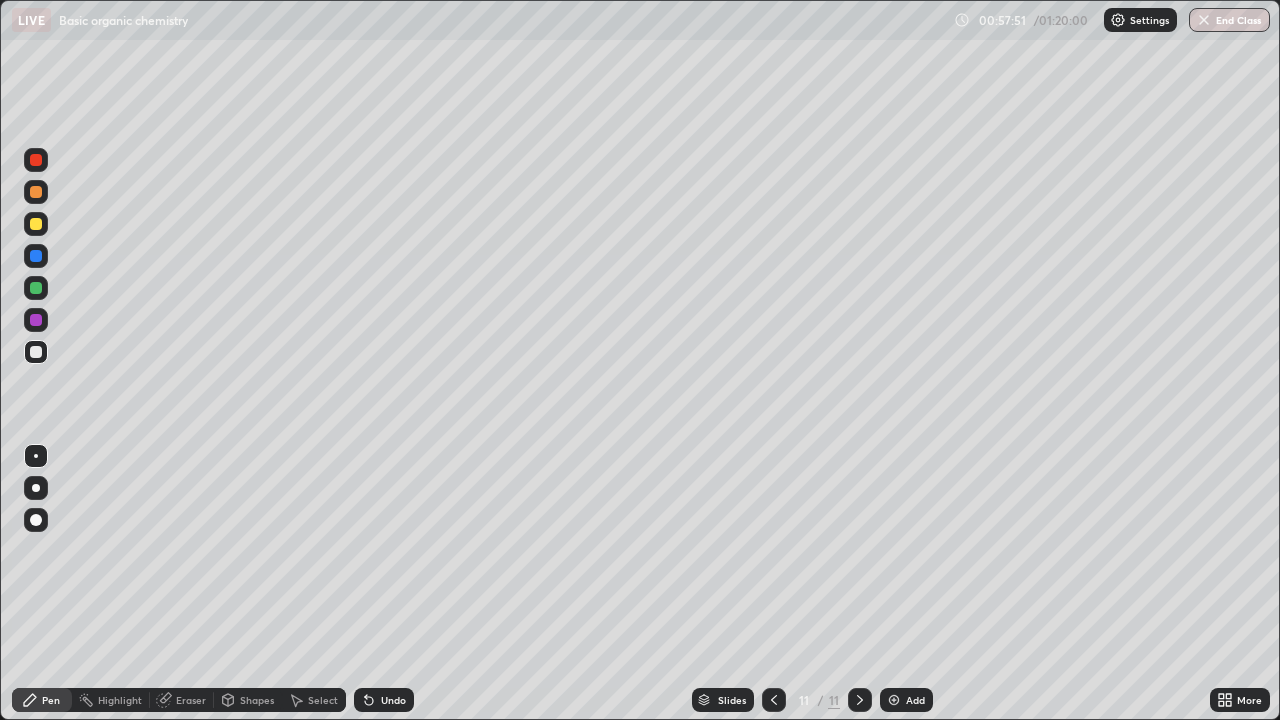 click on "Undo" at bounding box center [384, 700] 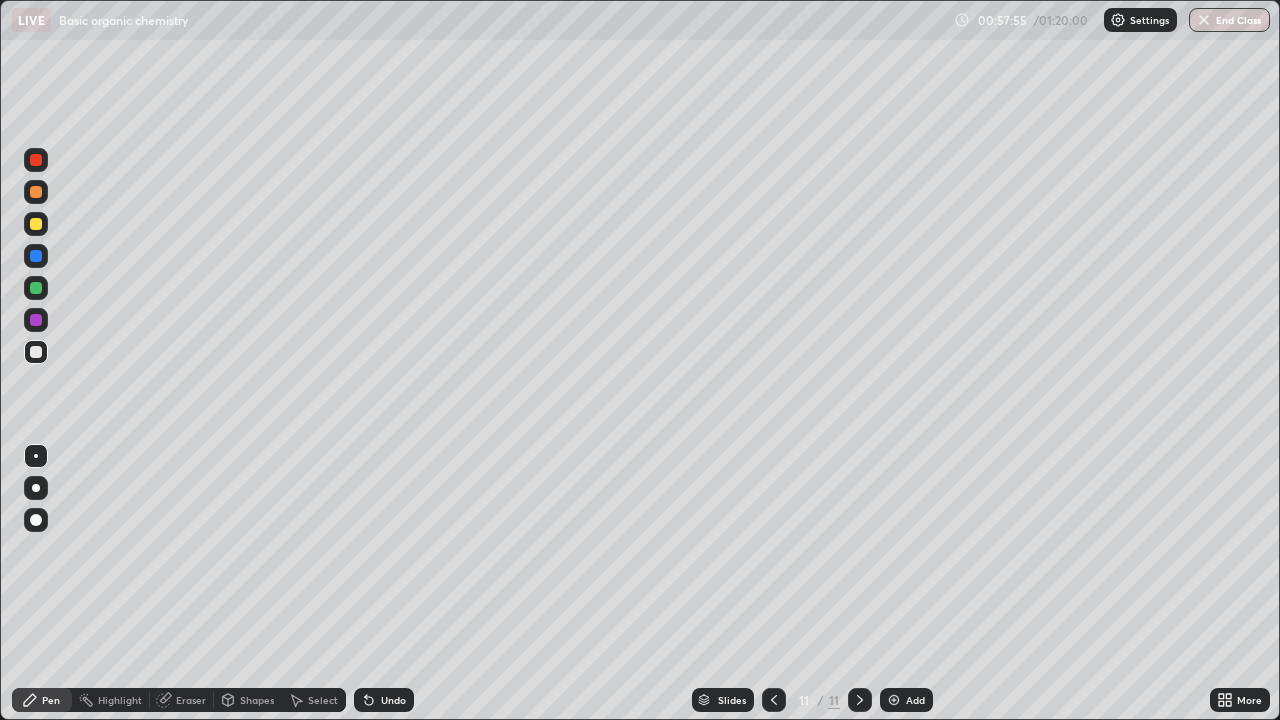 click on "Undo" at bounding box center (384, 700) 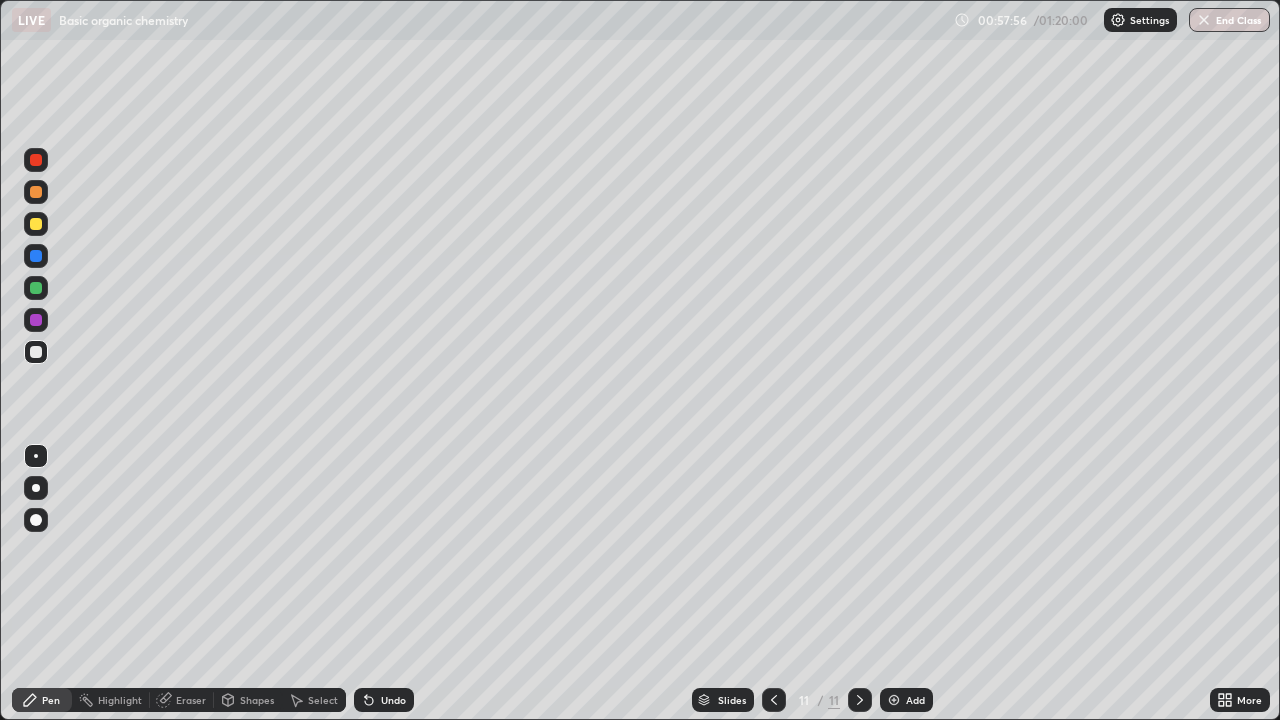 click 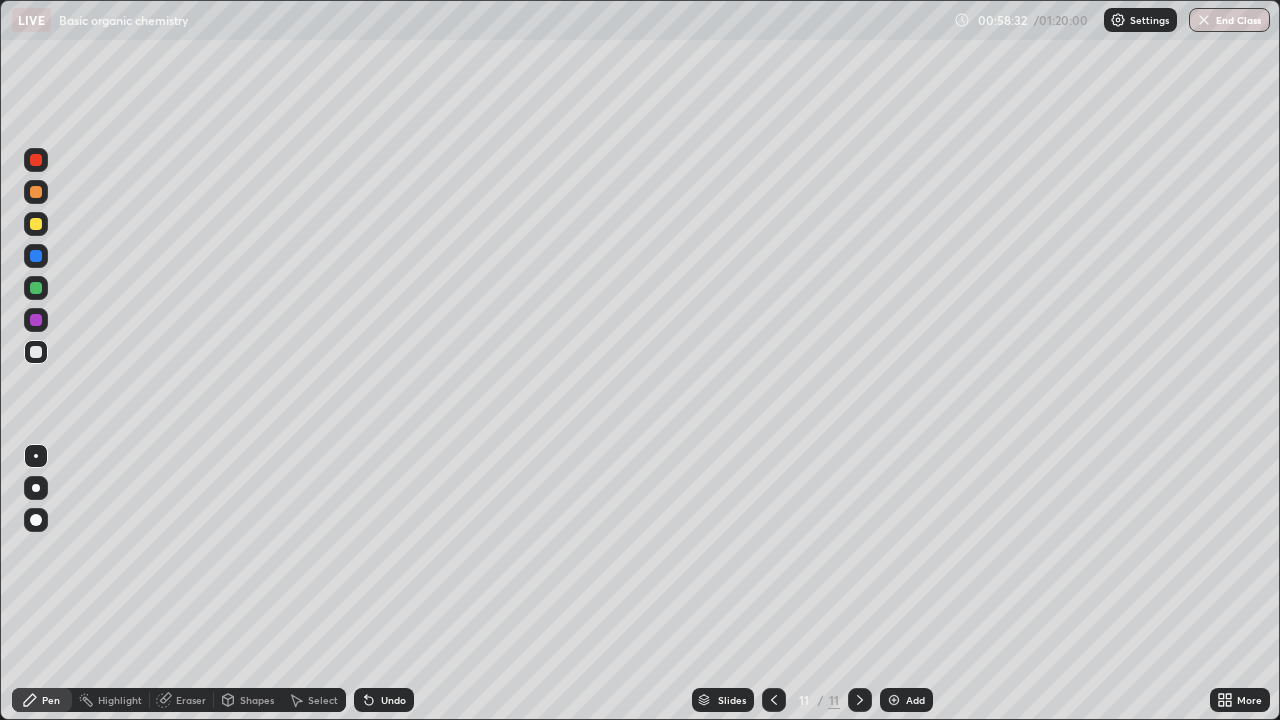 click 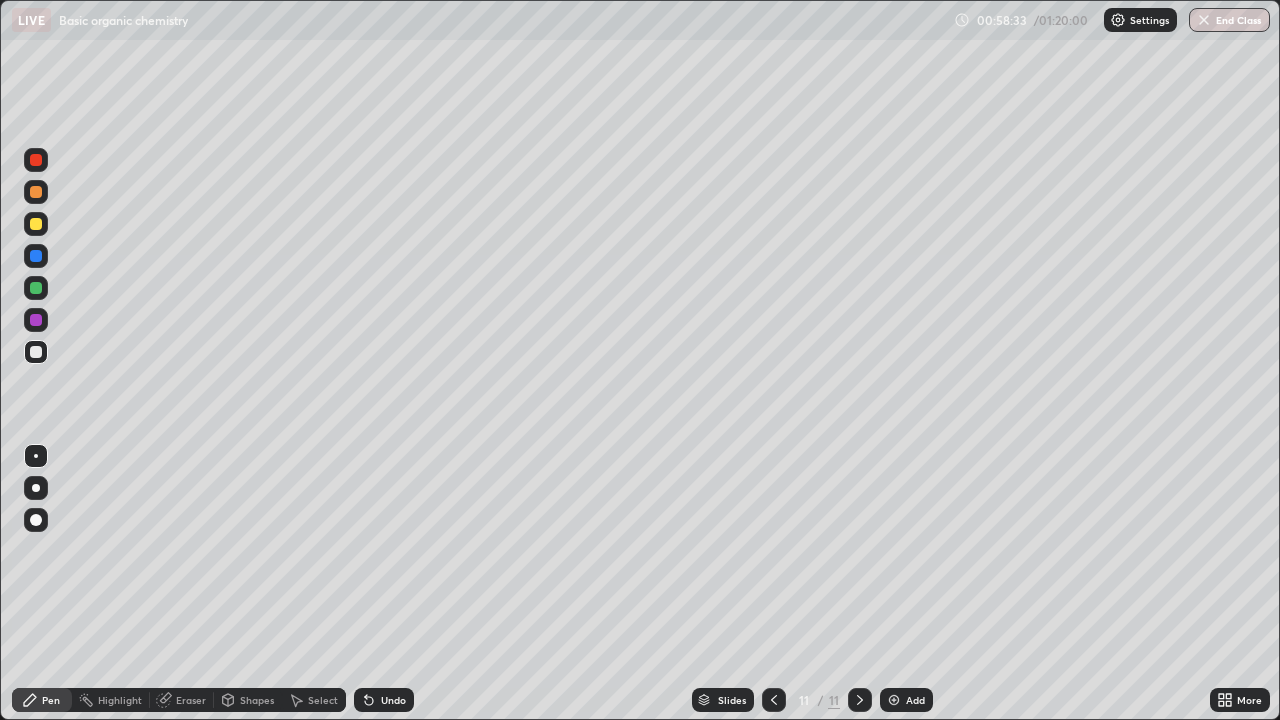 click on "Undo" at bounding box center (384, 700) 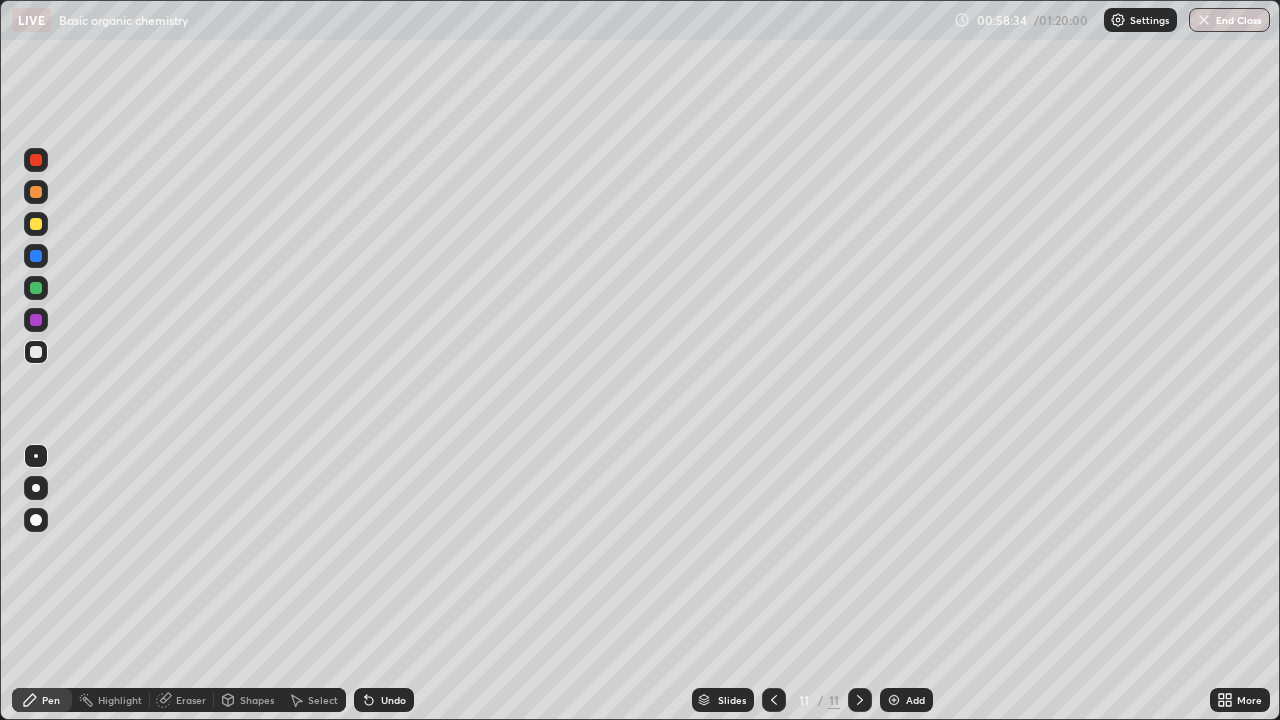 click 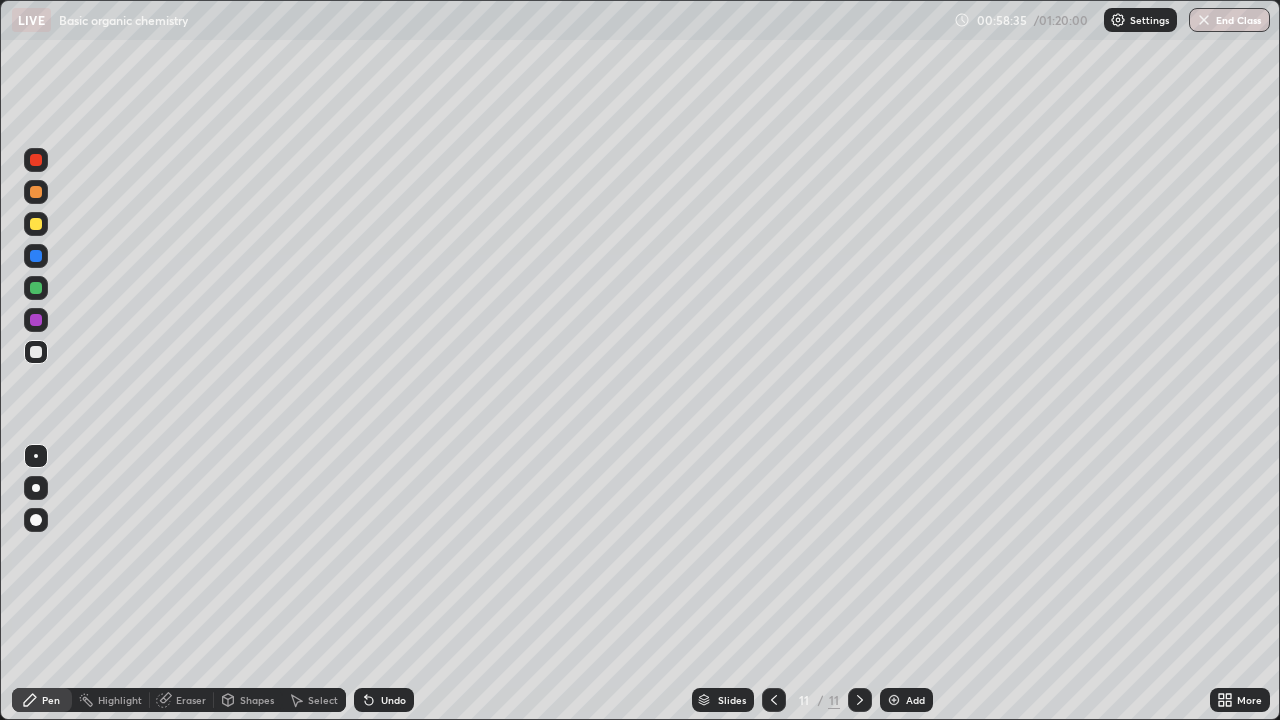 click 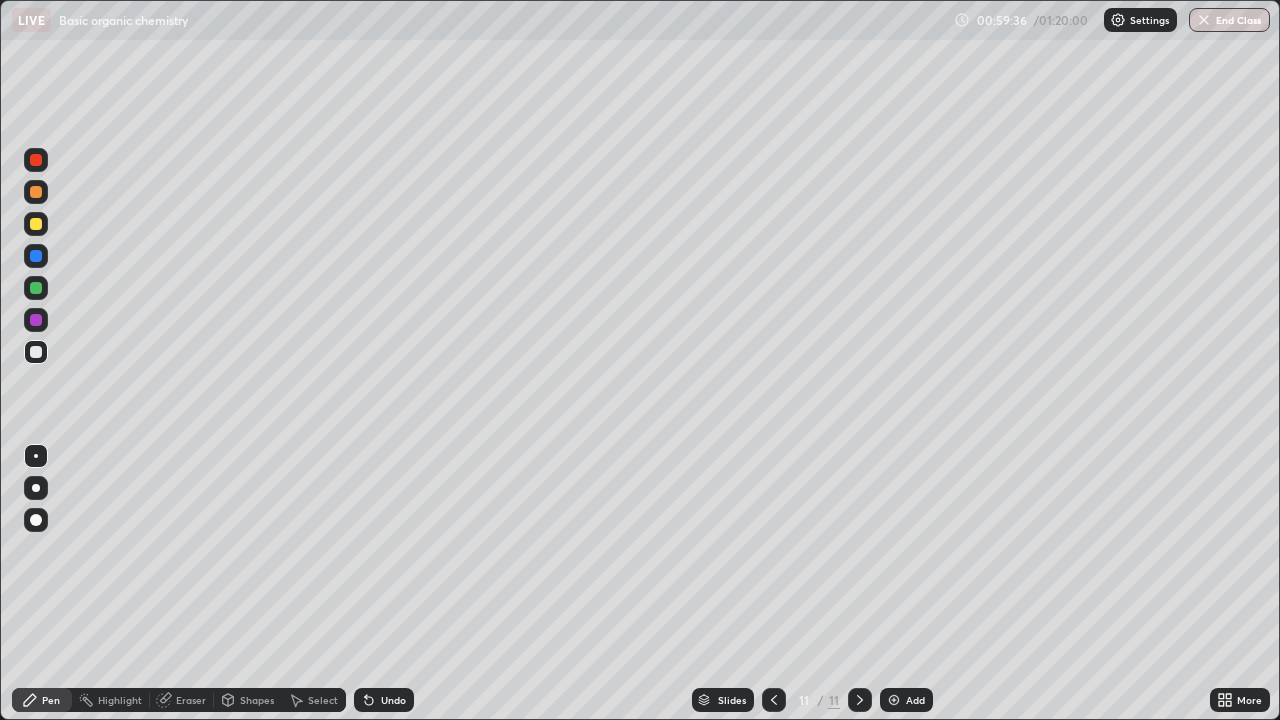 click 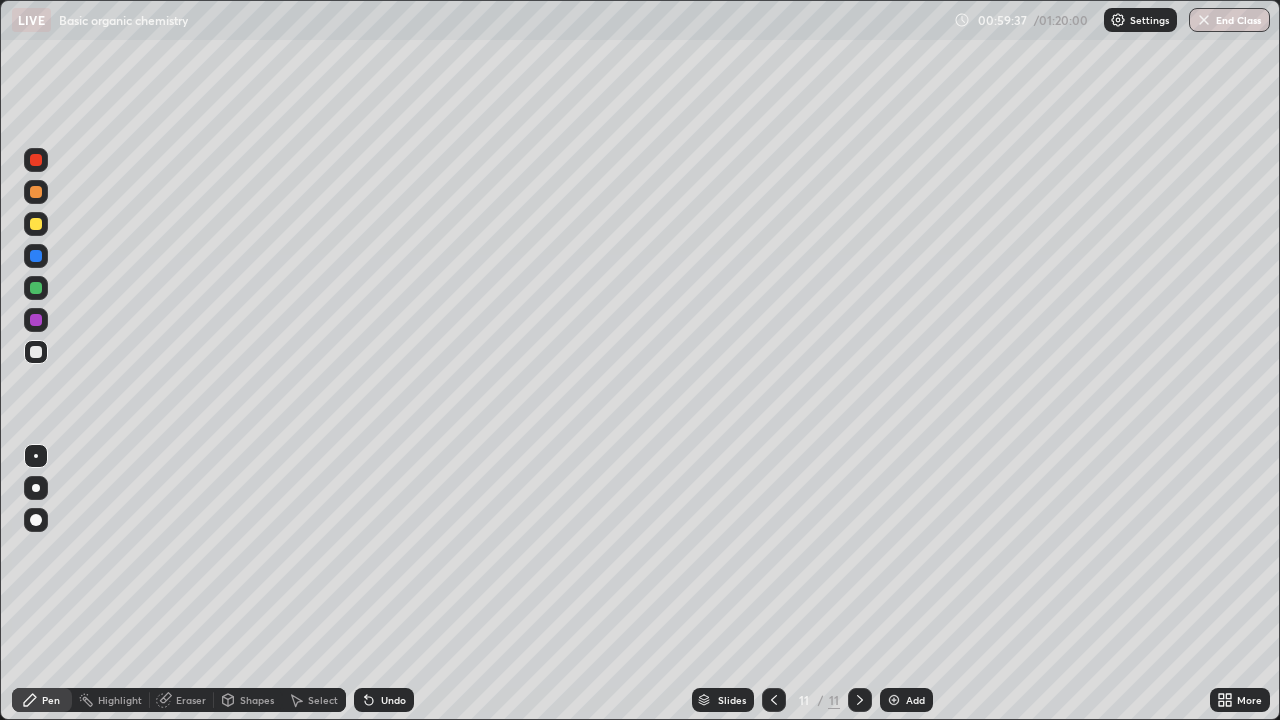 click on "Undo" at bounding box center (384, 700) 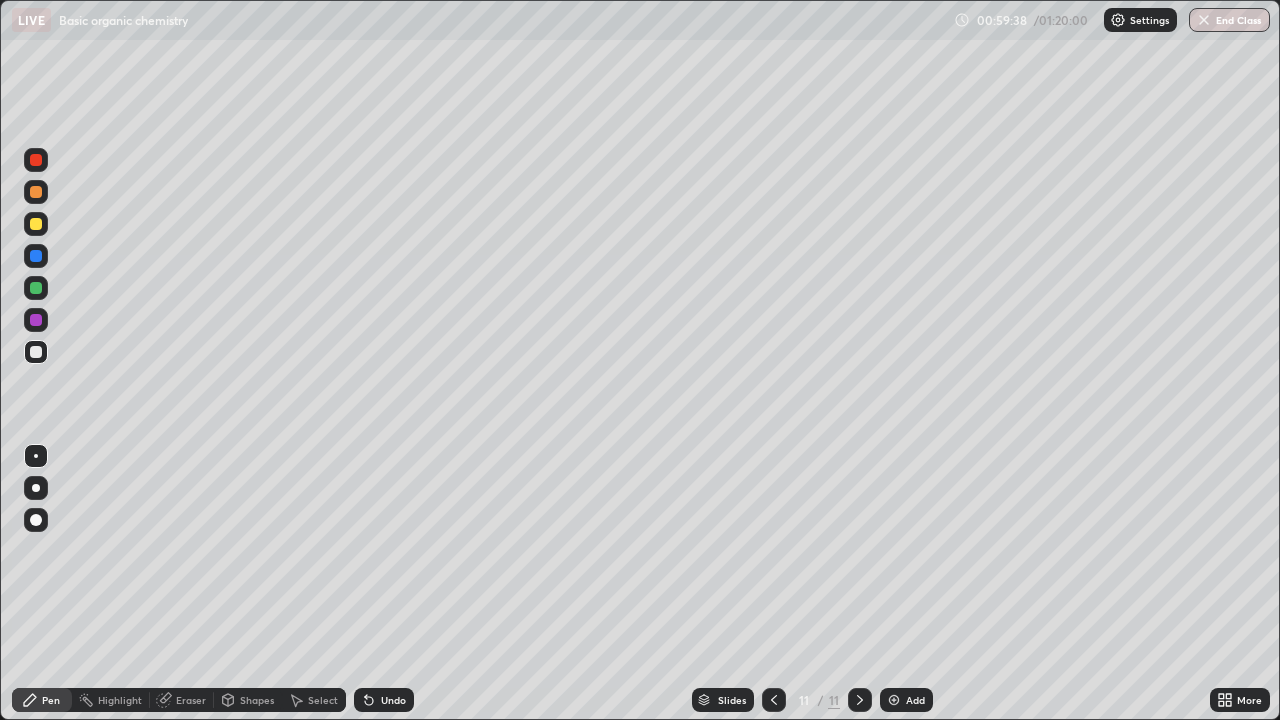 click on "Undo" at bounding box center (384, 700) 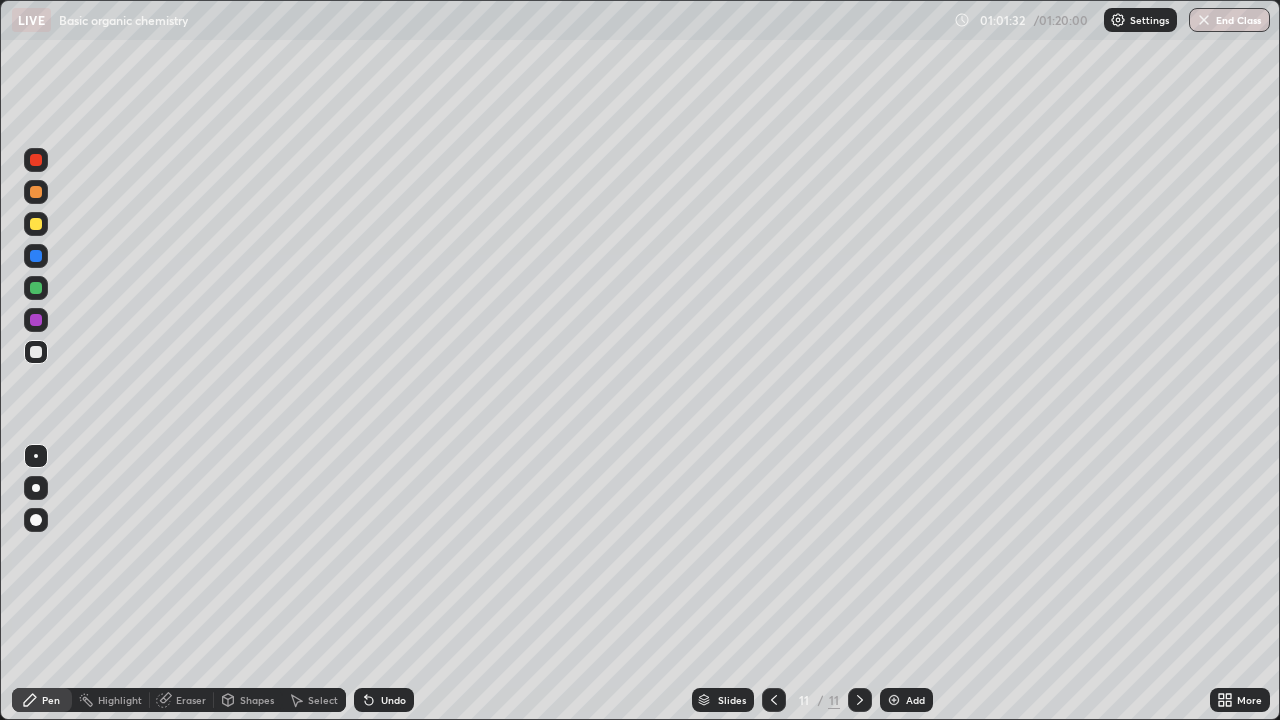 click on "Add" at bounding box center [915, 700] 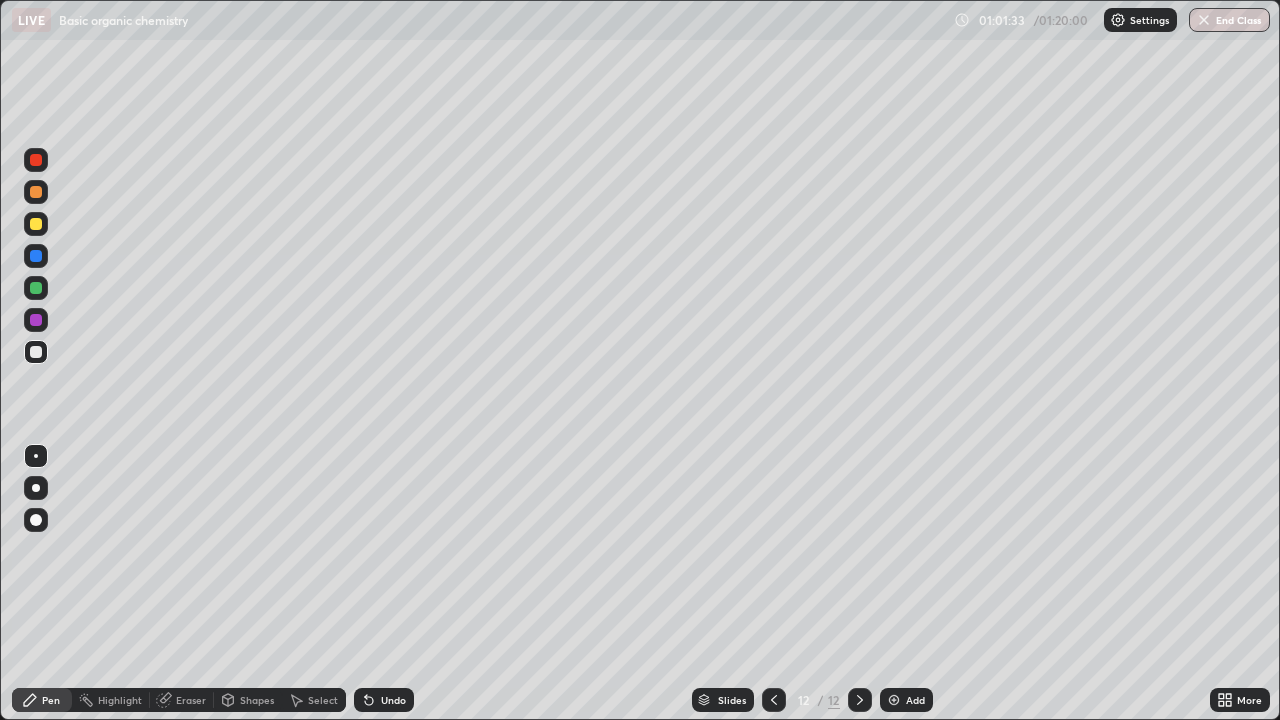 click at bounding box center [36, 352] 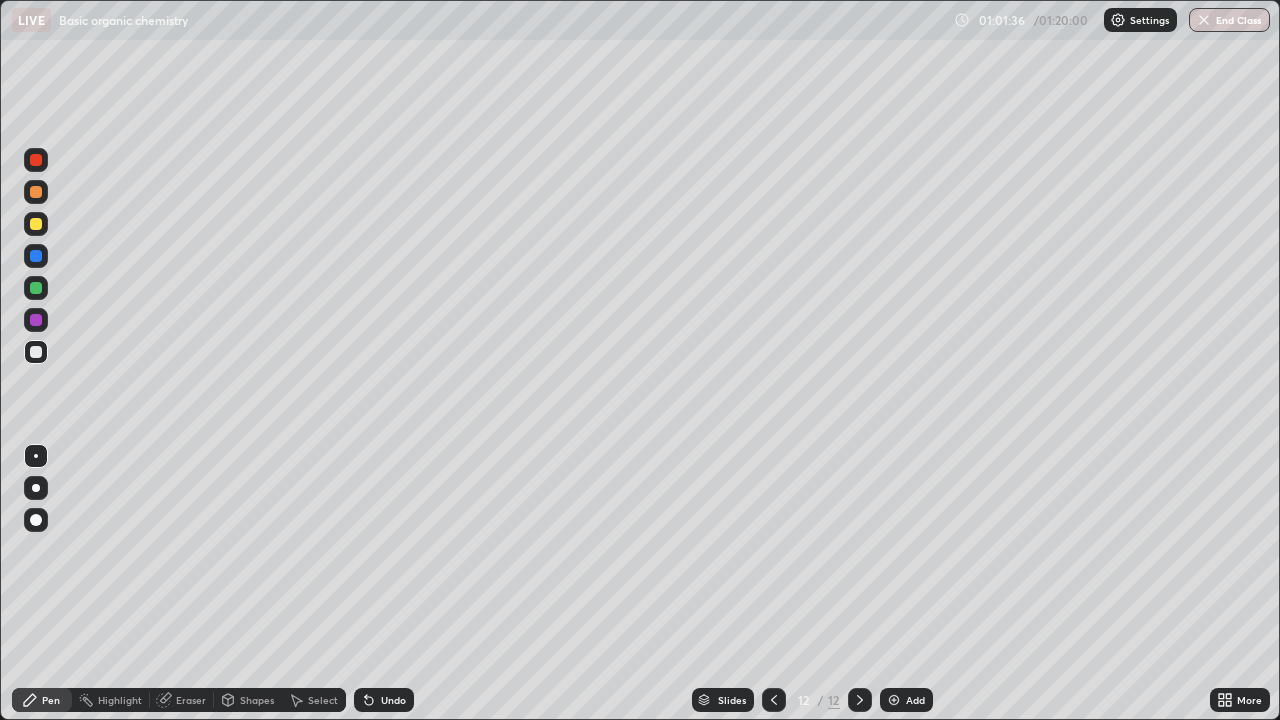 click 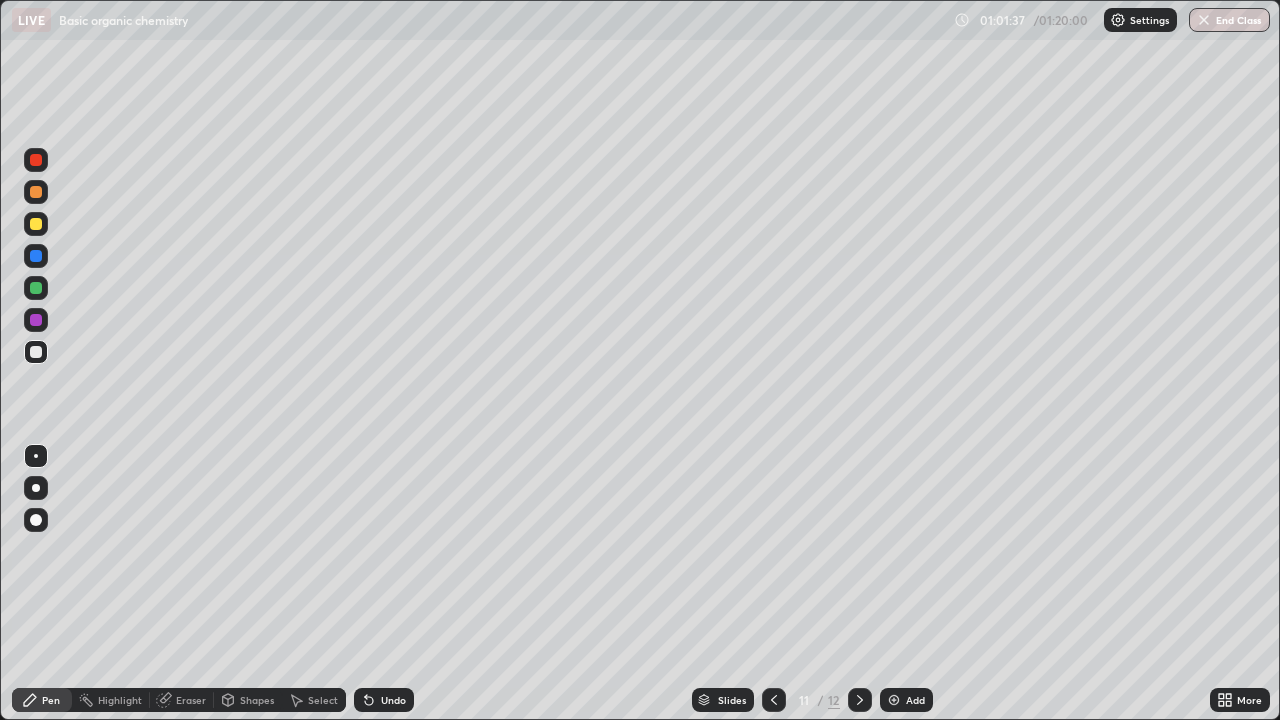 click at bounding box center (860, 700) 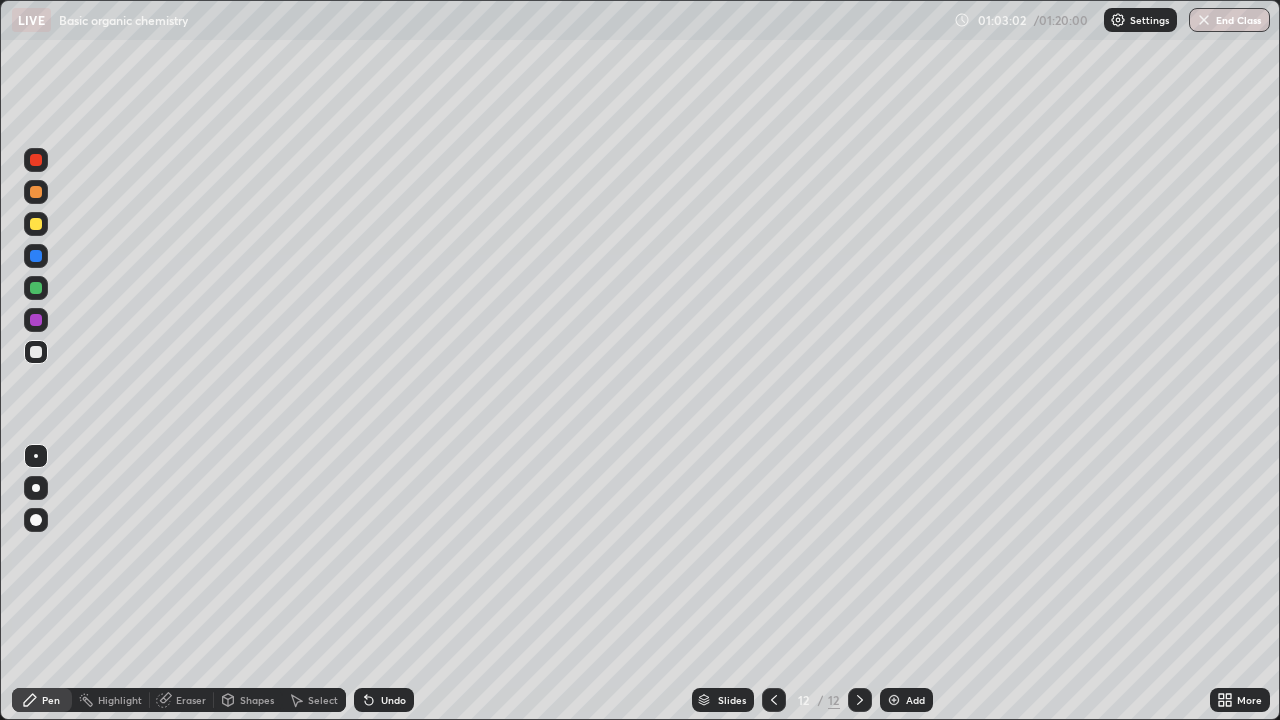 click on "Shapes" at bounding box center [248, 700] 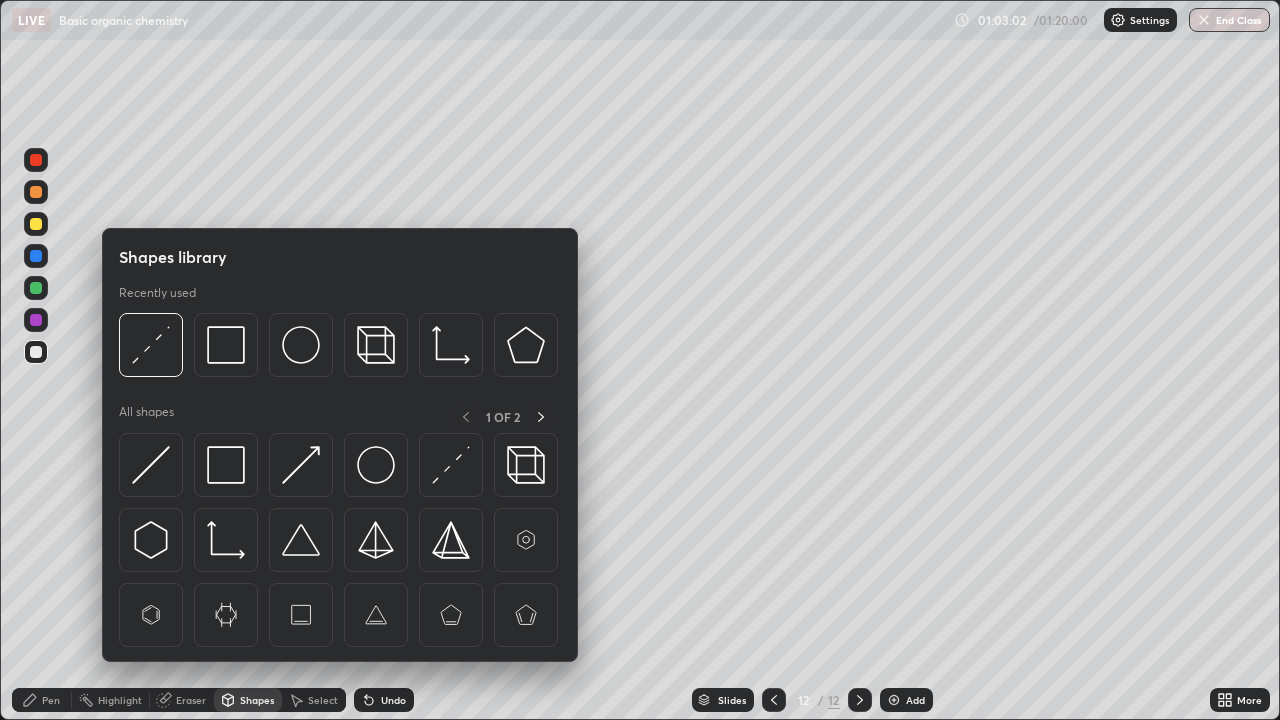 click on "Eraser" at bounding box center [182, 700] 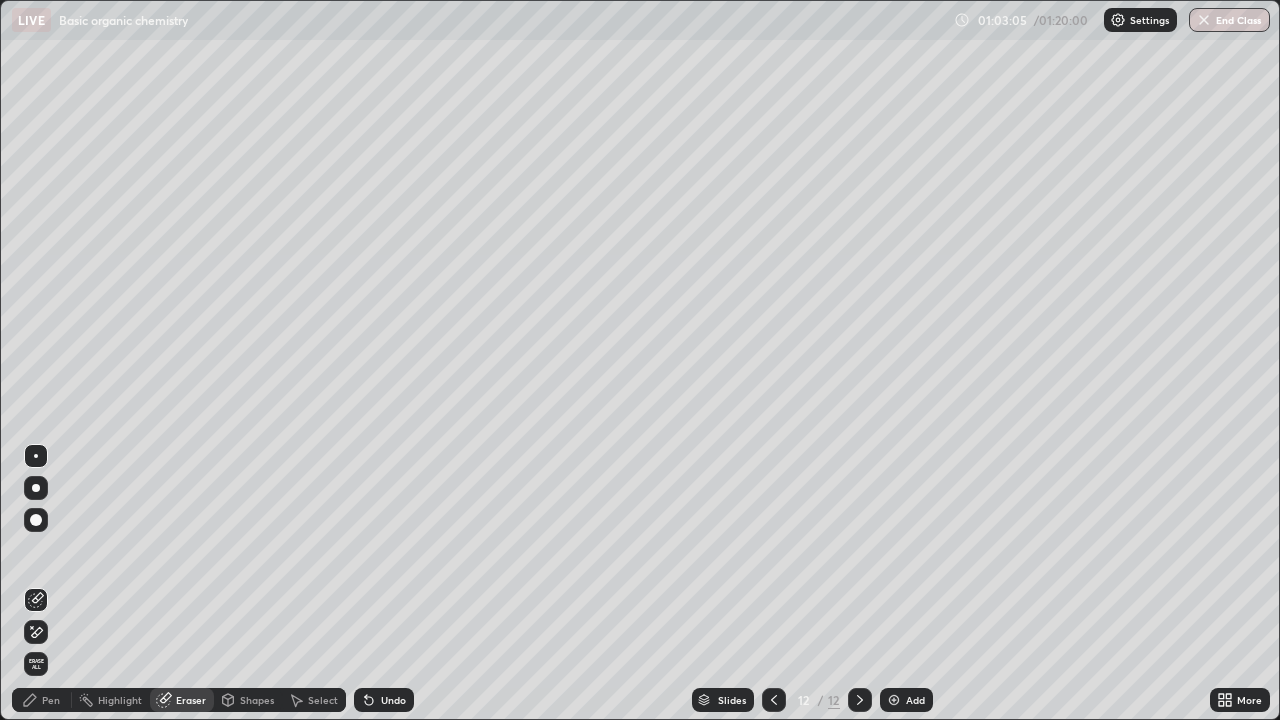 click on "Pen" at bounding box center (51, 700) 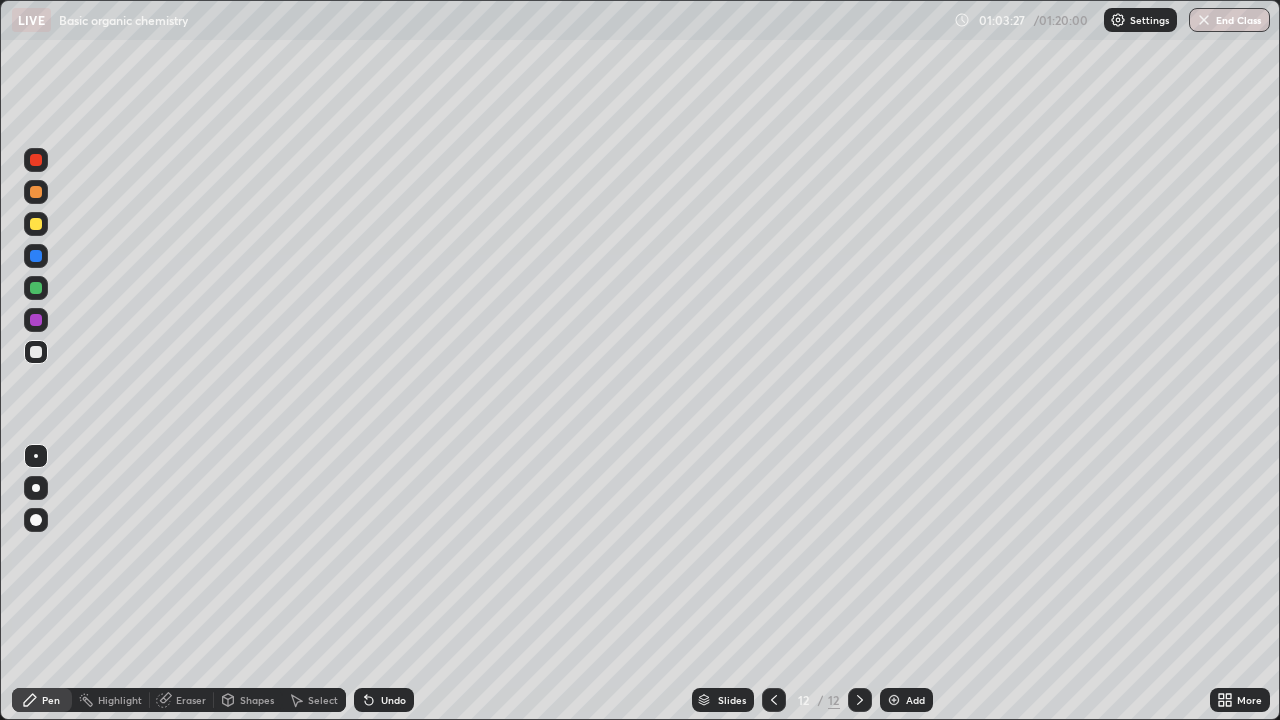 click on "Undo" at bounding box center (393, 700) 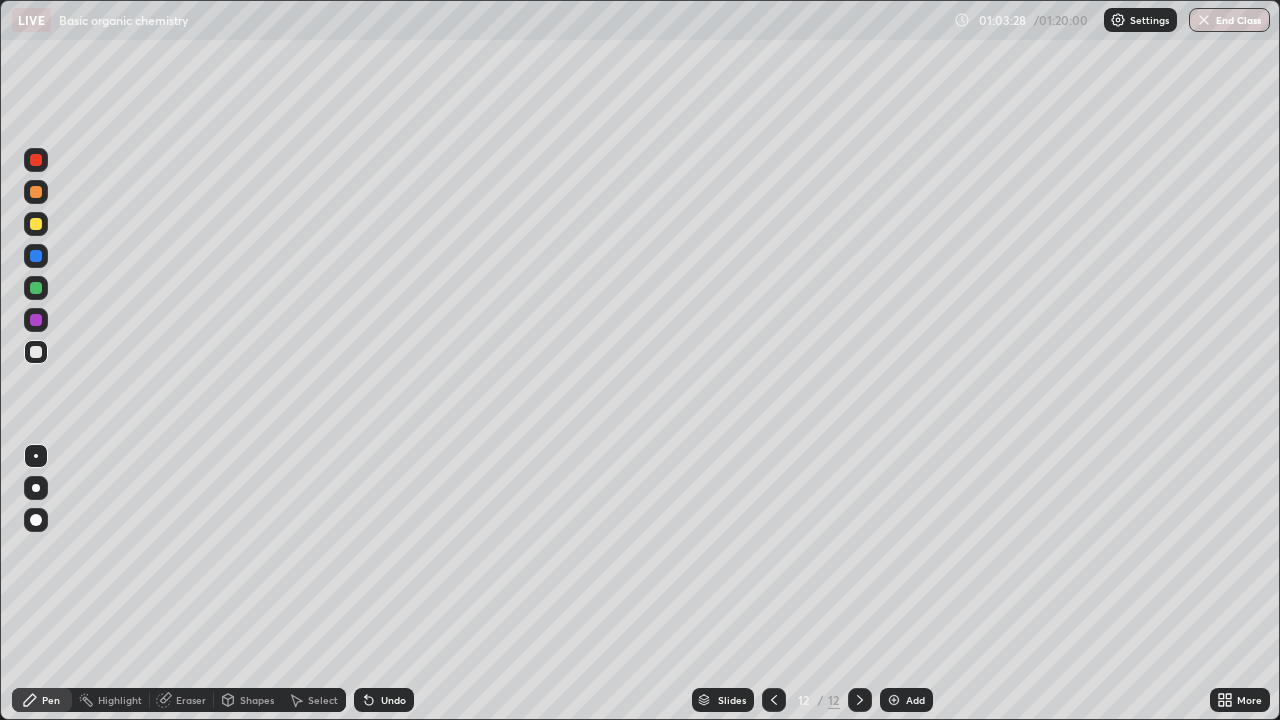 click on "Undo" at bounding box center [393, 700] 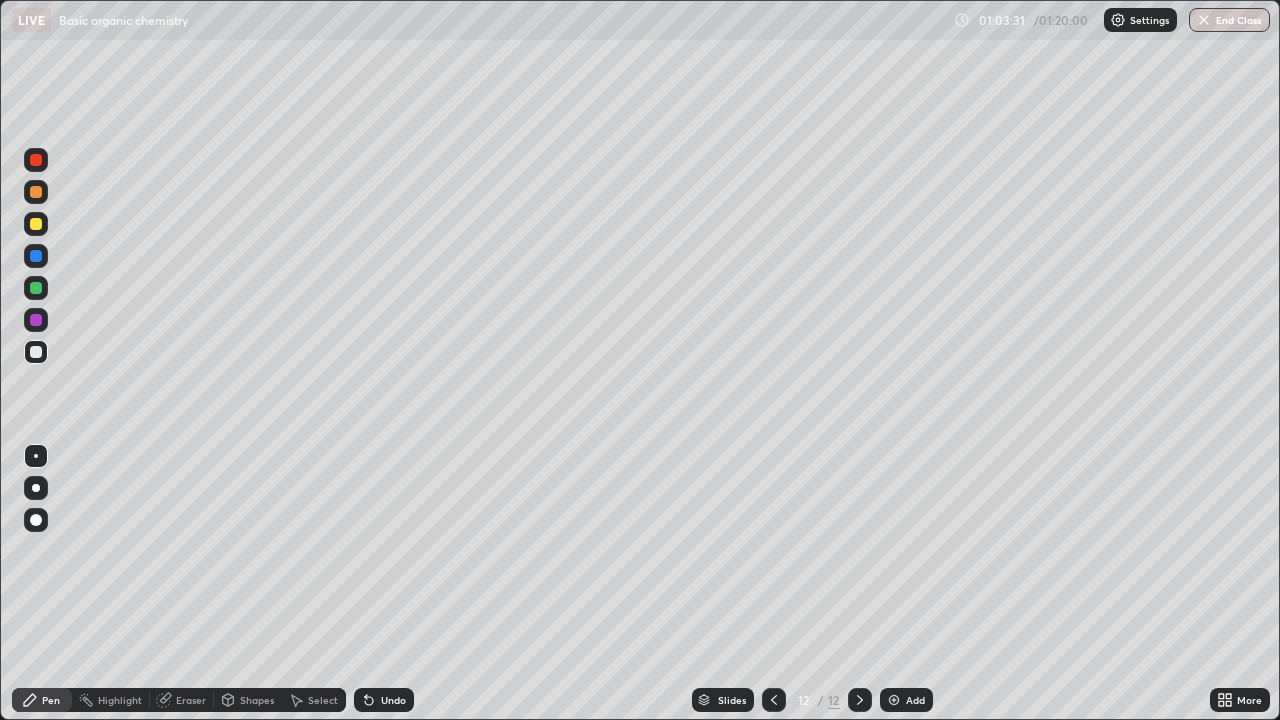 click on "Undo" at bounding box center (393, 700) 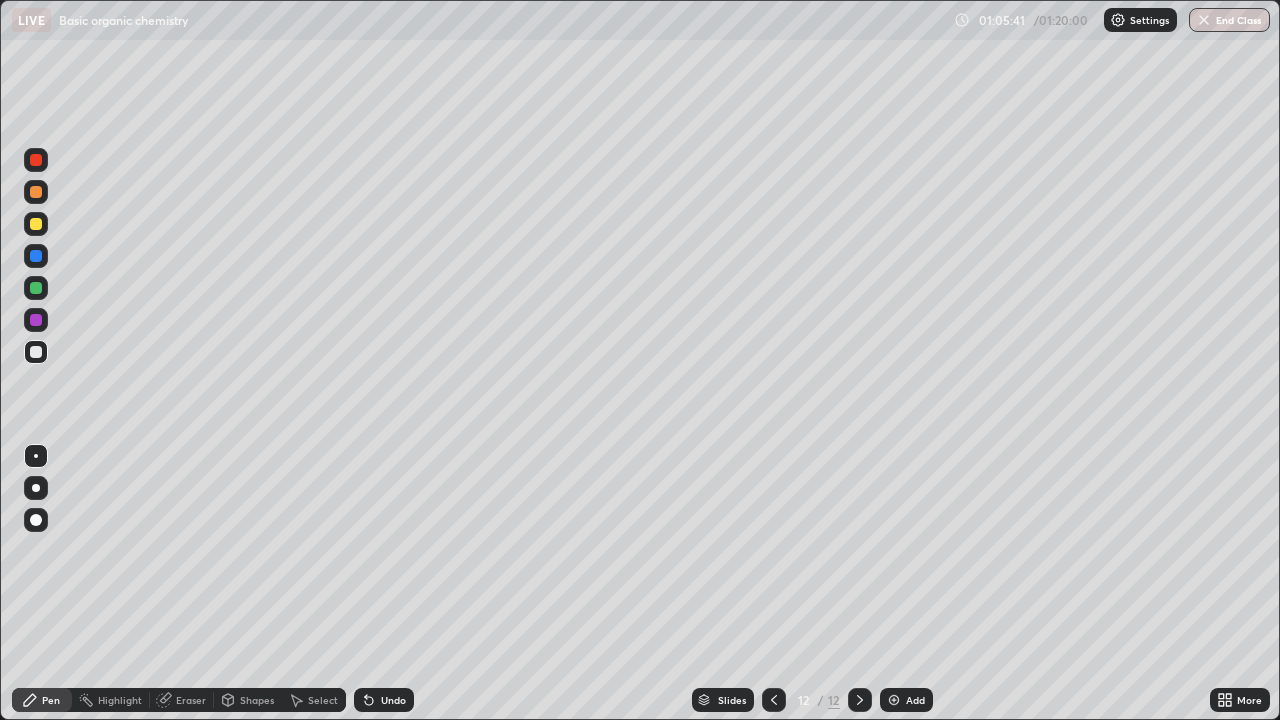 click at bounding box center (894, 700) 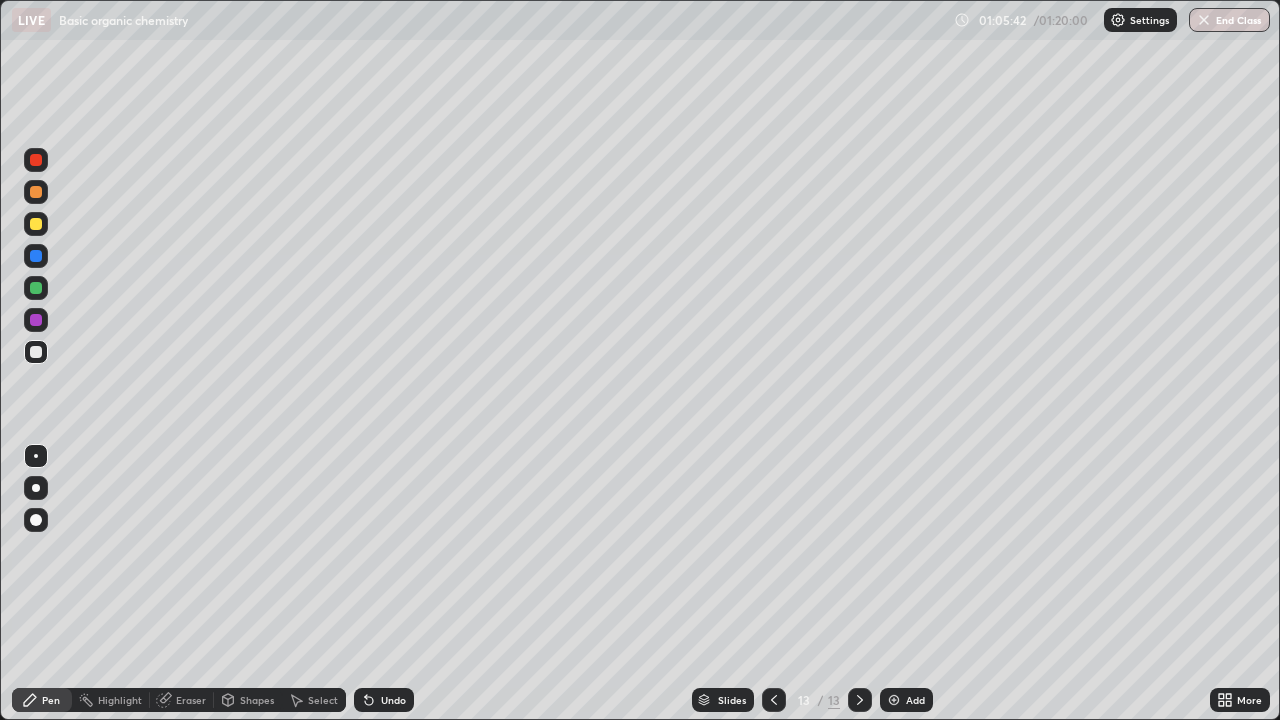 click at bounding box center [36, 288] 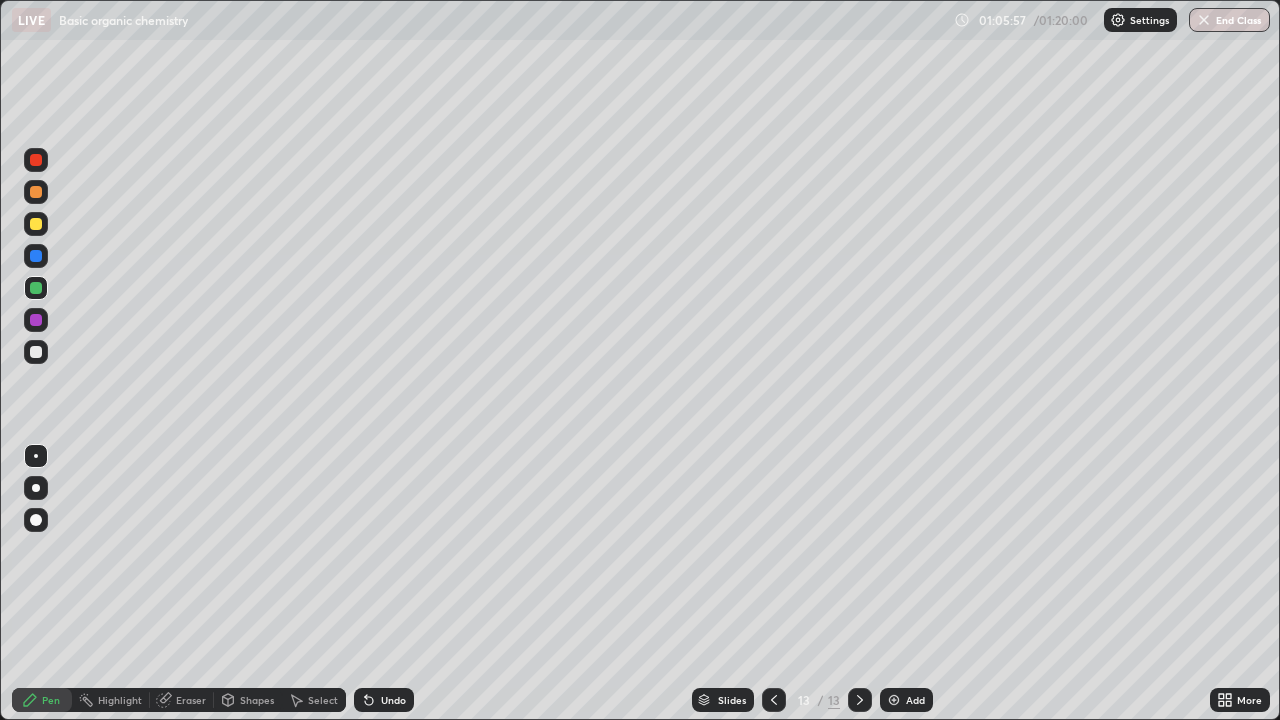 click at bounding box center (36, 224) 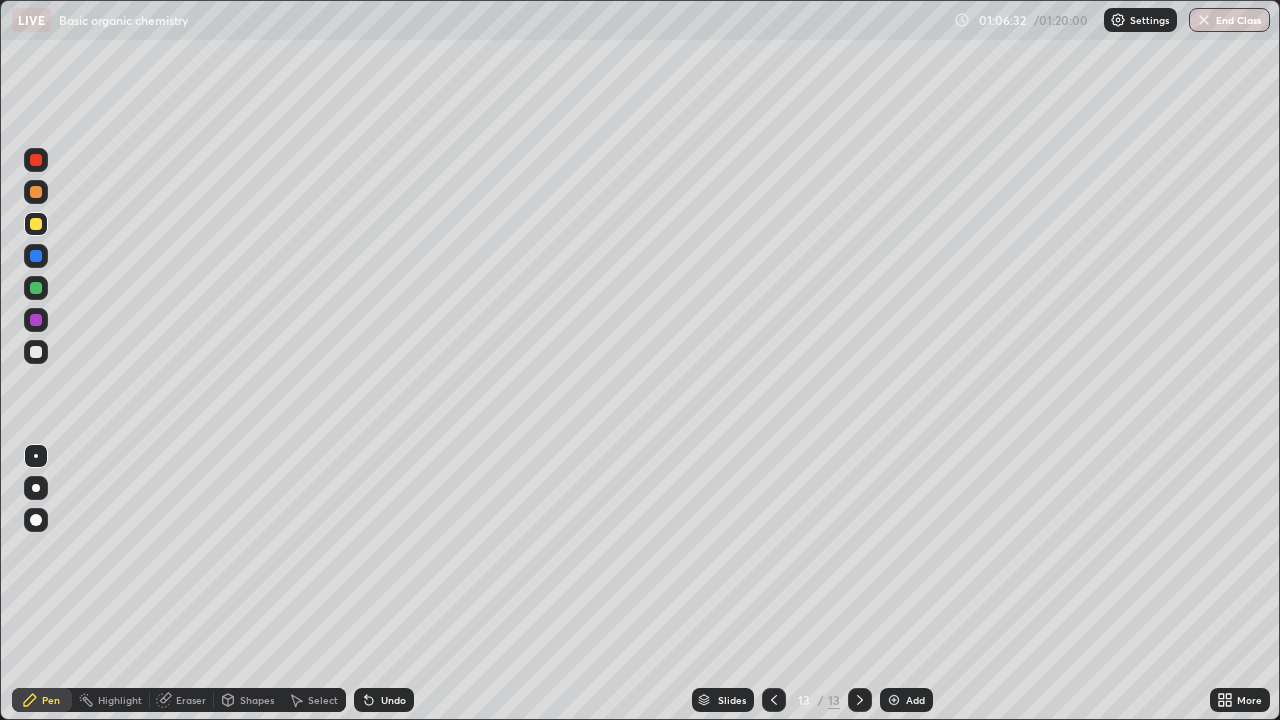 click at bounding box center [36, 352] 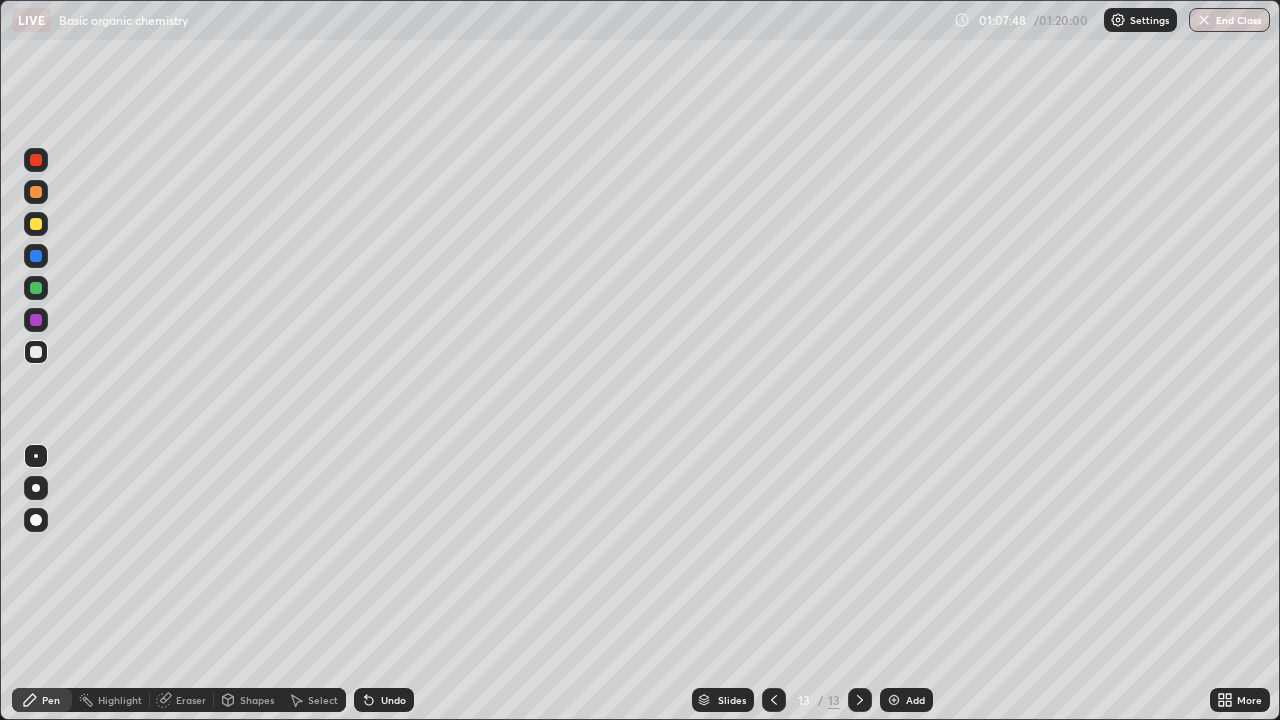 click on "Undo" at bounding box center (384, 700) 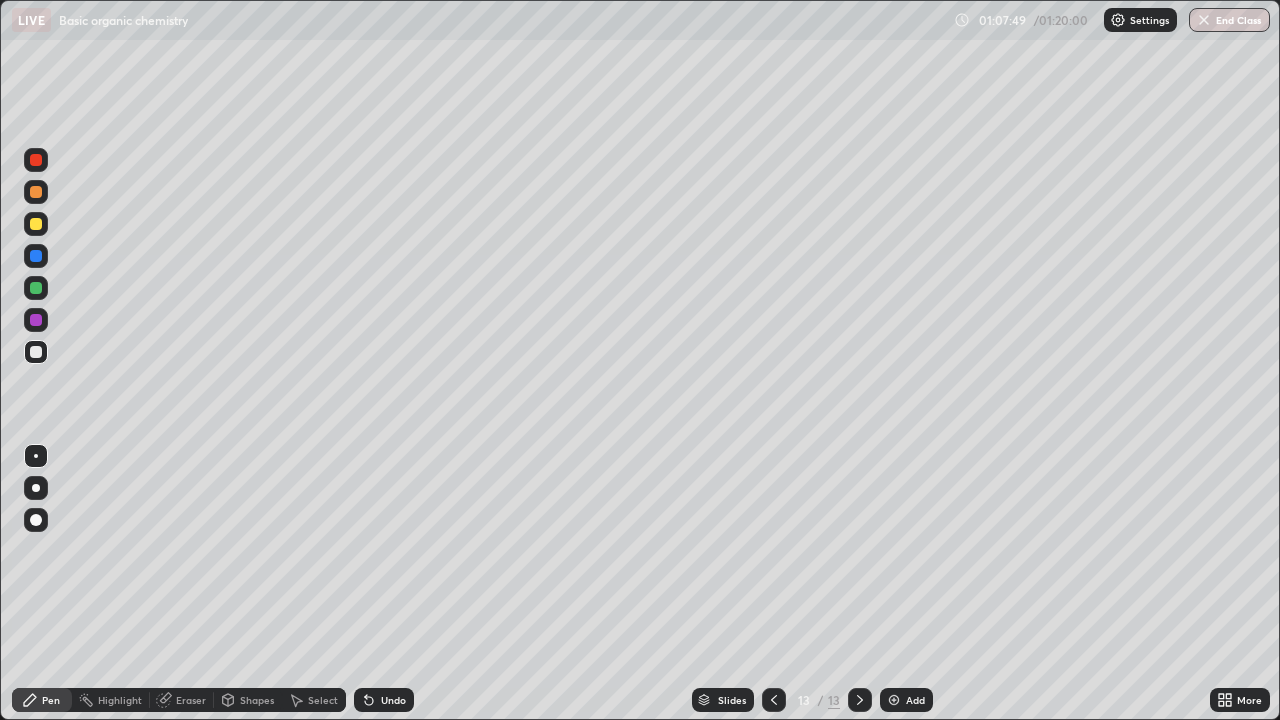 click on "Undo" at bounding box center [393, 700] 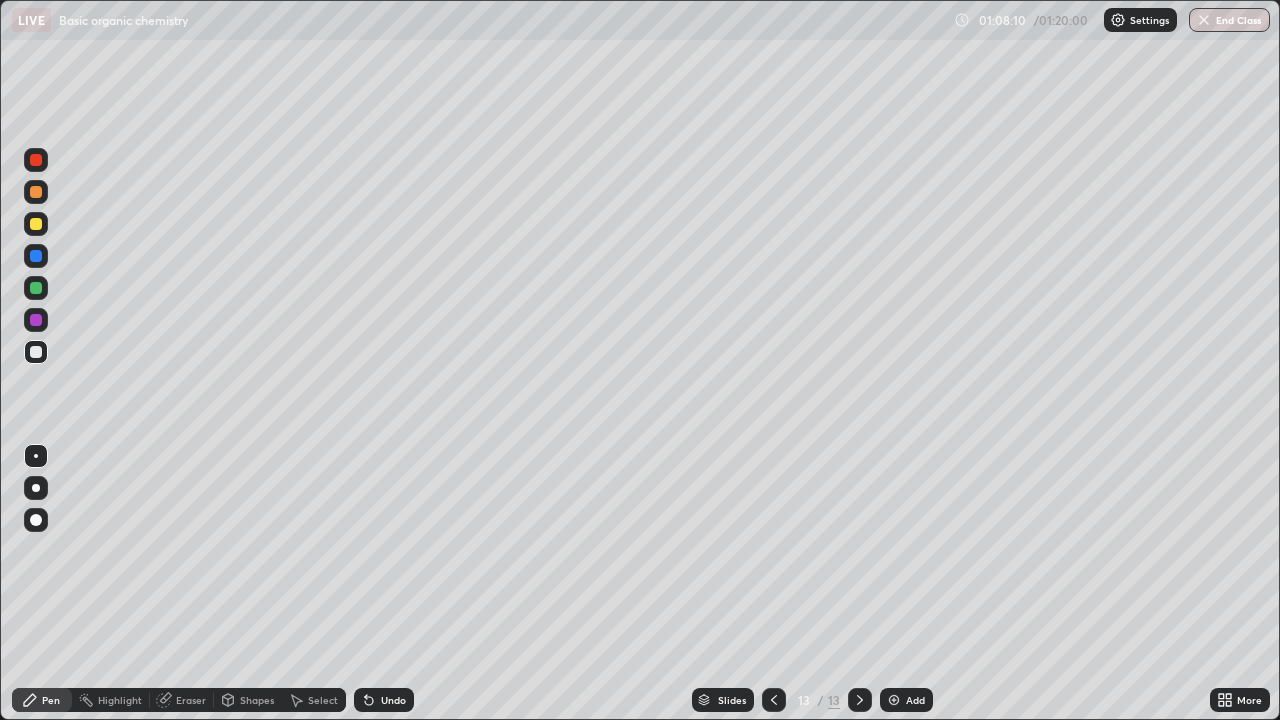 click at bounding box center [36, 288] 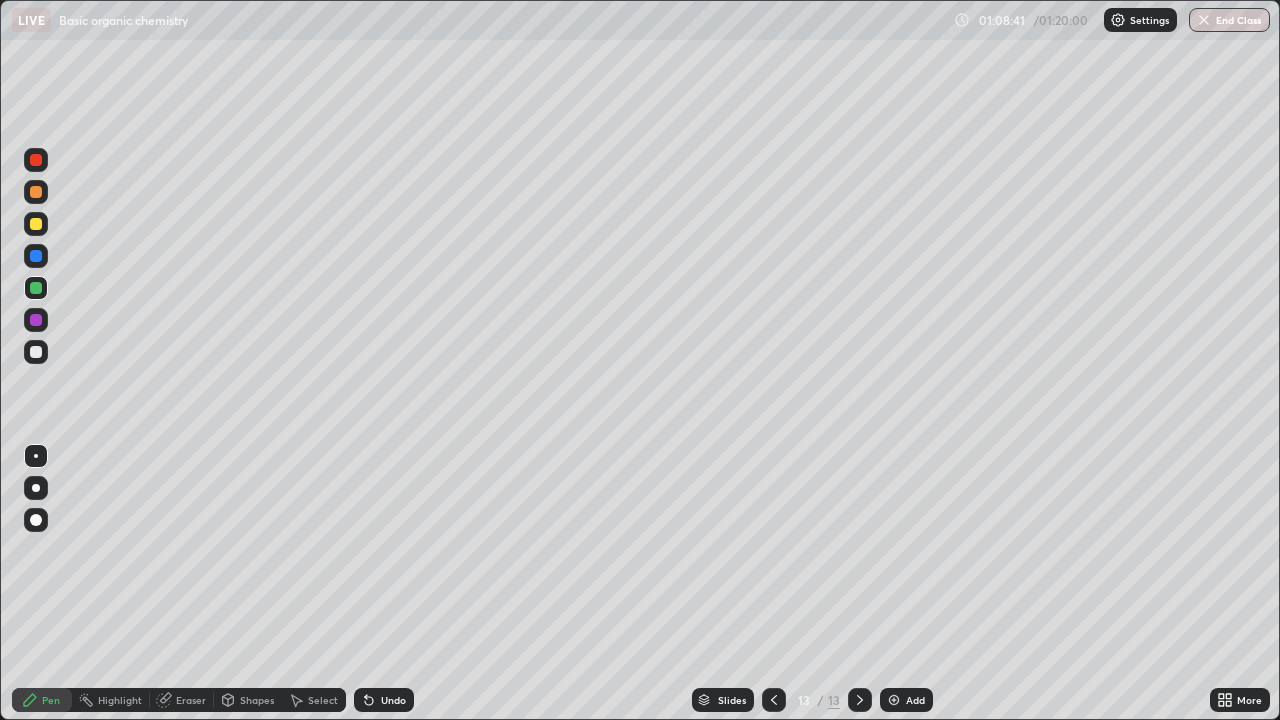 click on "Undo" at bounding box center [384, 700] 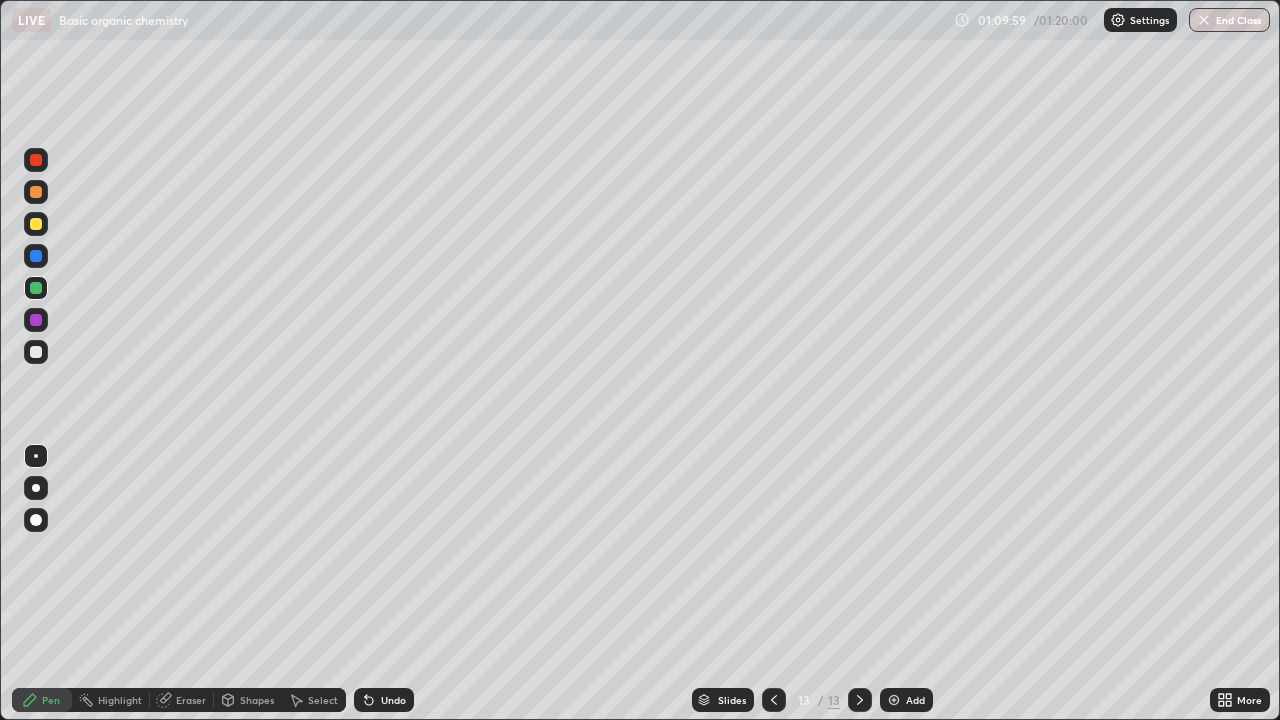 click at bounding box center (894, 700) 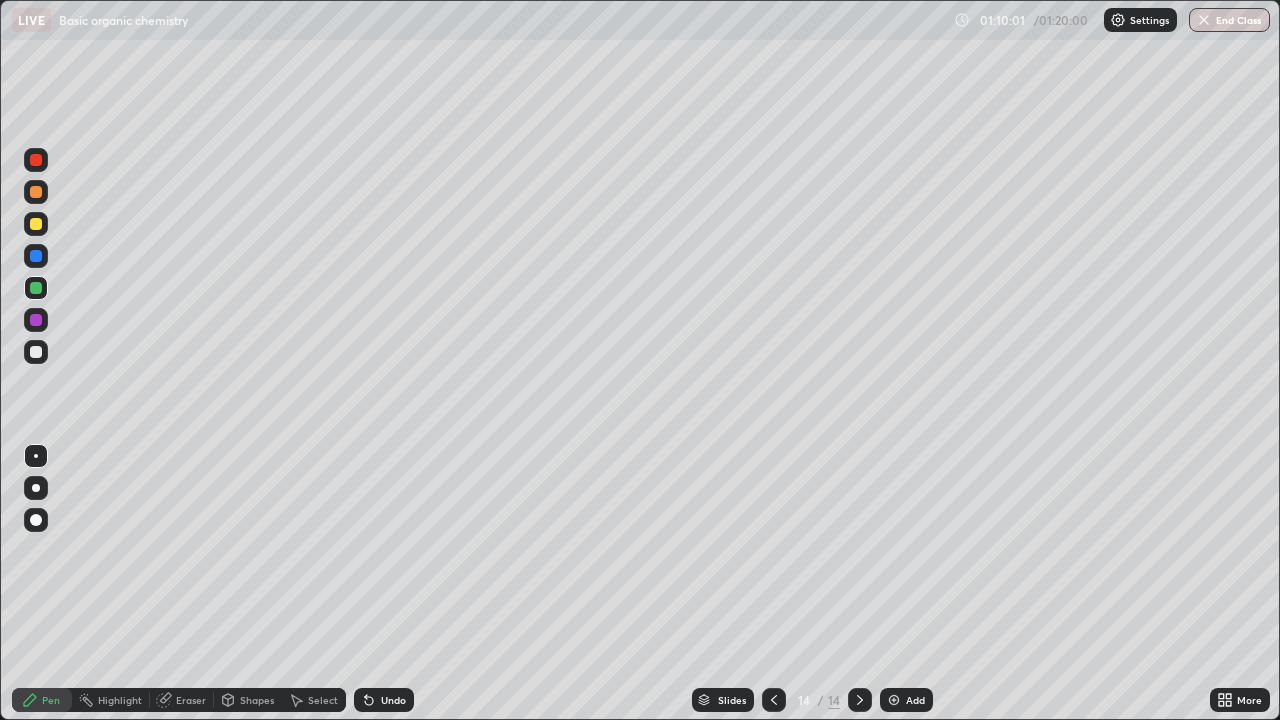 click at bounding box center [36, 352] 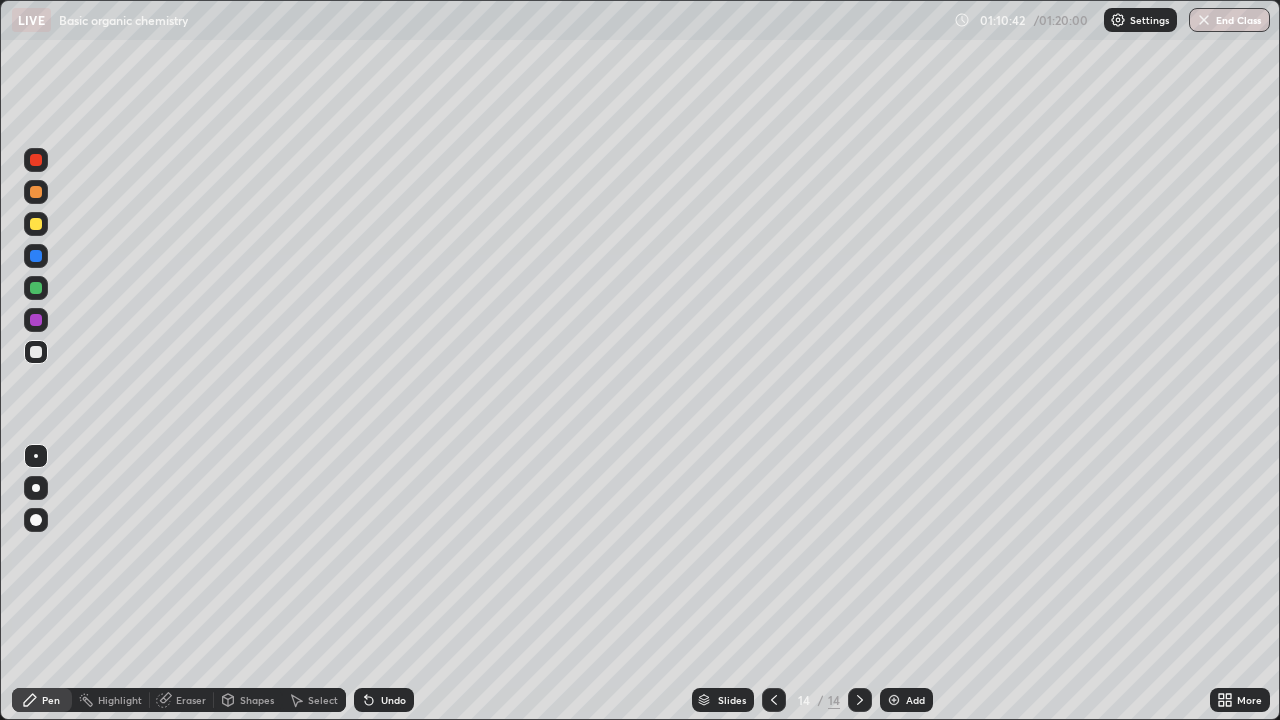 click on "Undo" at bounding box center (393, 700) 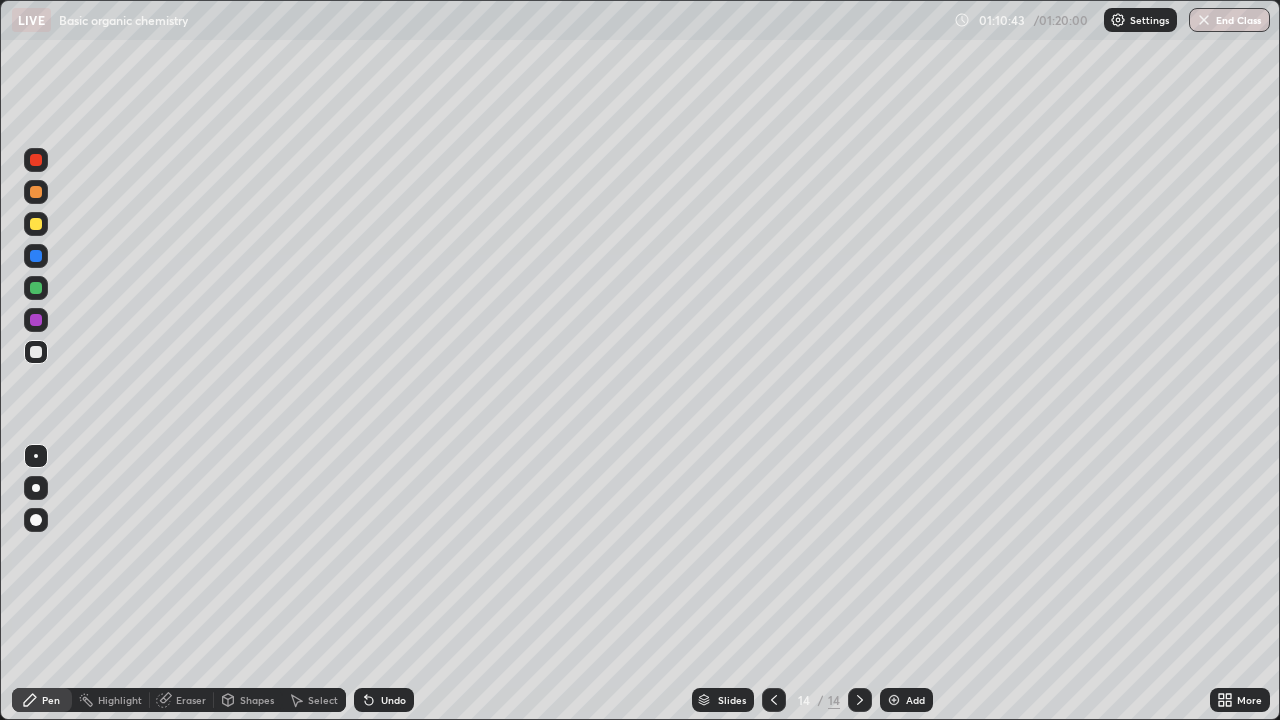 click on "Undo" at bounding box center [384, 700] 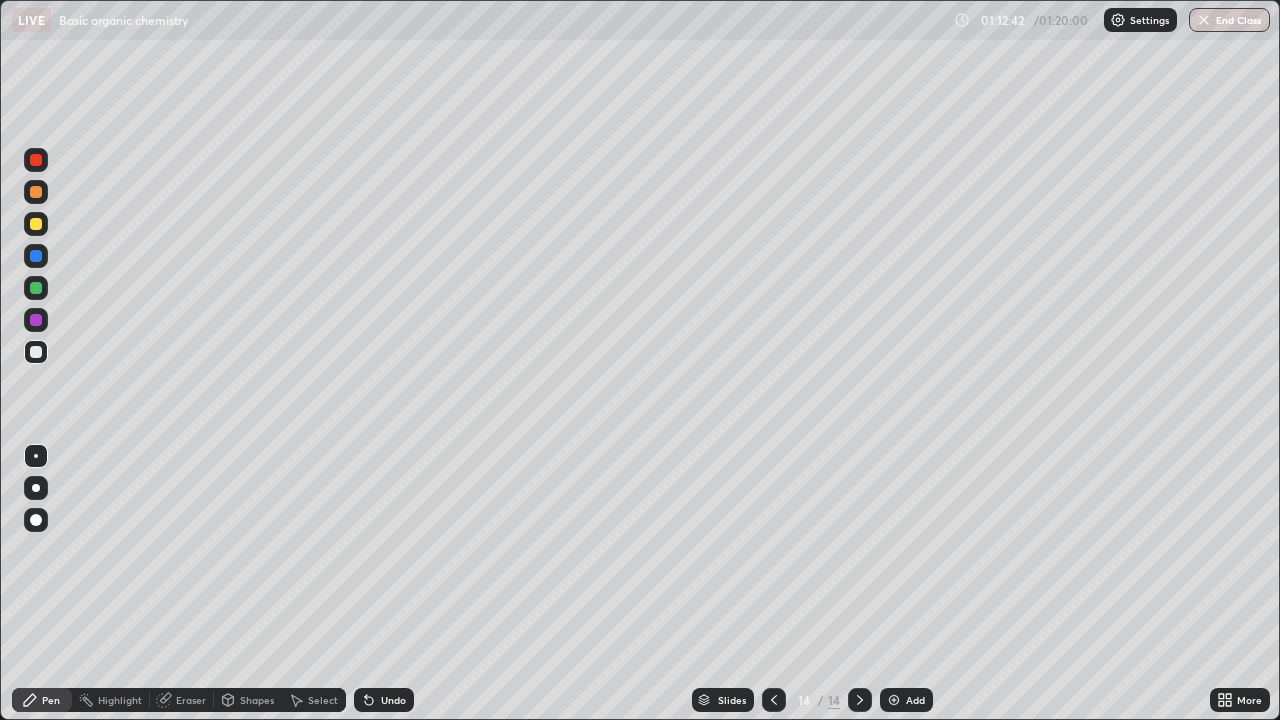 click at bounding box center (36, 288) 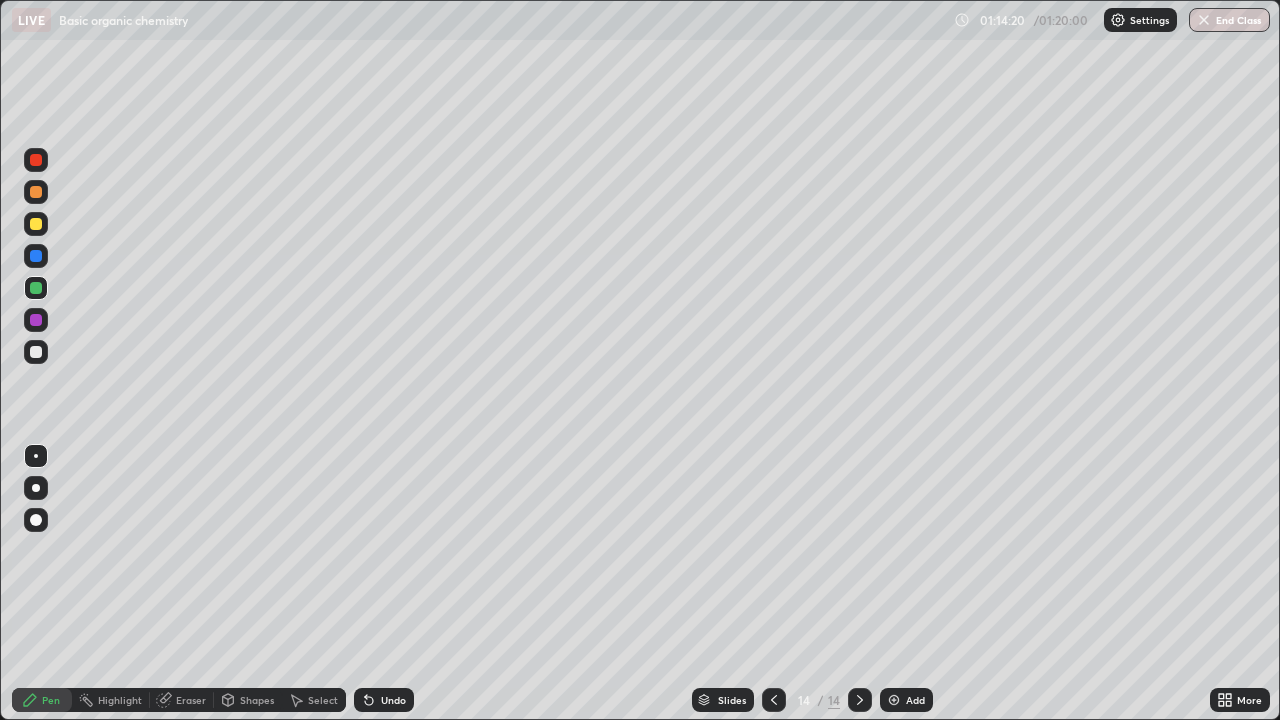 click on "Add" at bounding box center (906, 700) 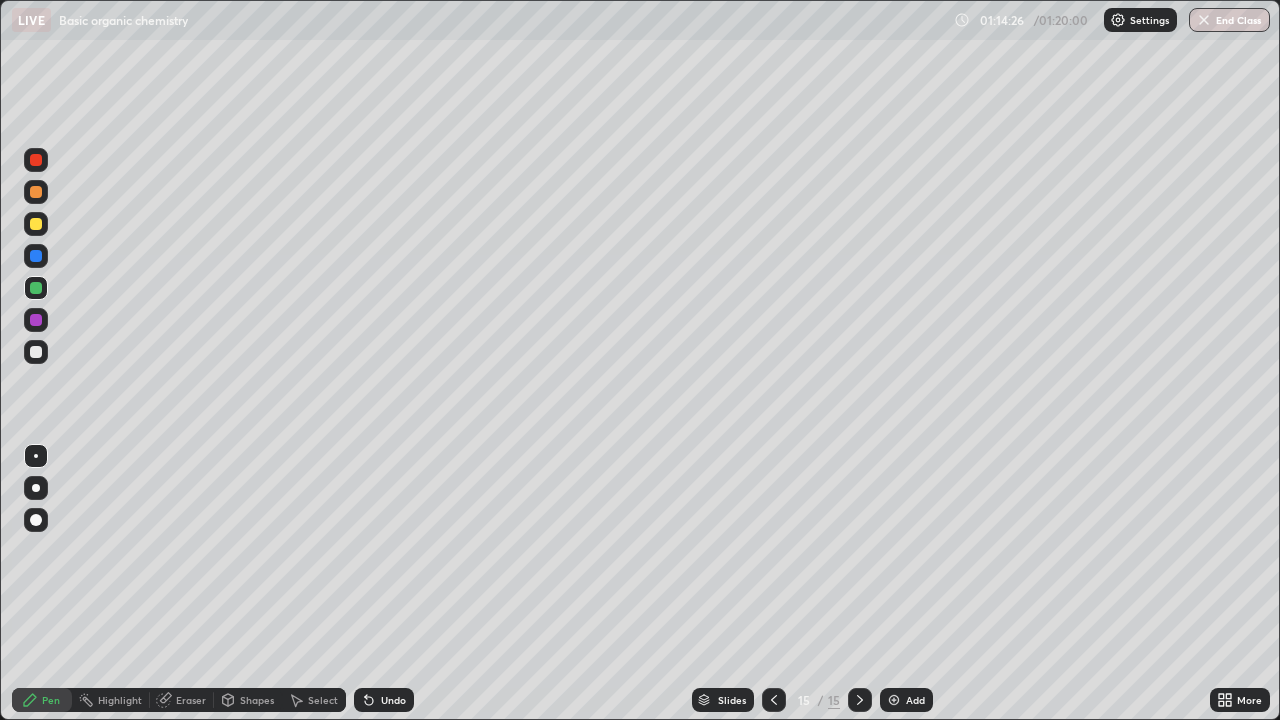 click at bounding box center [36, 224] 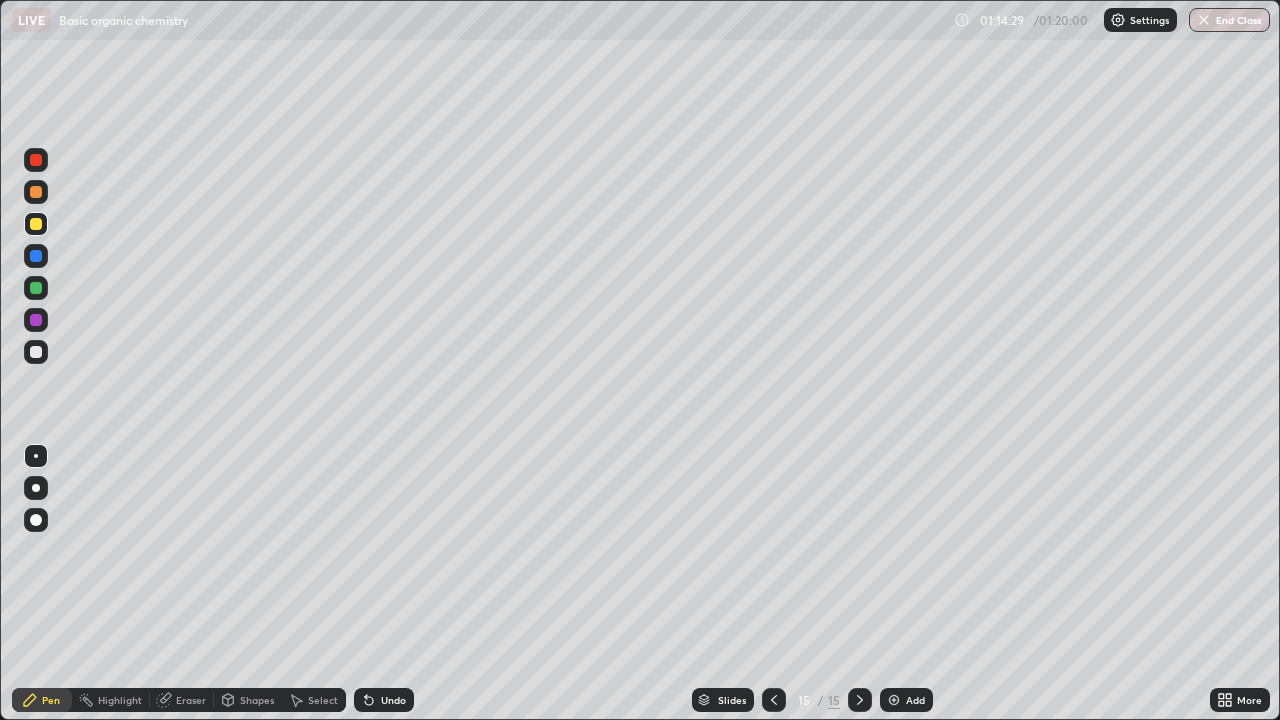 click at bounding box center (36, 352) 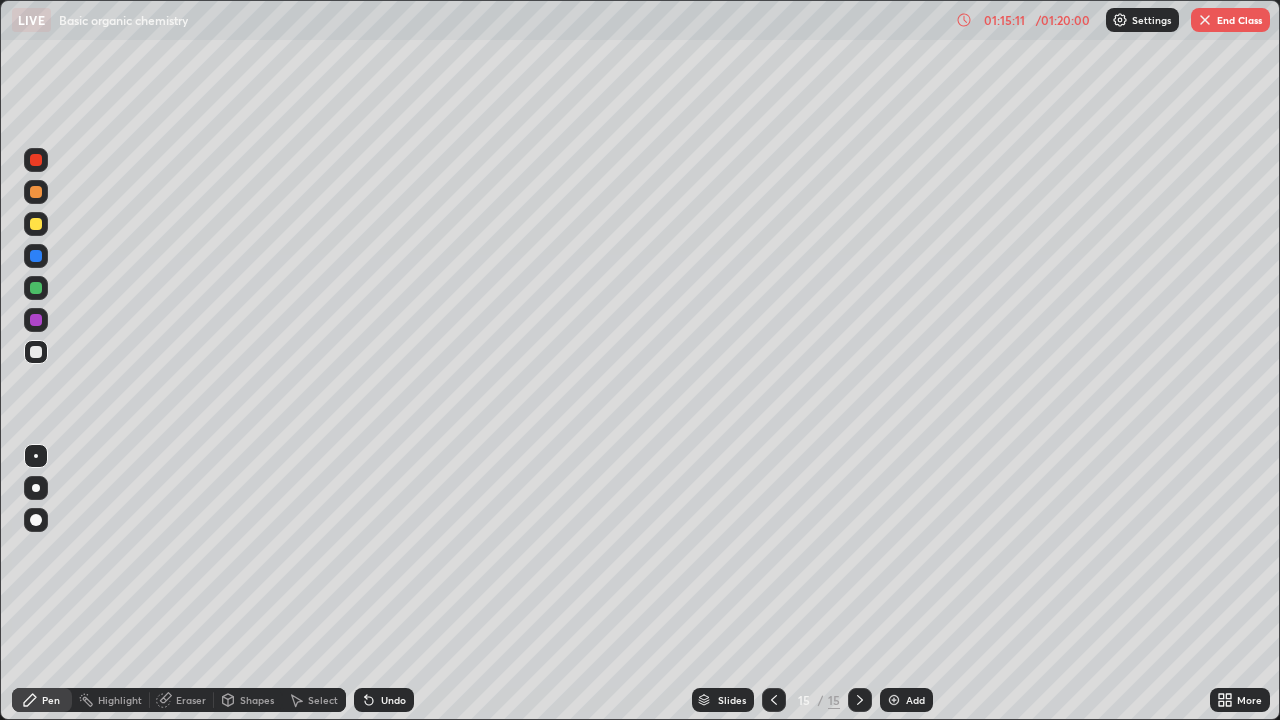 click 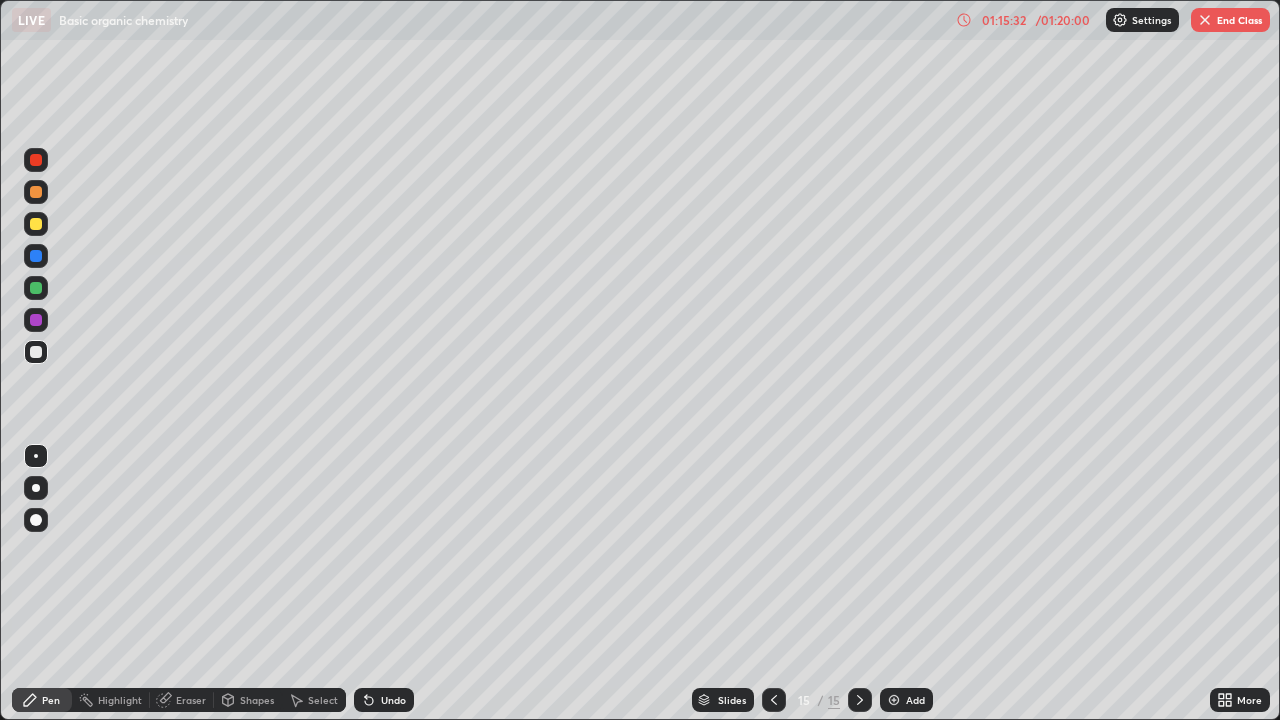 click on "Undo" at bounding box center (393, 700) 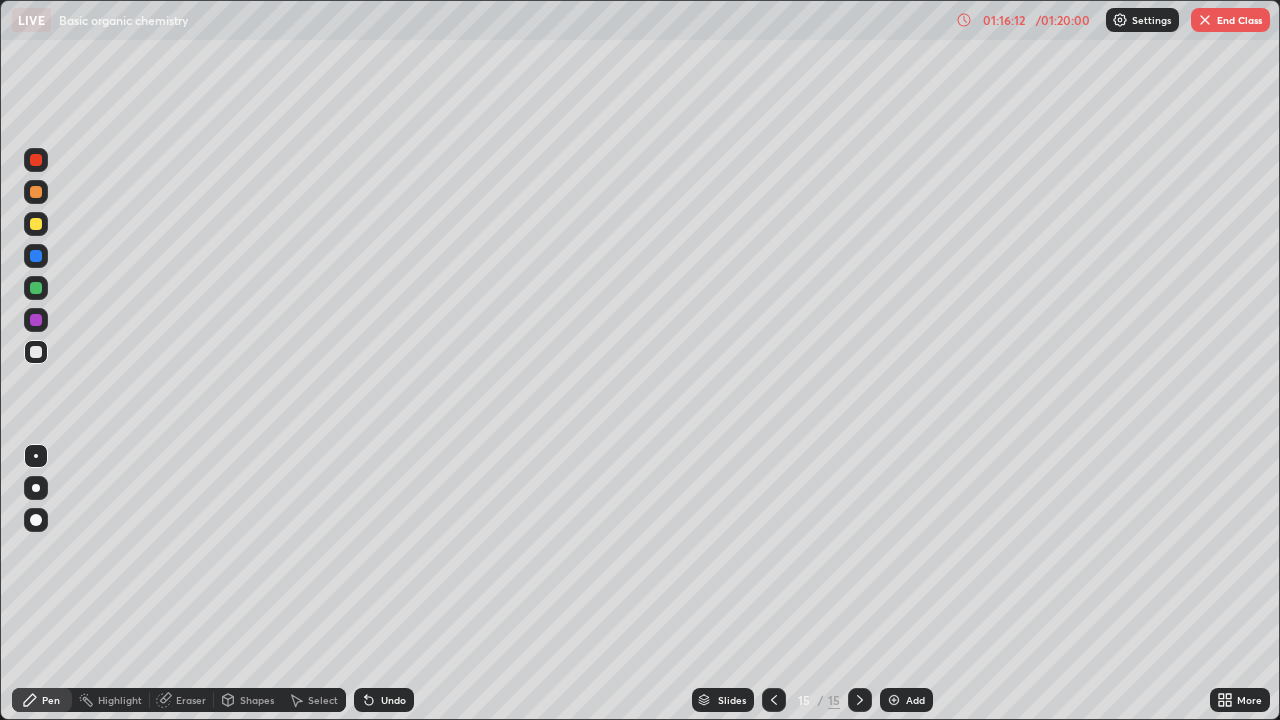 click at bounding box center (36, 288) 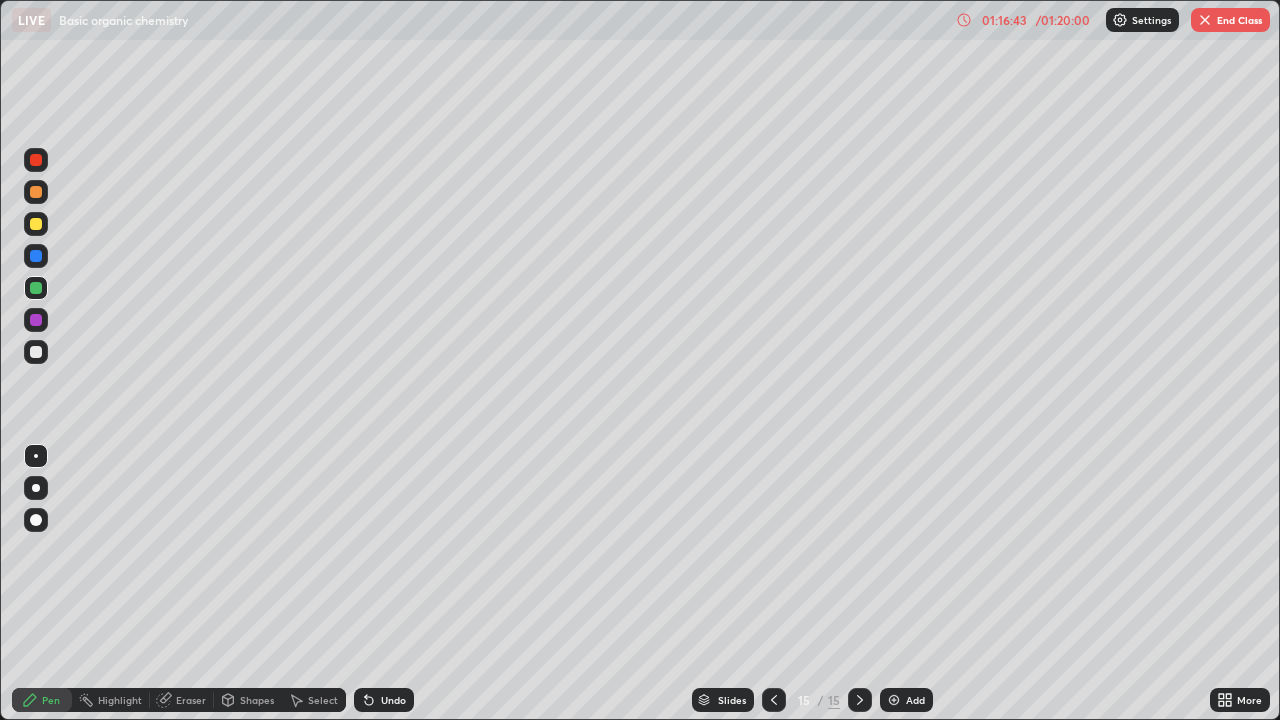 click at bounding box center [36, 352] 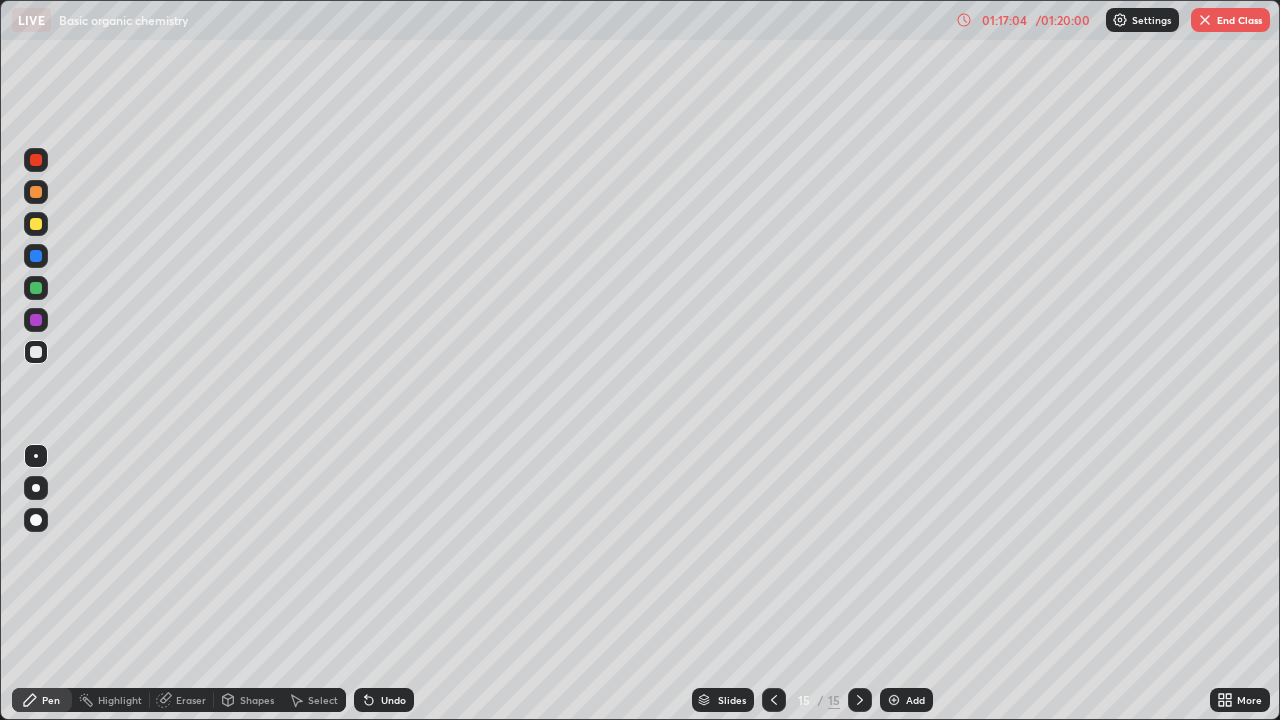 click on "Eraser" at bounding box center [191, 700] 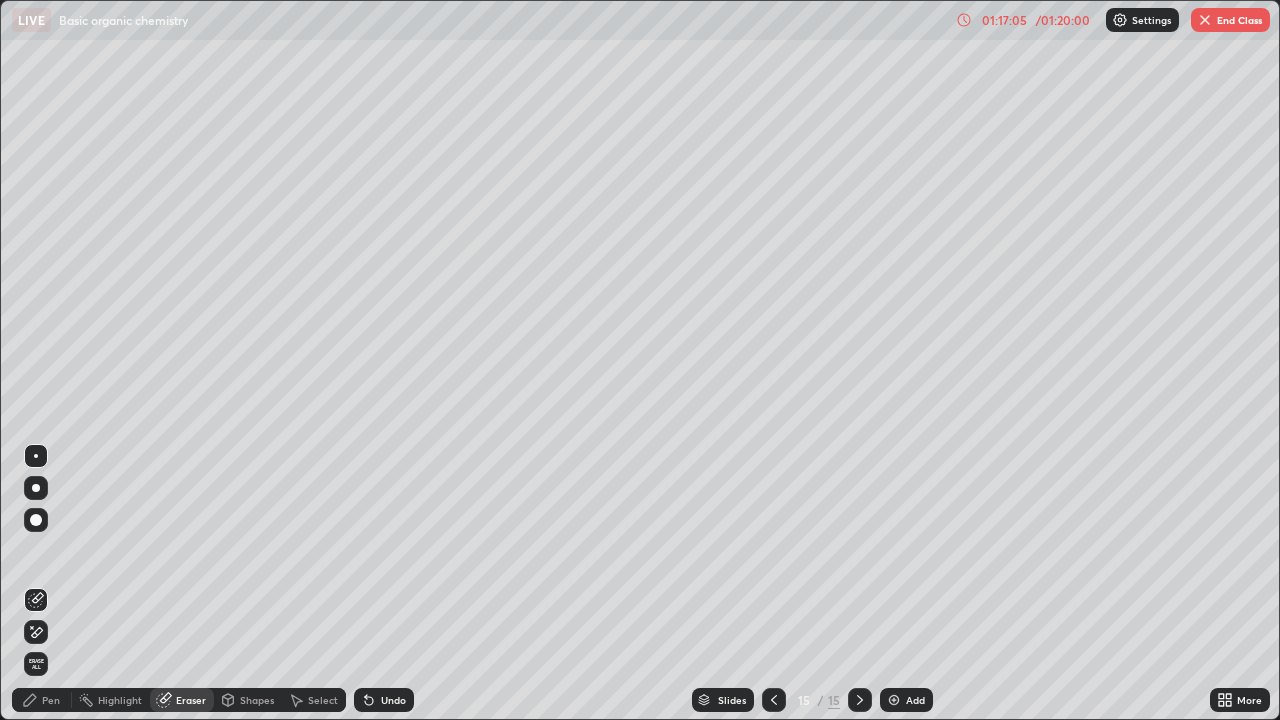 click on "Pen" at bounding box center (51, 700) 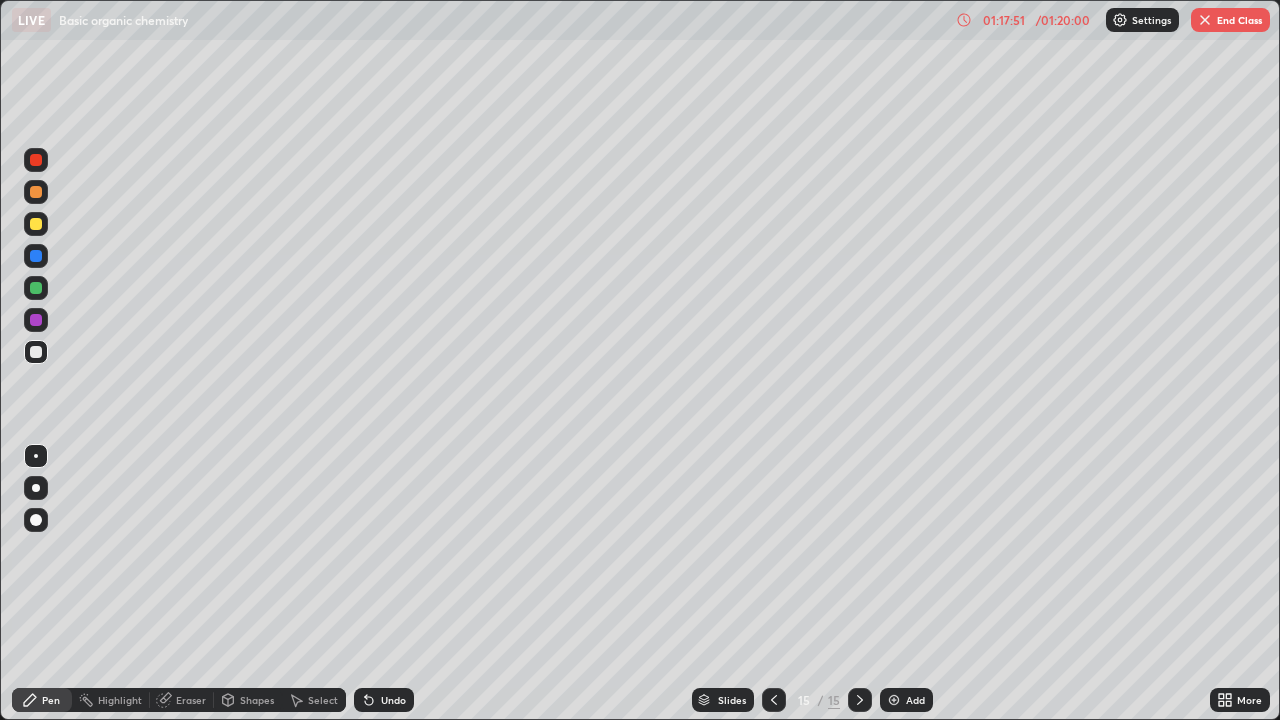 click at bounding box center (36, 224) 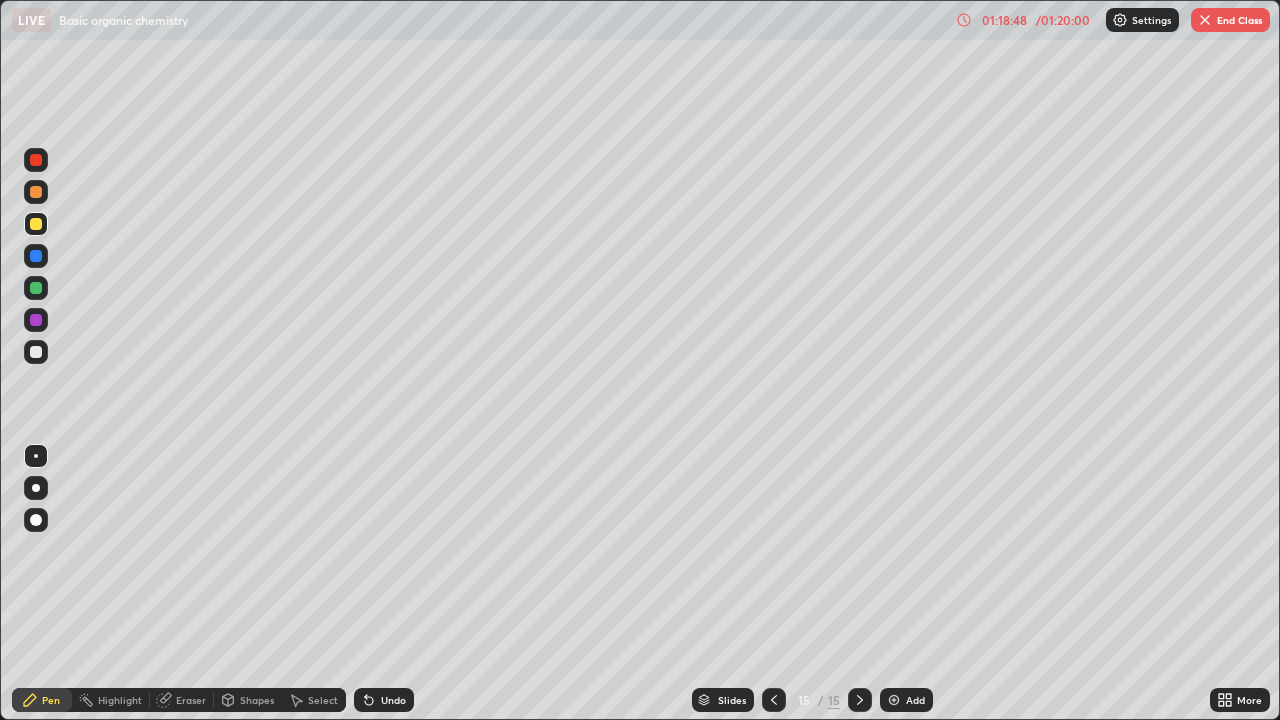 click at bounding box center (36, 352) 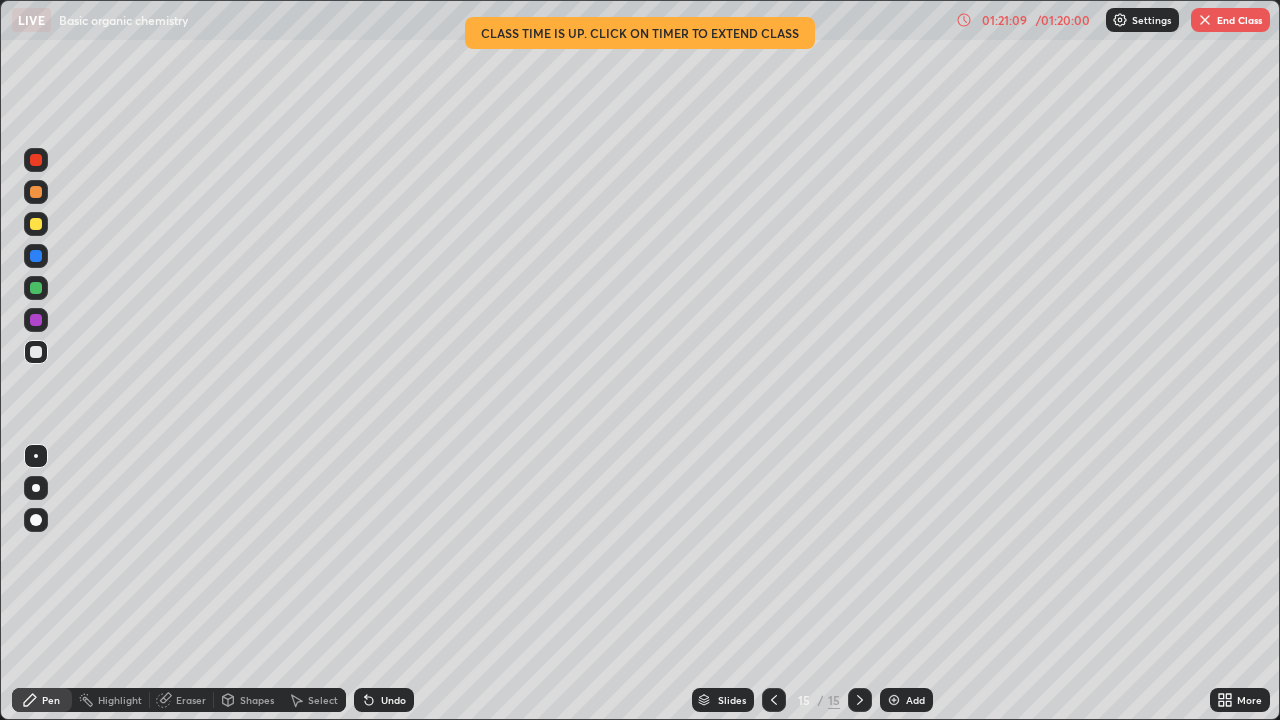 click 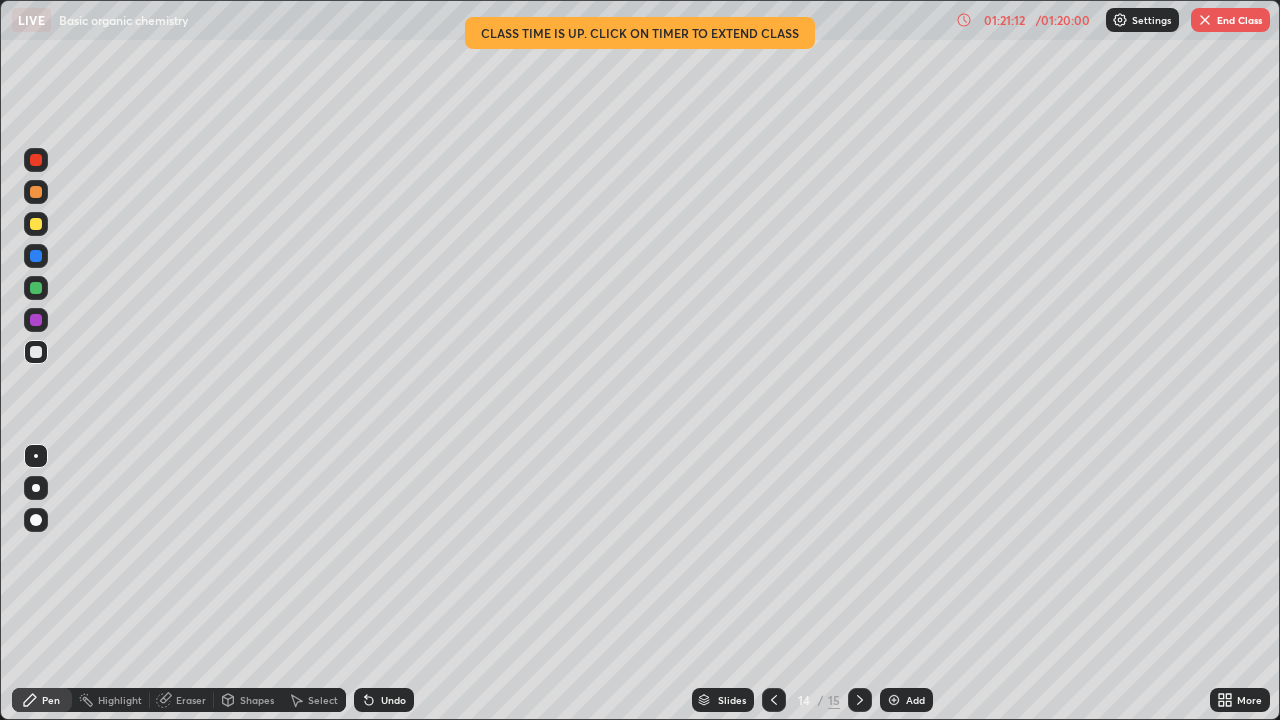 click 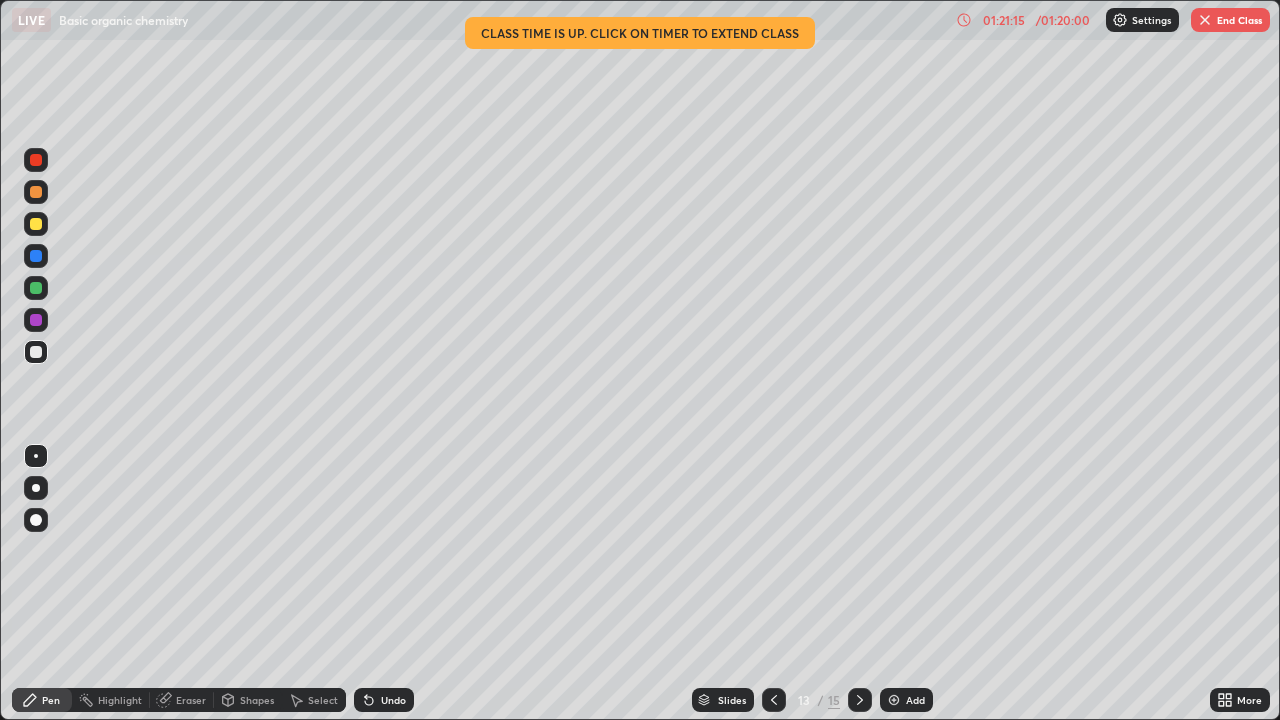 click 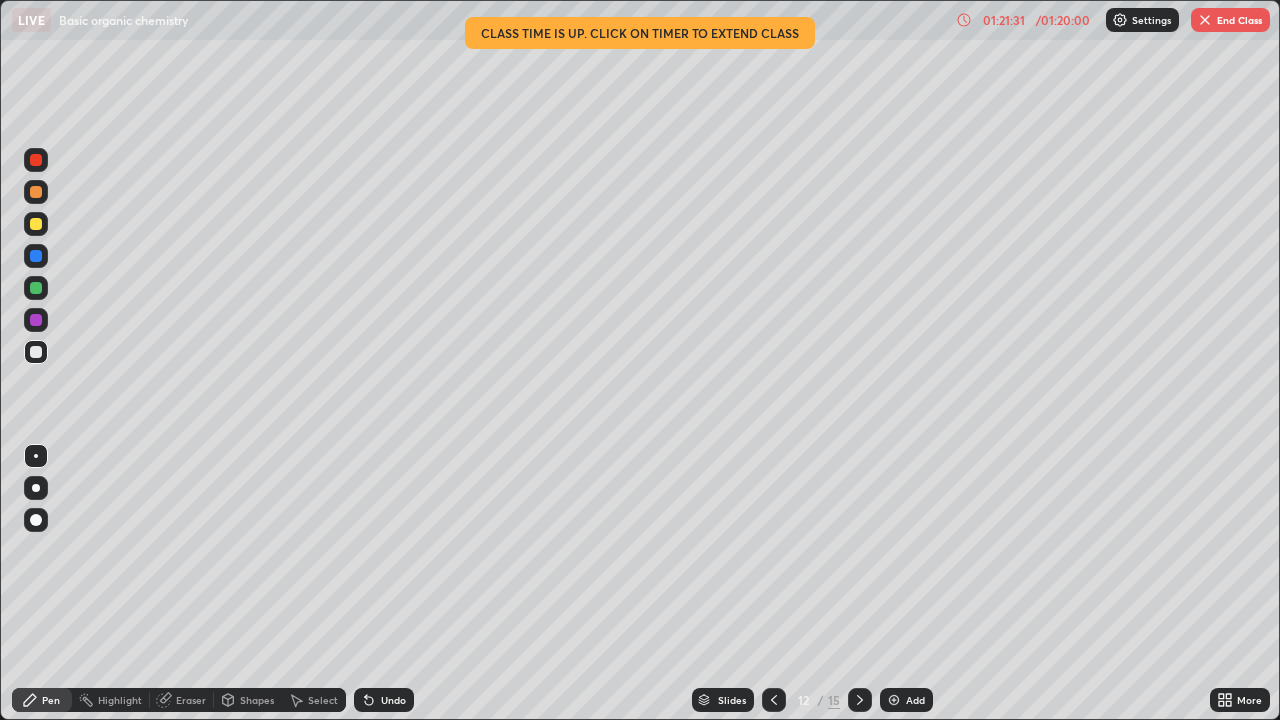 click 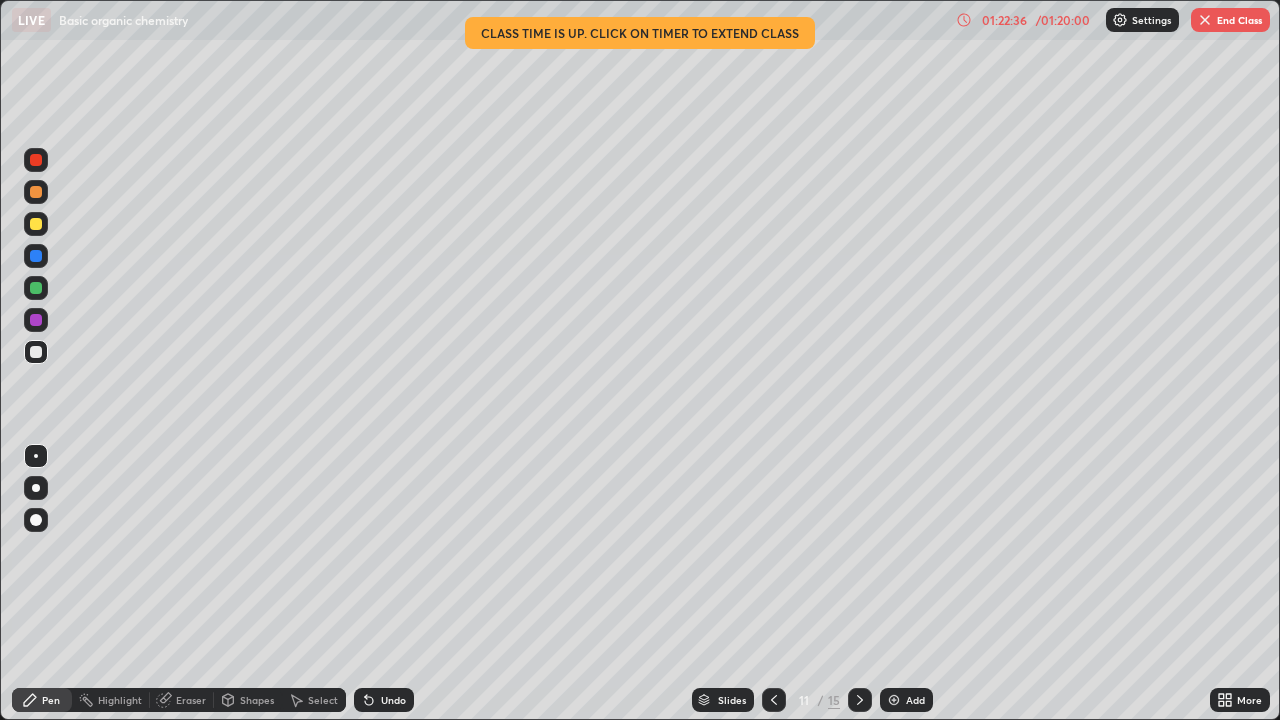 click on "End Class" at bounding box center [1230, 20] 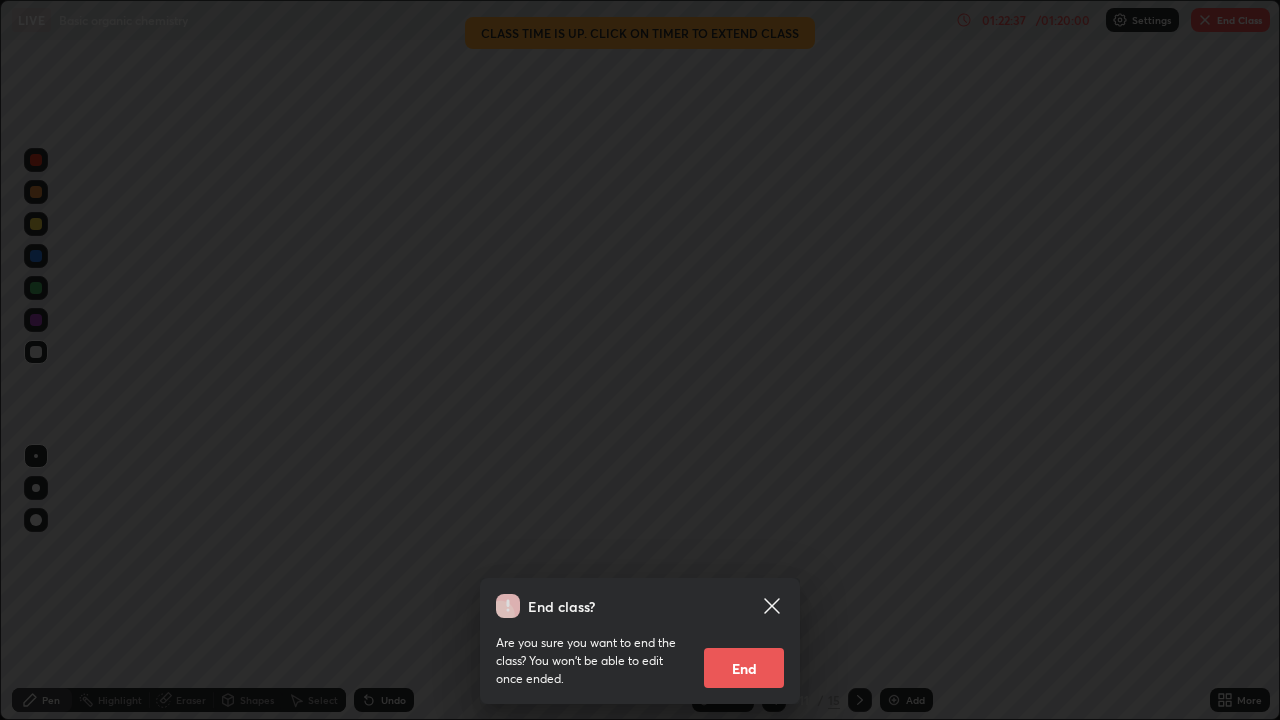 click on "End" at bounding box center (744, 668) 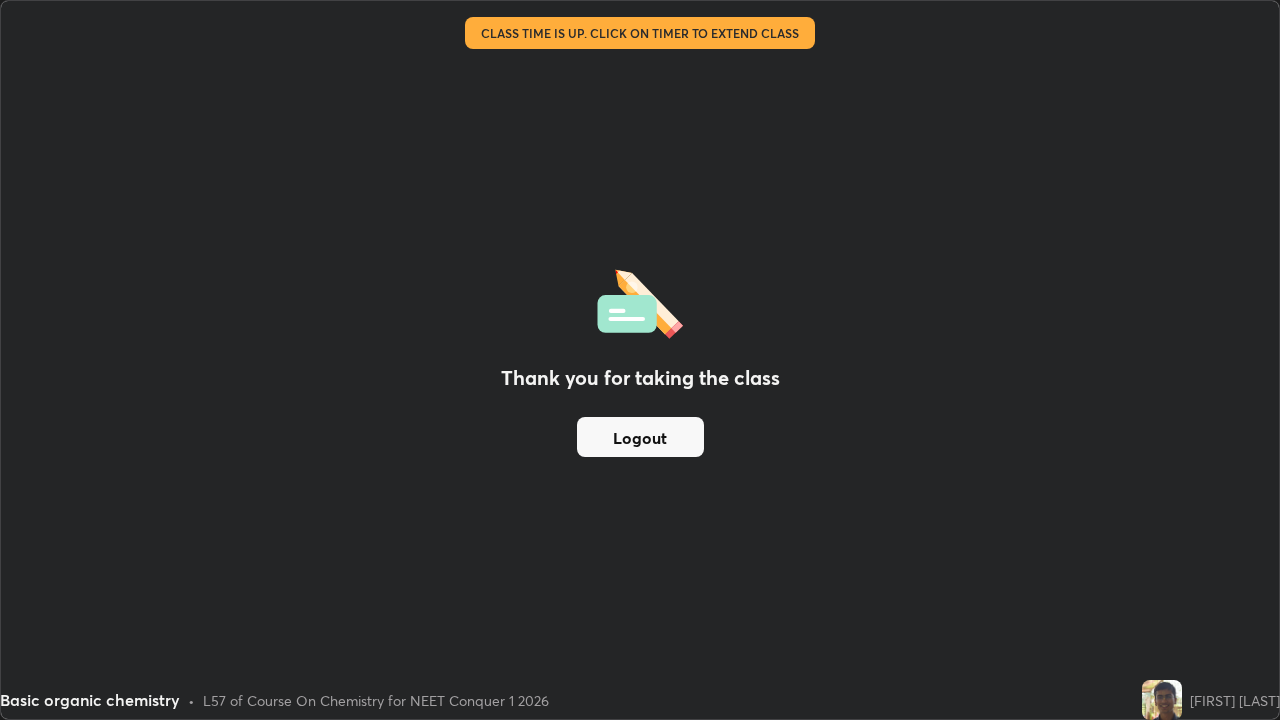 click on "Logout" at bounding box center [640, 437] 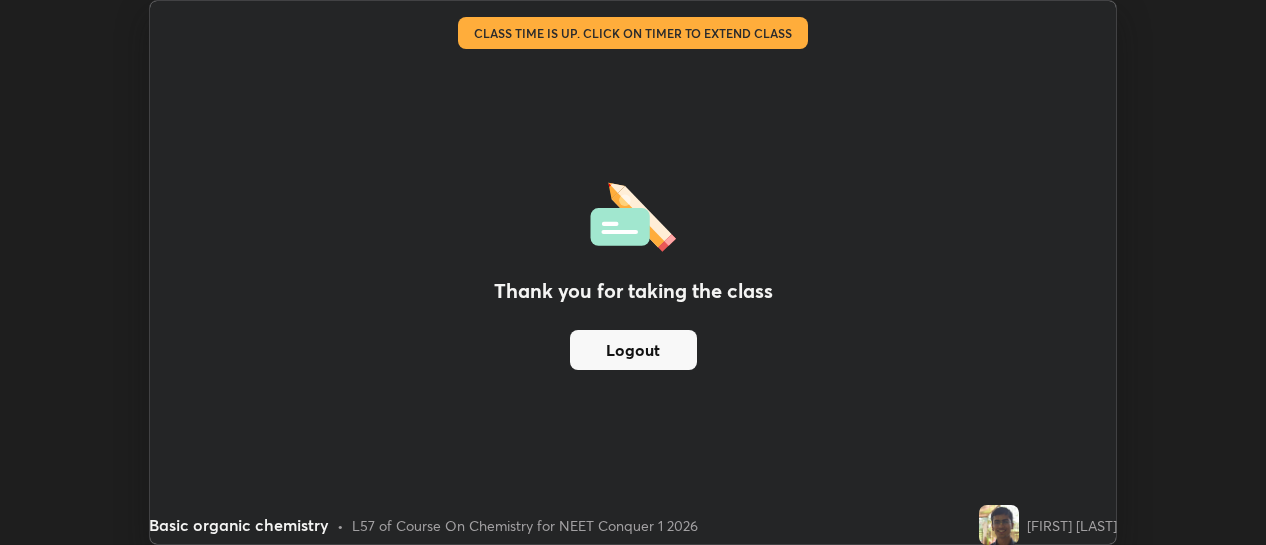 scroll, scrollTop: 545, scrollLeft: 1266, axis: both 